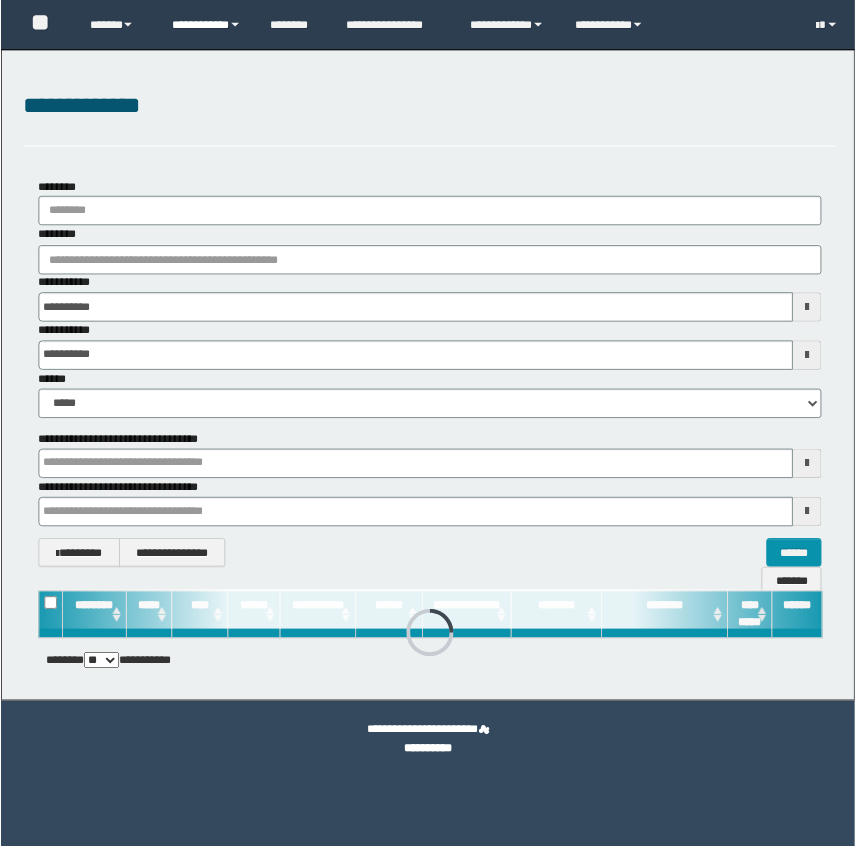 scroll, scrollTop: 0, scrollLeft: 0, axis: both 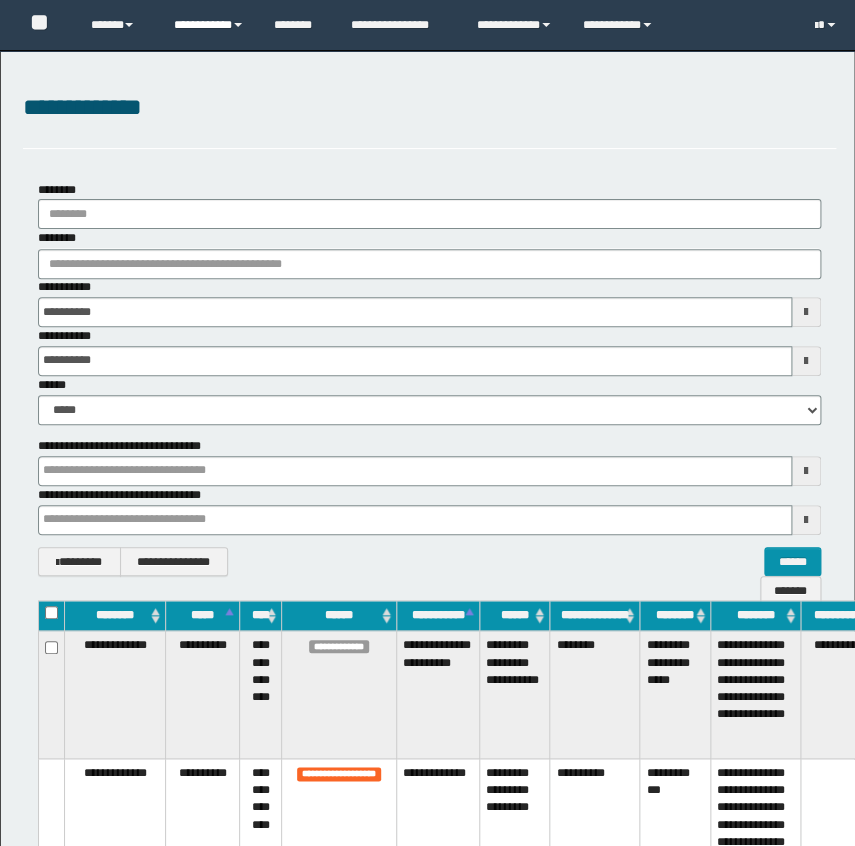 click on "**********" at bounding box center (209, 25) 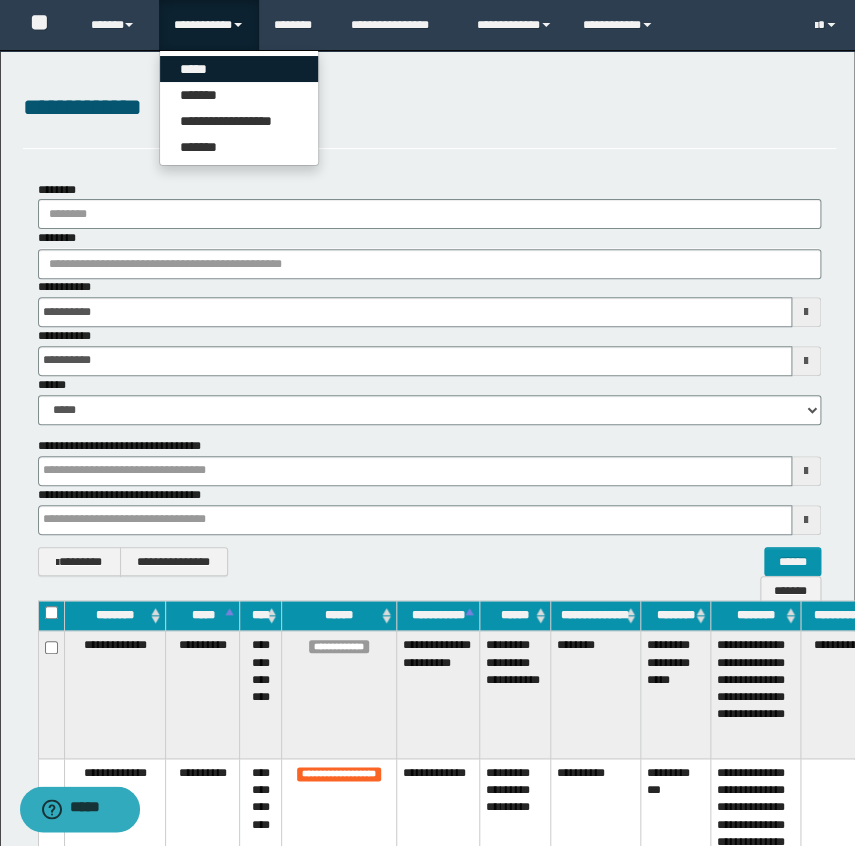 click on "*****" at bounding box center (239, 69) 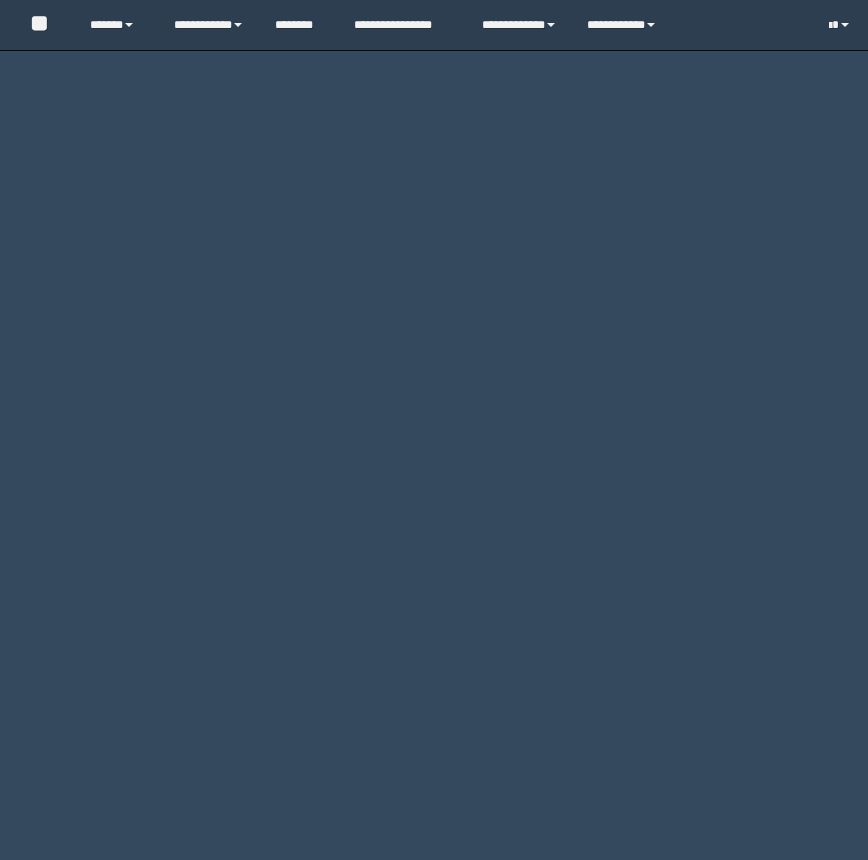 scroll, scrollTop: 0, scrollLeft: 0, axis: both 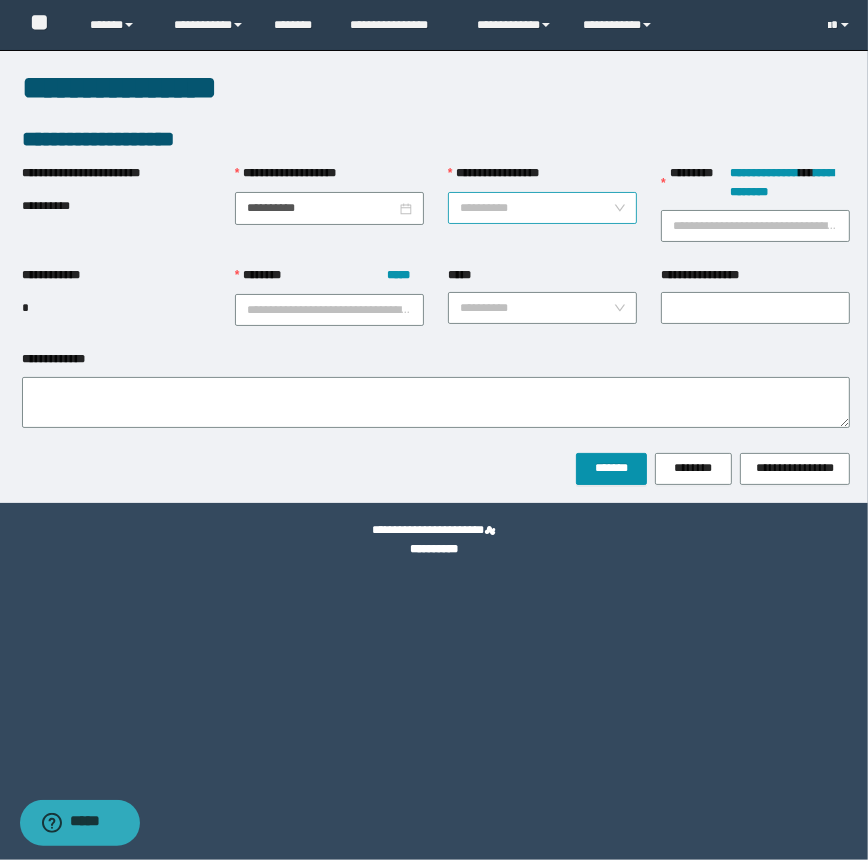 click on "**********" at bounding box center (536, 208) 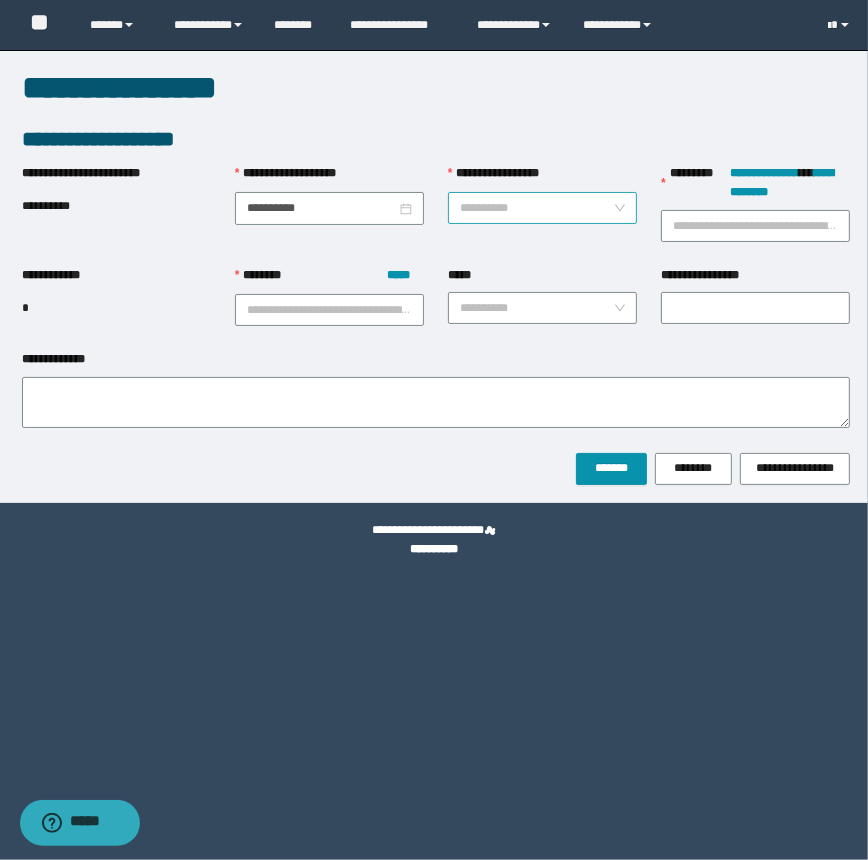 click on "**********" at bounding box center [536, 208] 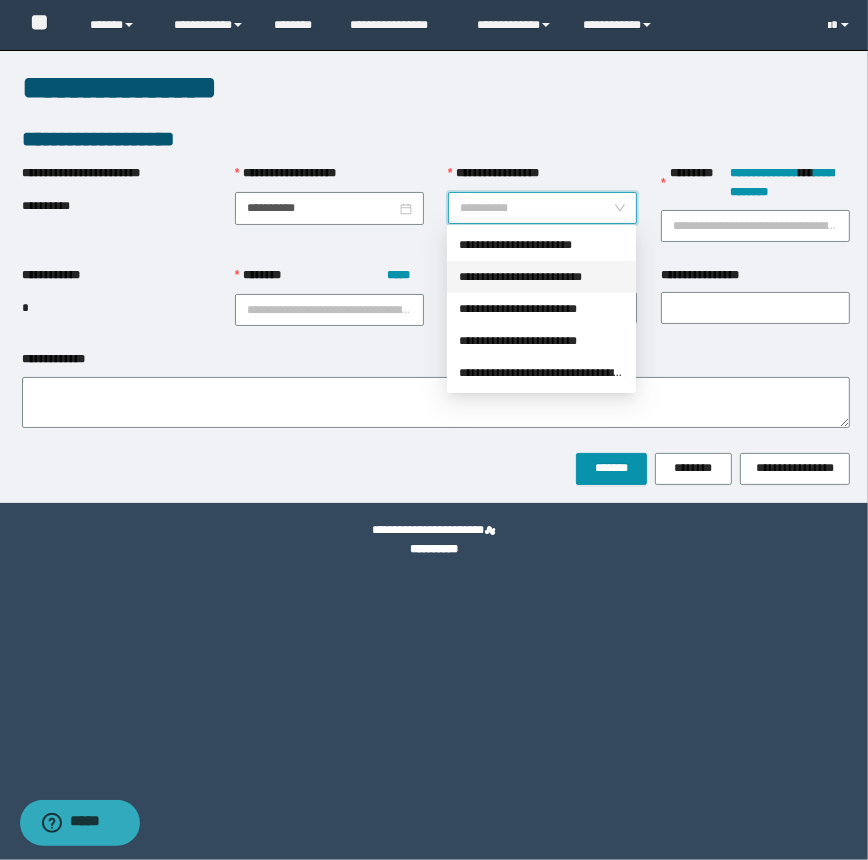 click on "**********" at bounding box center [536, 208] 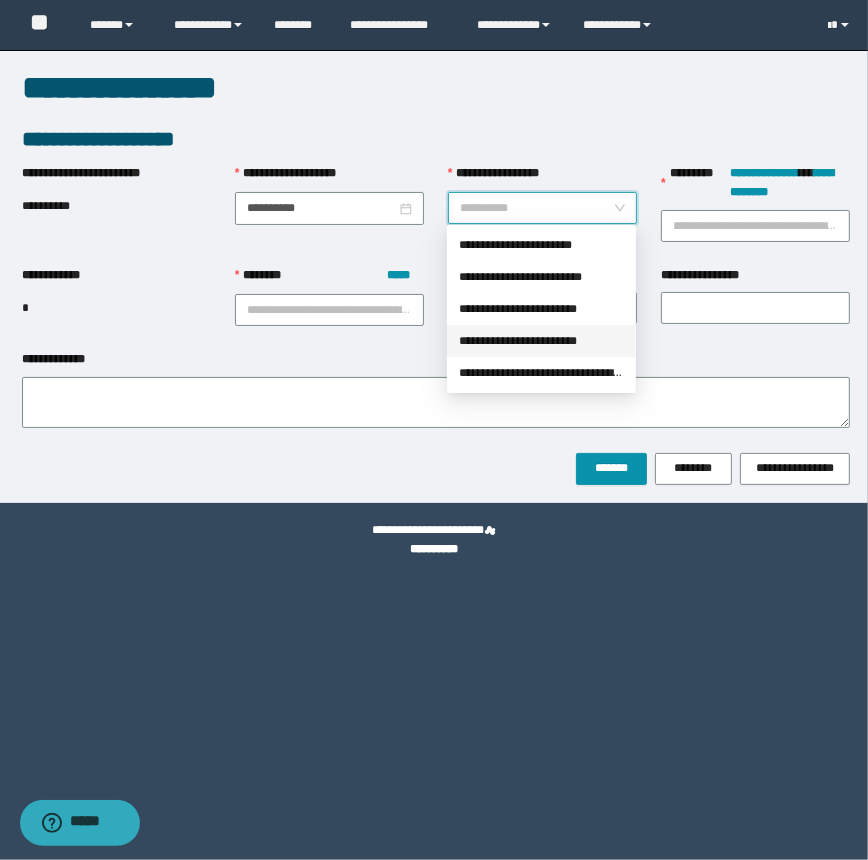 click on "**********" at bounding box center (541, 341) 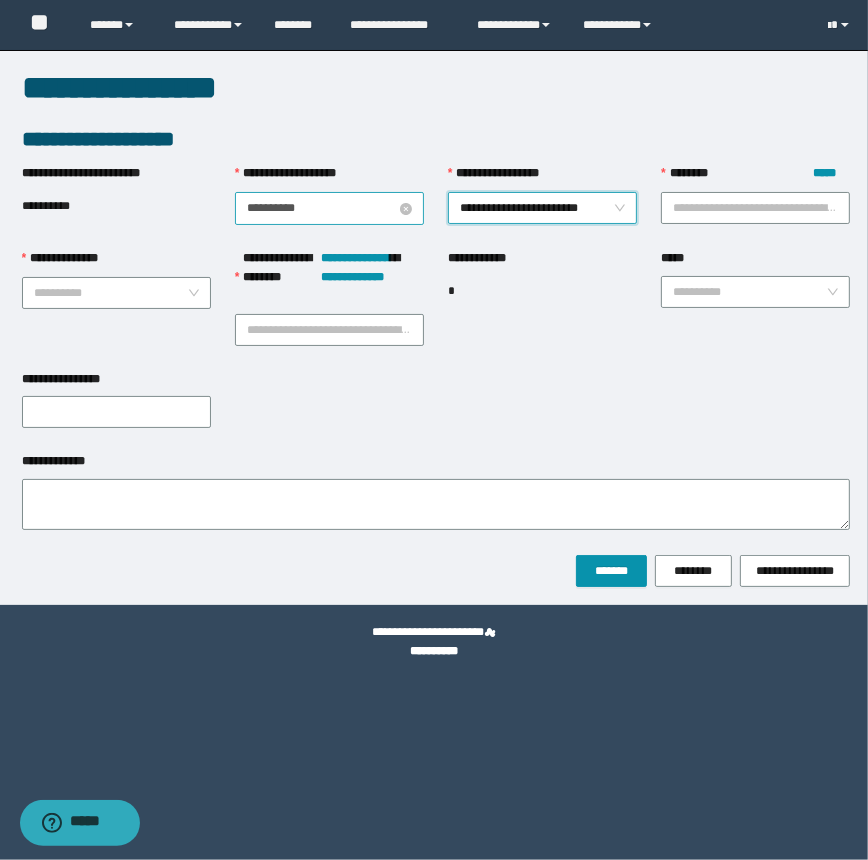 click on "**********" at bounding box center [321, 208] 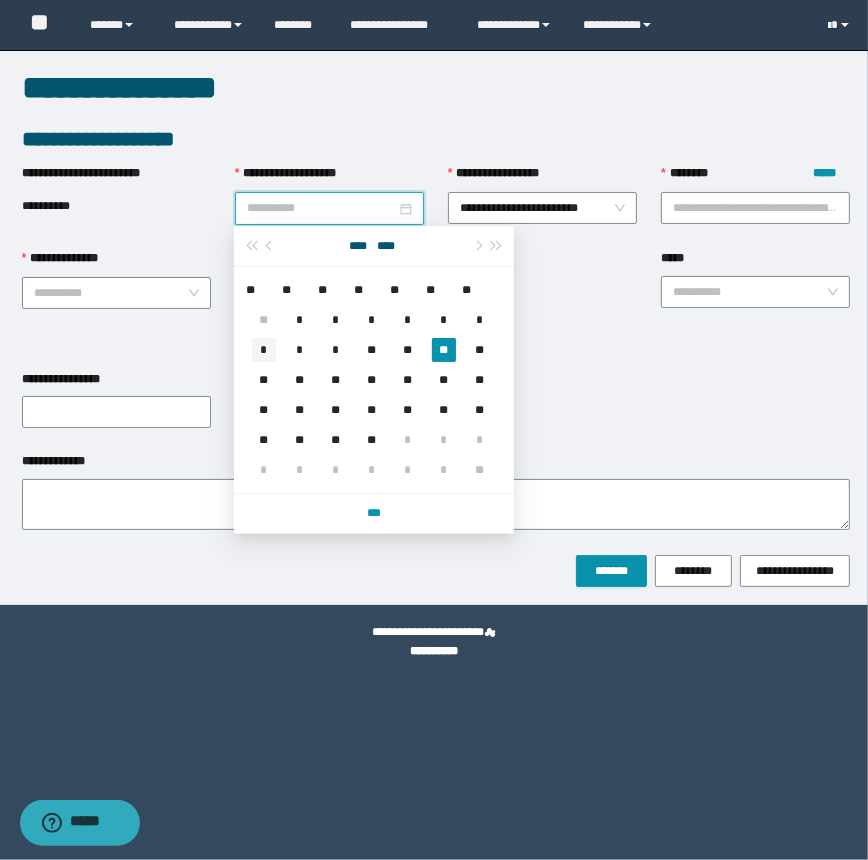 type on "**********" 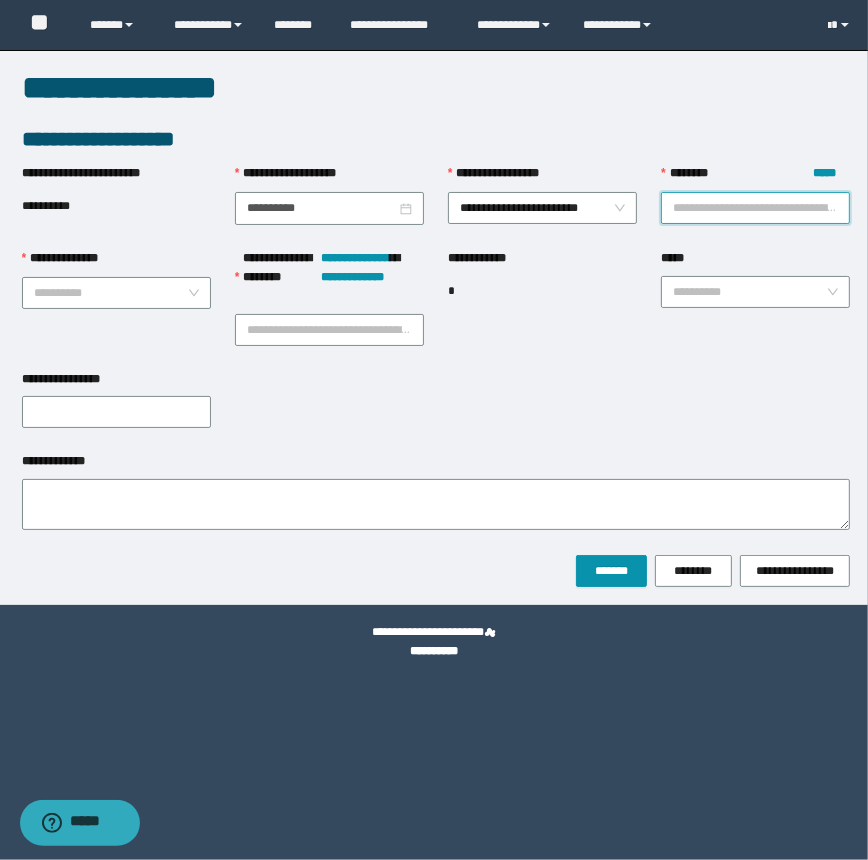 click on "******** *****" at bounding box center [755, 208] 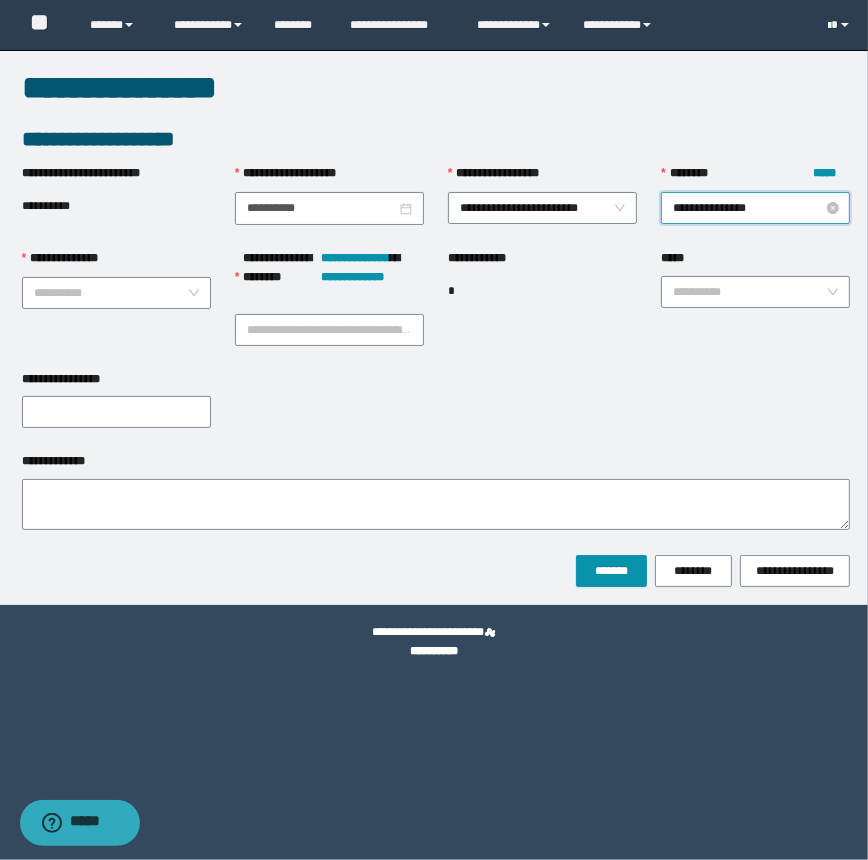type on "**********" 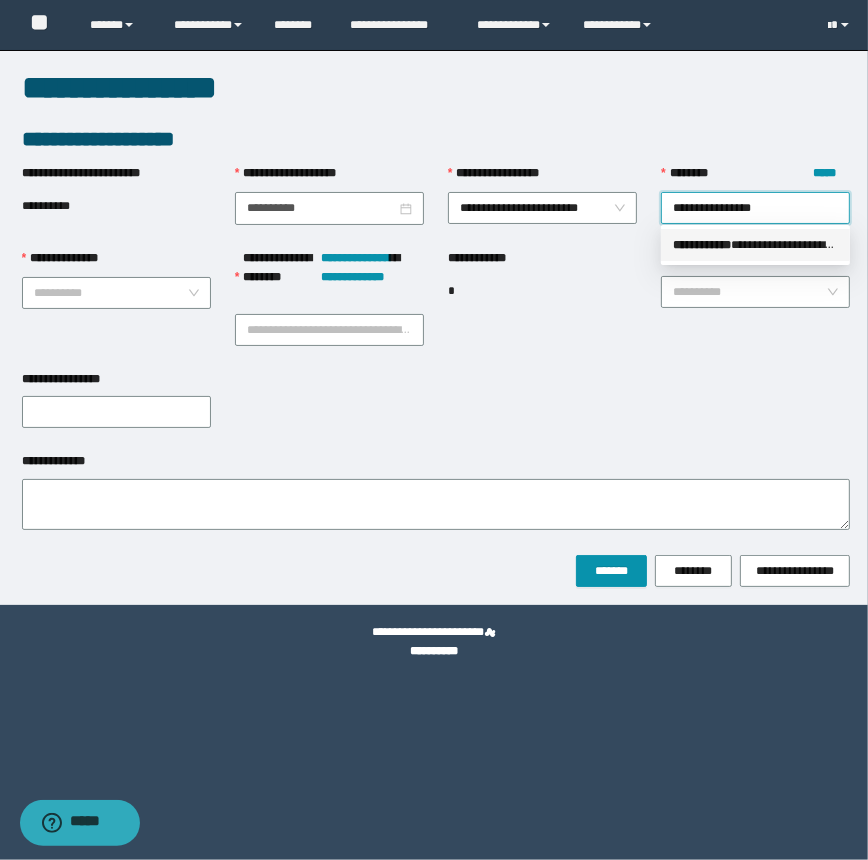 click on "**********" at bounding box center [755, 245] 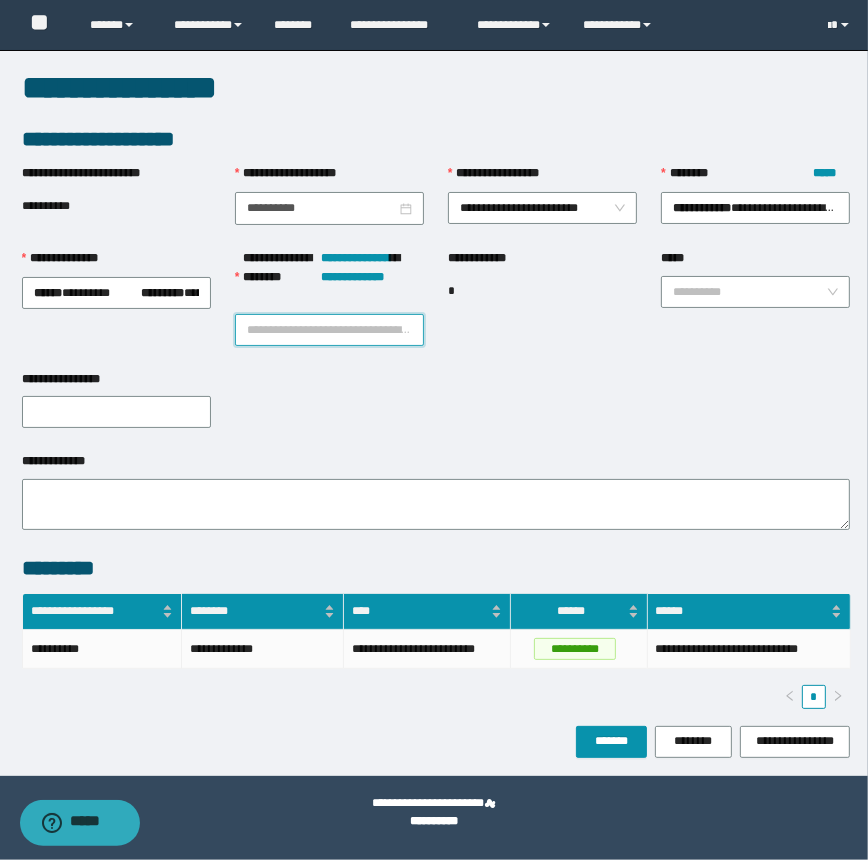 click on "**********" at bounding box center (329, 330) 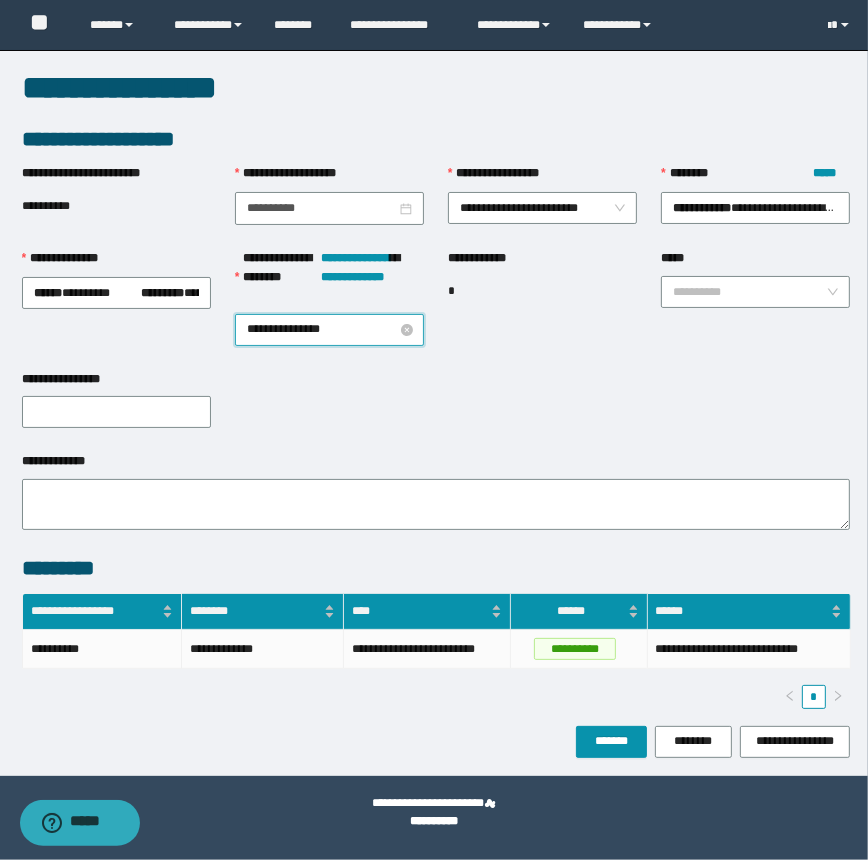 type on "**********" 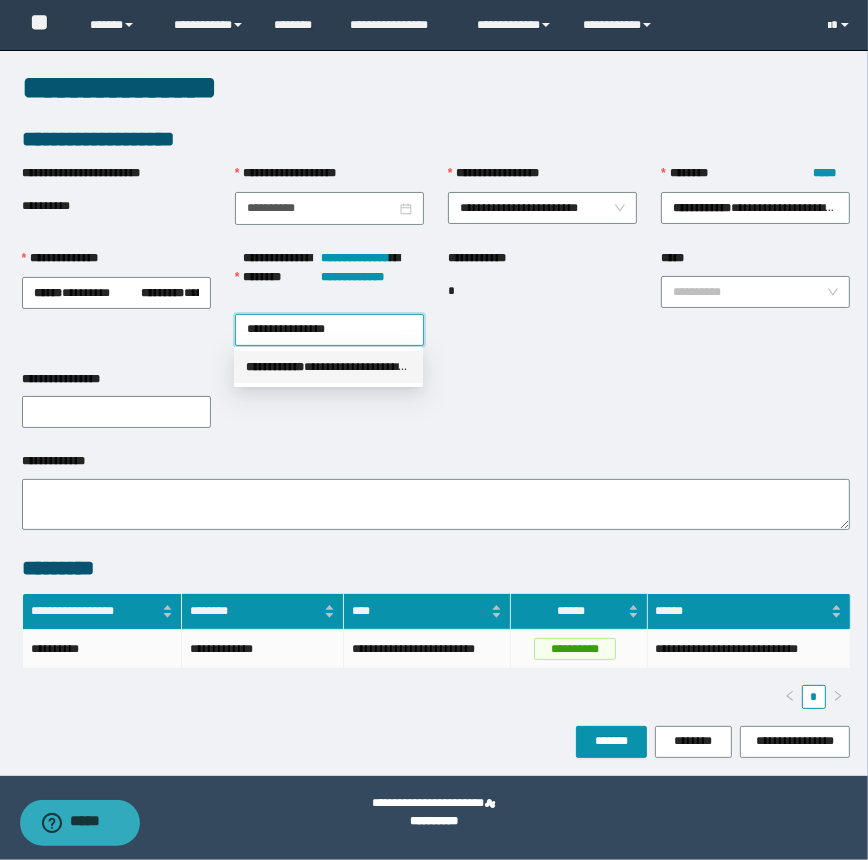 click on "**********" at bounding box center [328, 367] 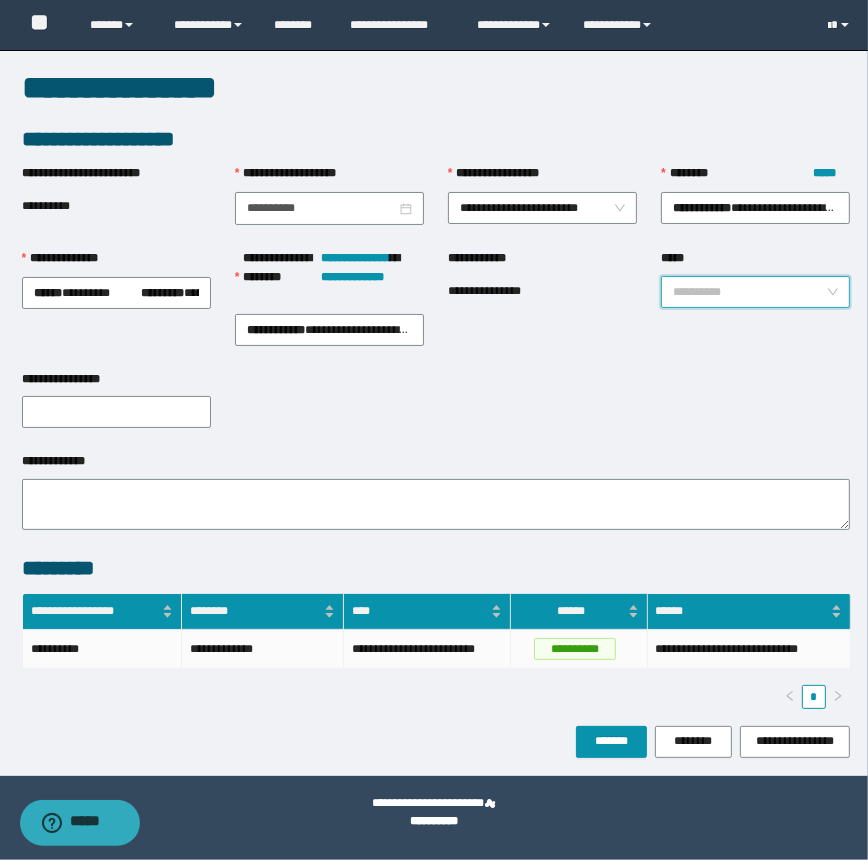 click on "*****" at bounding box center (749, 292) 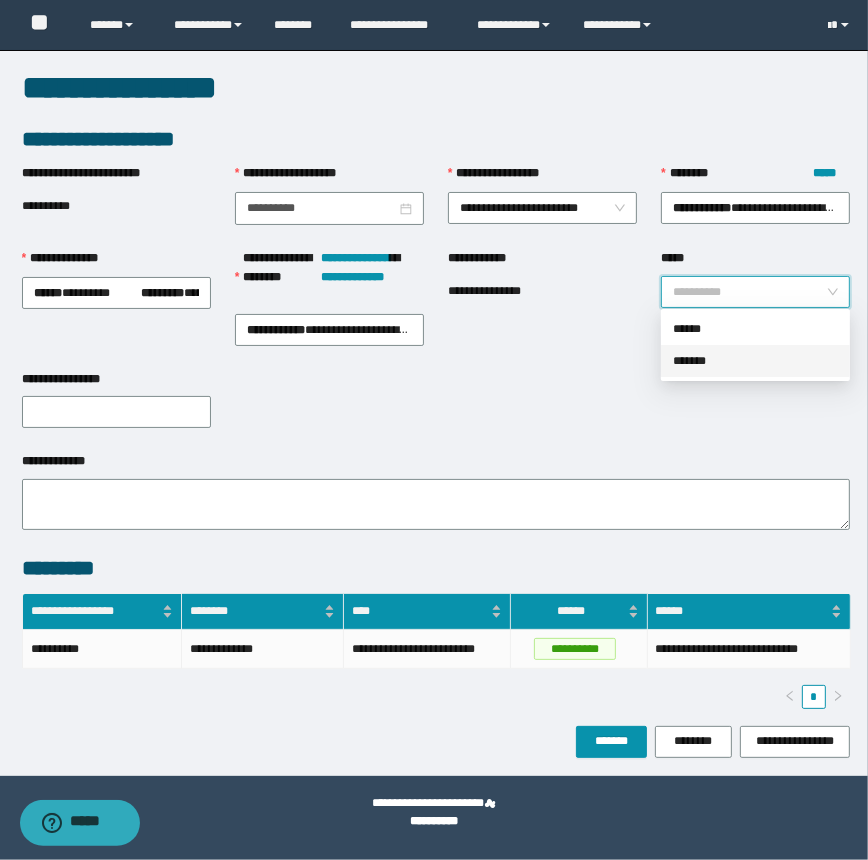 click on "*******" at bounding box center (755, 361) 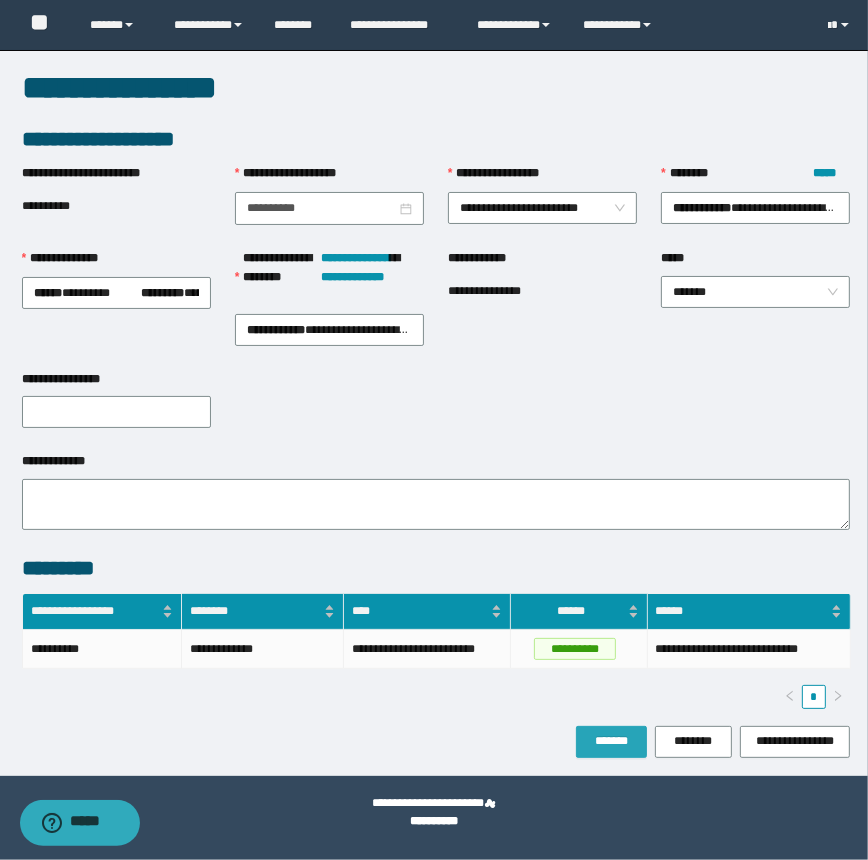 click on "*******" at bounding box center [611, 741] 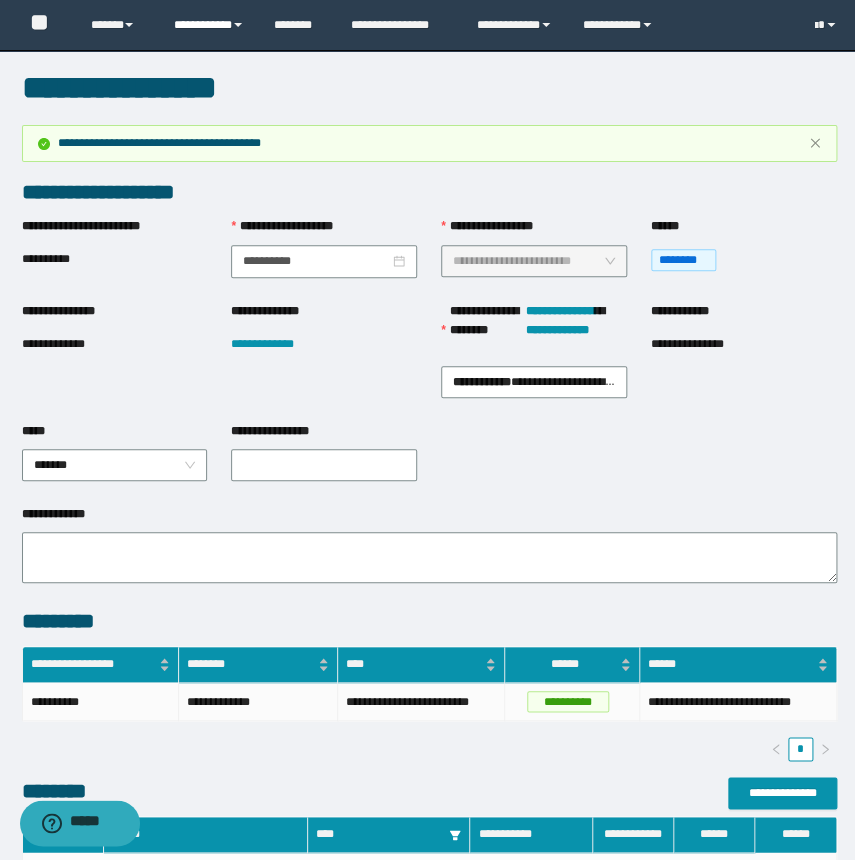 click on "**********" at bounding box center [209, 25] 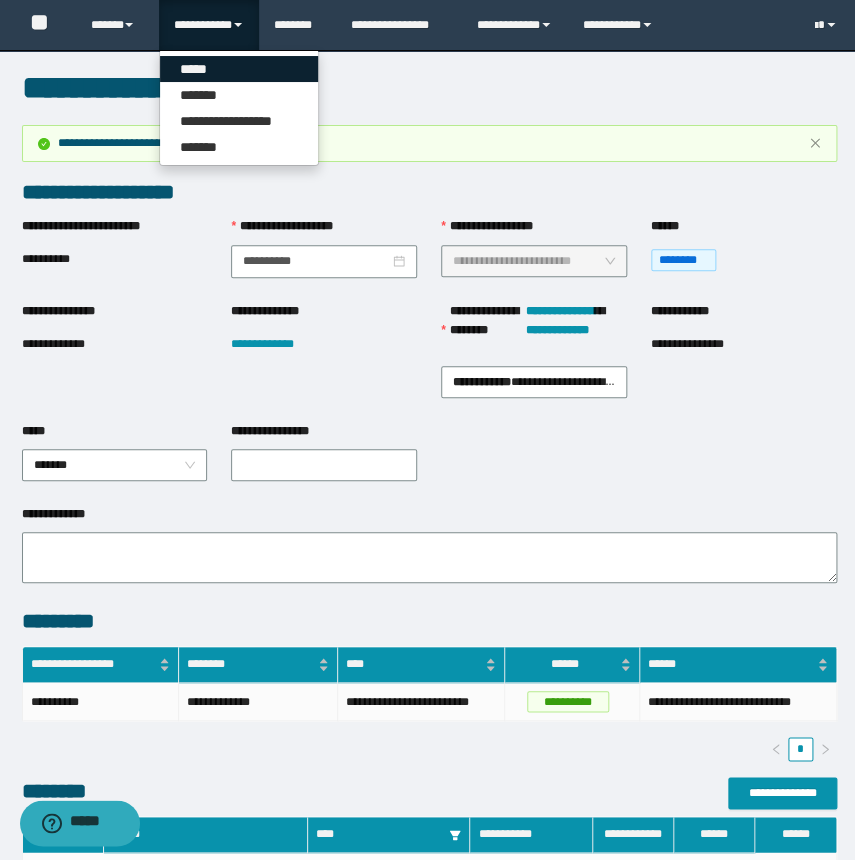 click on "*****" at bounding box center (239, 69) 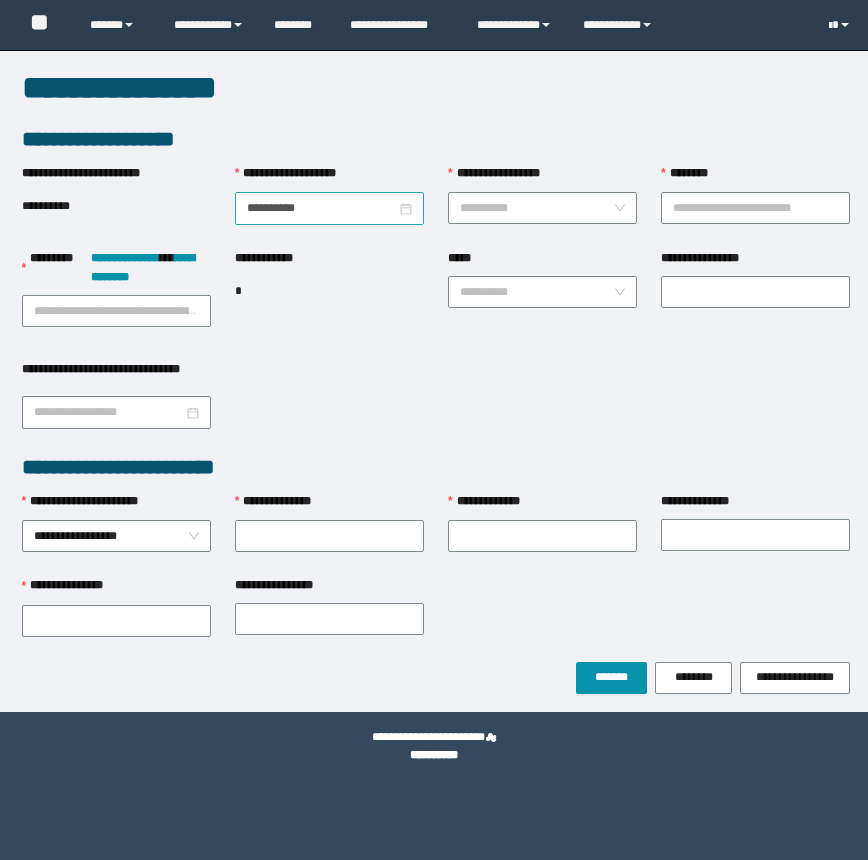 scroll, scrollTop: 0, scrollLeft: 0, axis: both 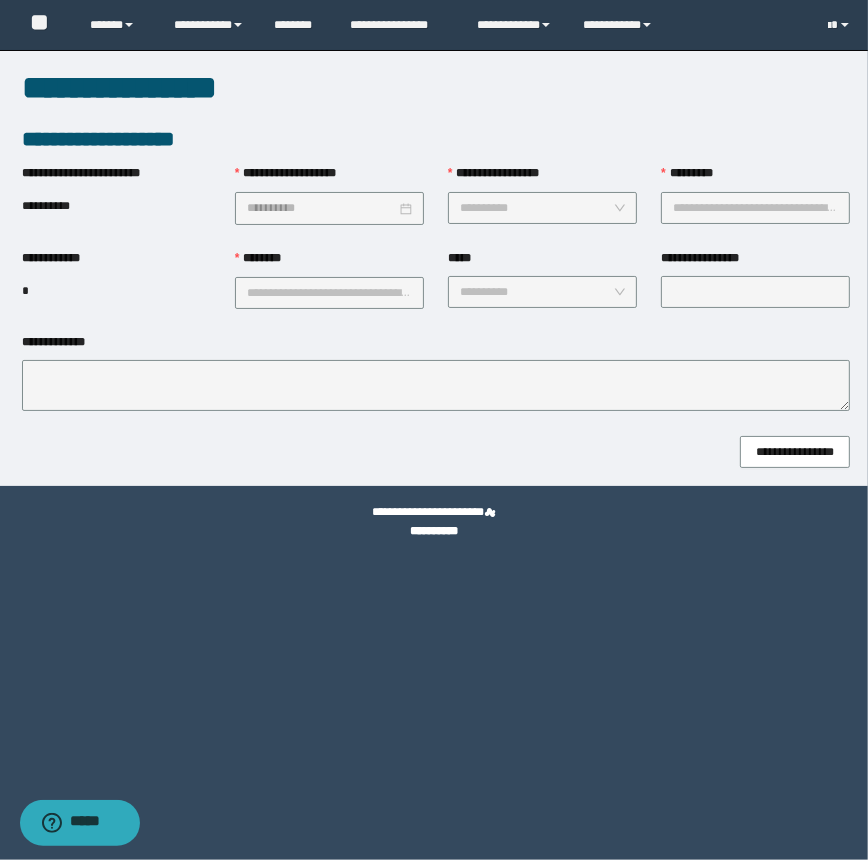 click on "**********" at bounding box center (321, 208) 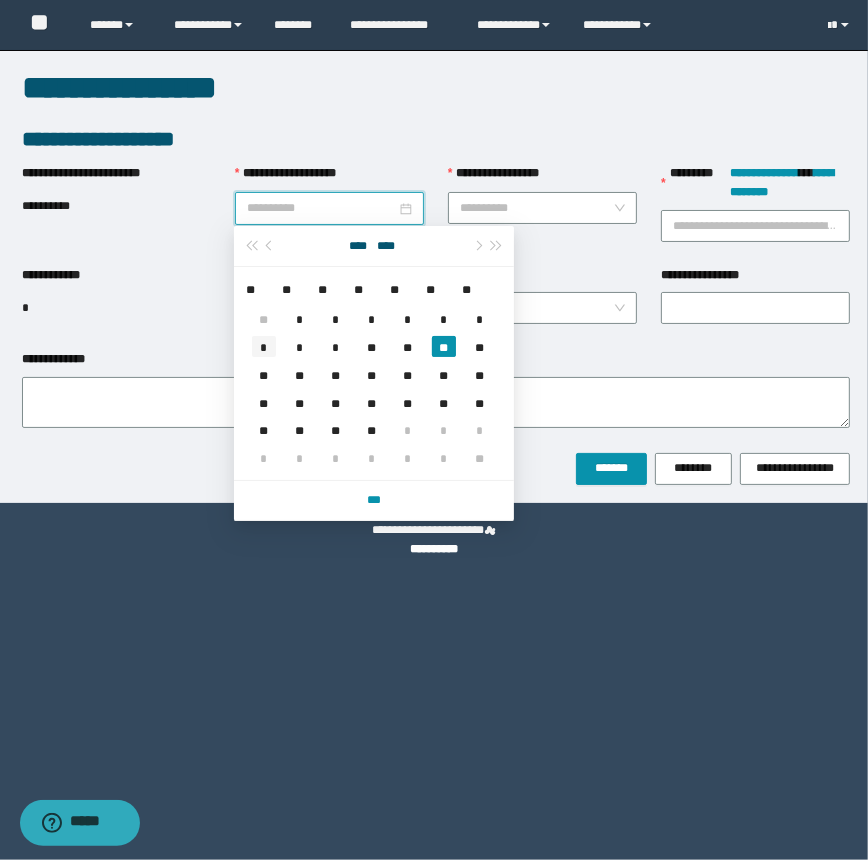 type on "**********" 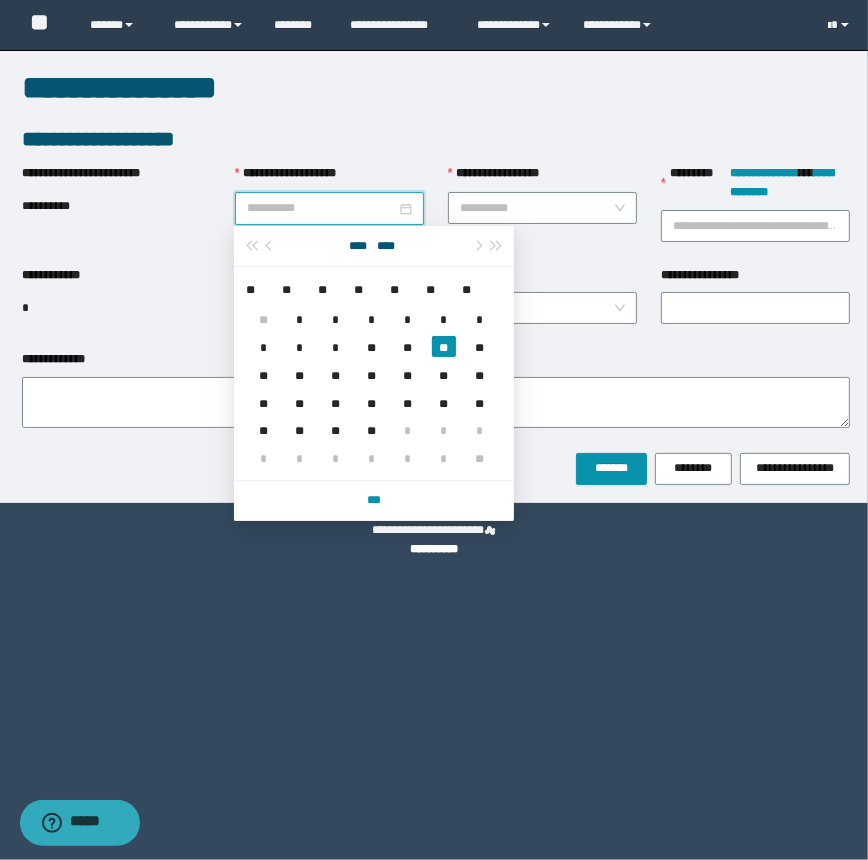 drag, startPoint x: 260, startPoint y: 357, endPoint x: 272, endPoint y: 352, distance: 13 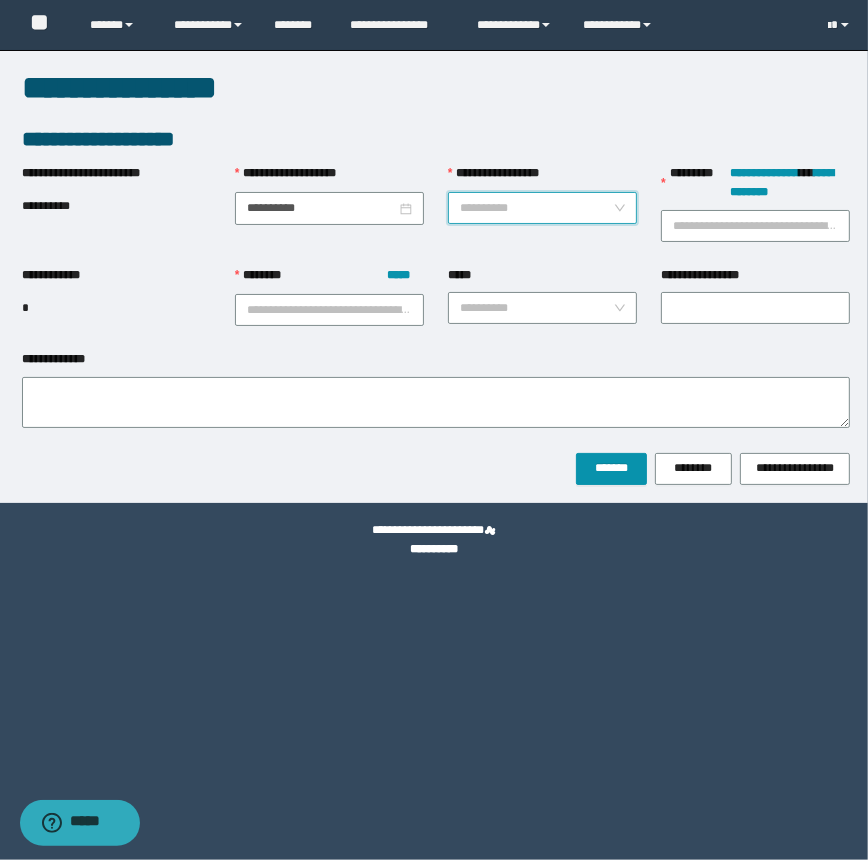click on "**********" at bounding box center (536, 208) 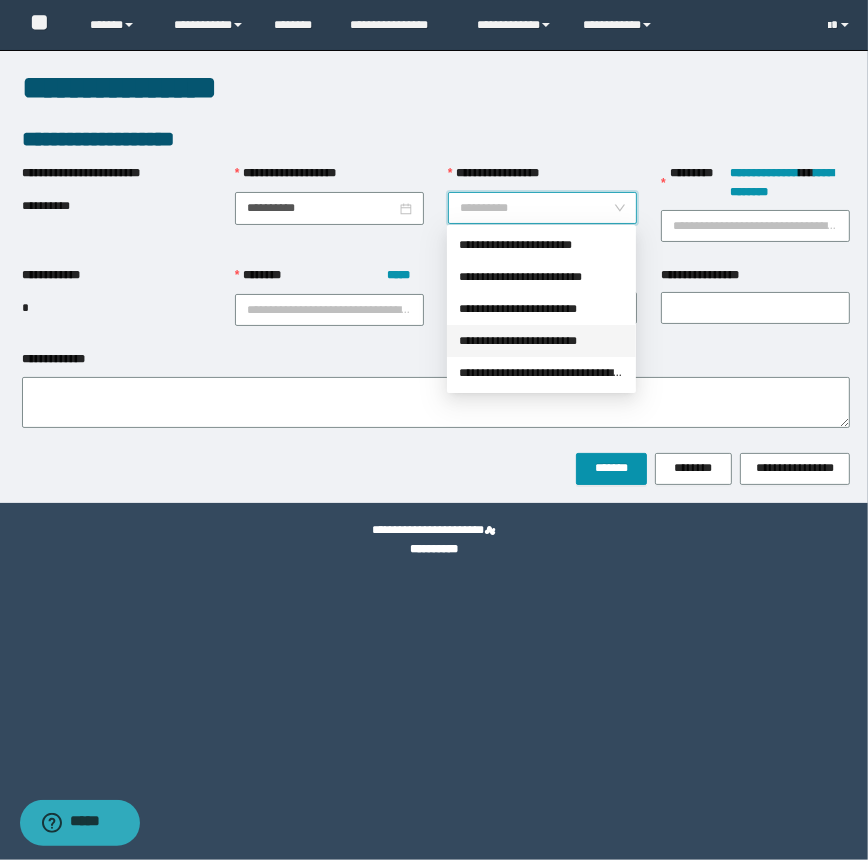 click on "**********" at bounding box center [541, 341] 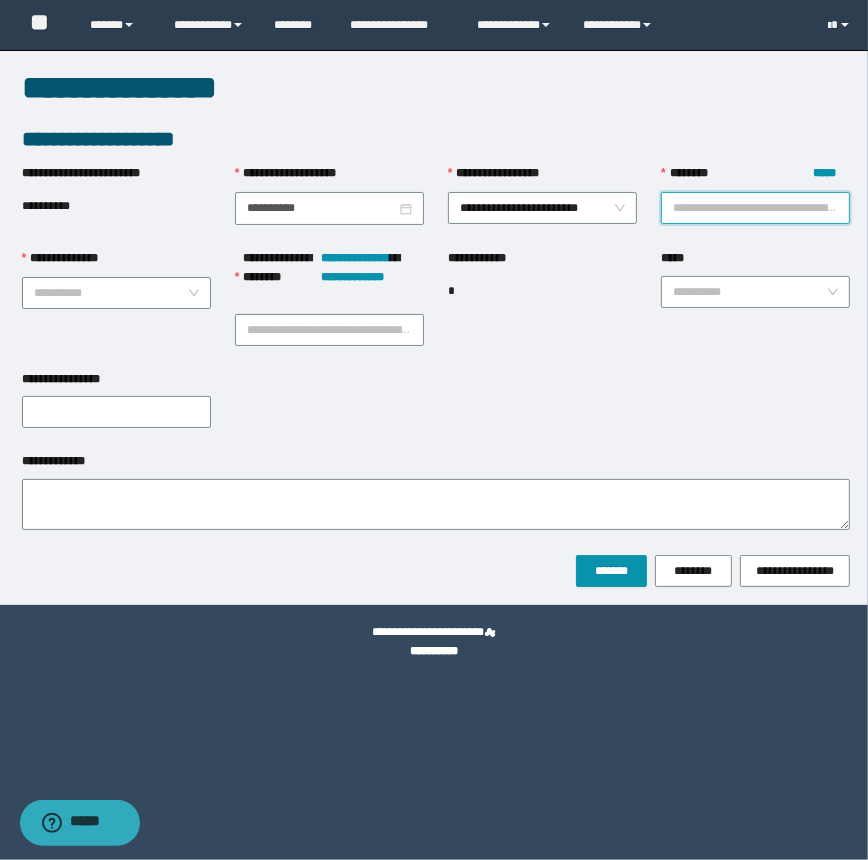 click on "******** *****" at bounding box center (755, 208) 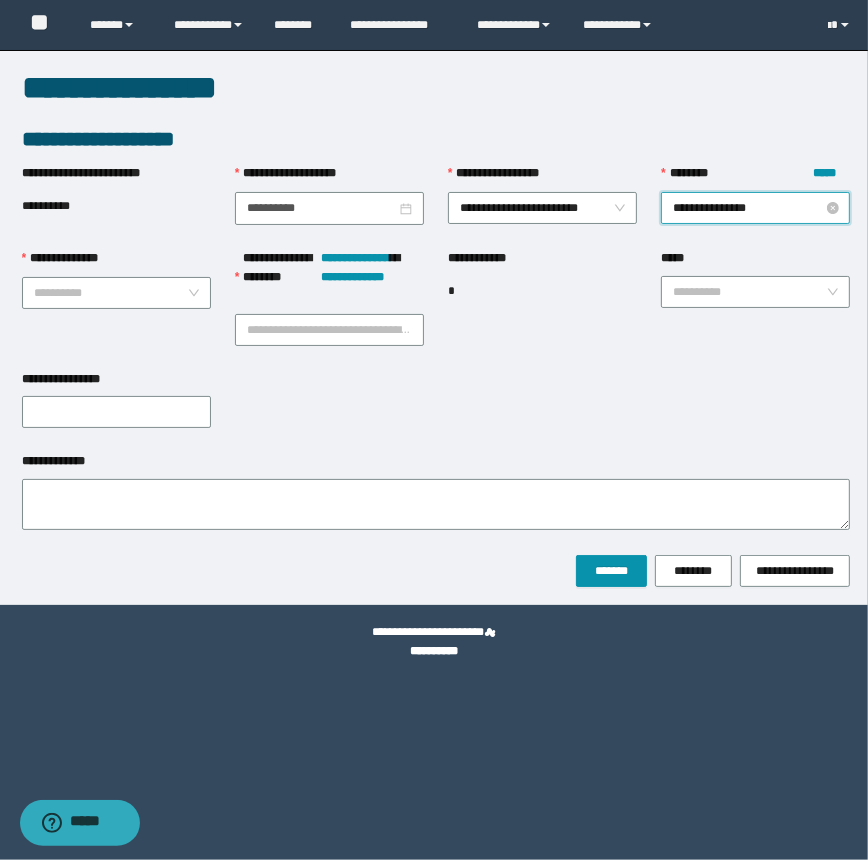 type on "**********" 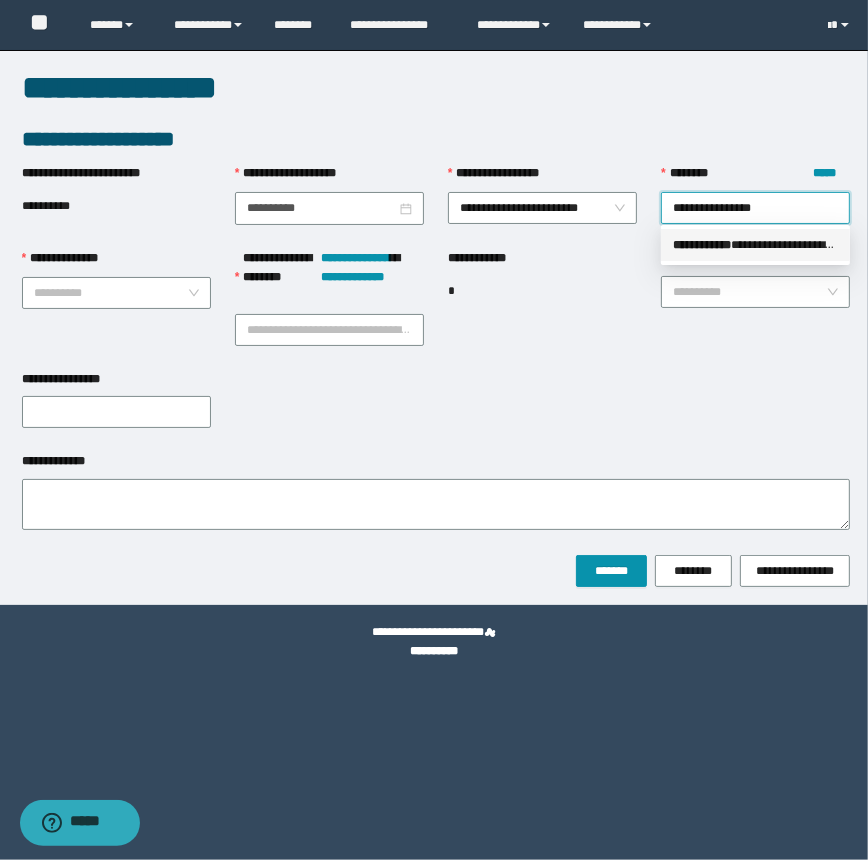 click on "**********" at bounding box center (755, 245) 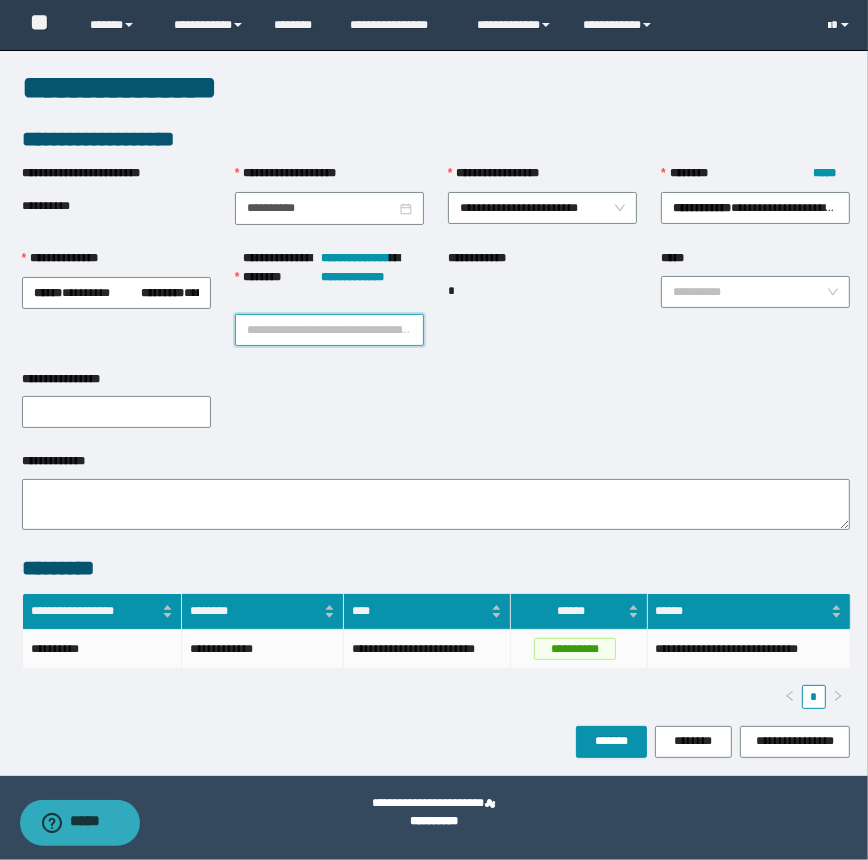 click on "**********" at bounding box center (329, 330) 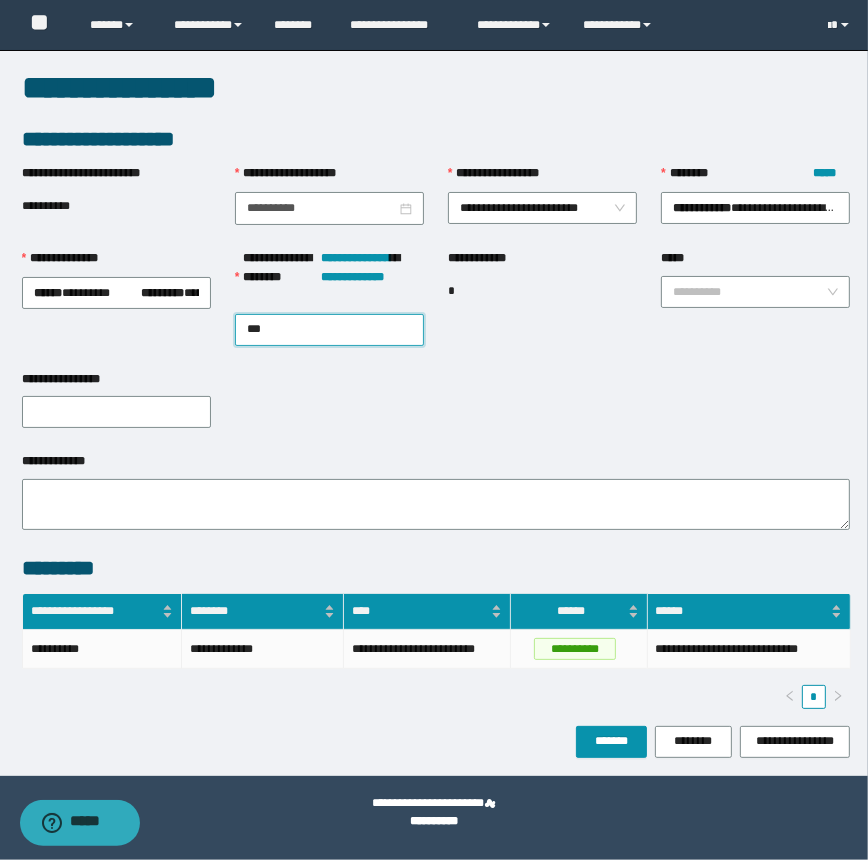 type on "****" 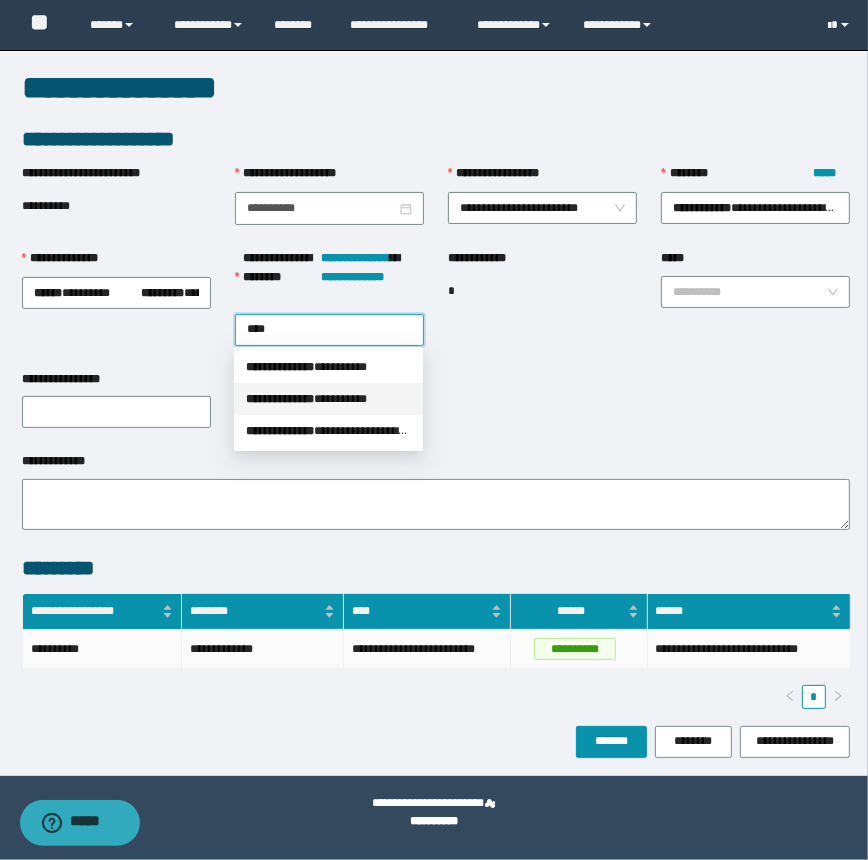 click on "*** *   ********* * ********" at bounding box center [328, 399] 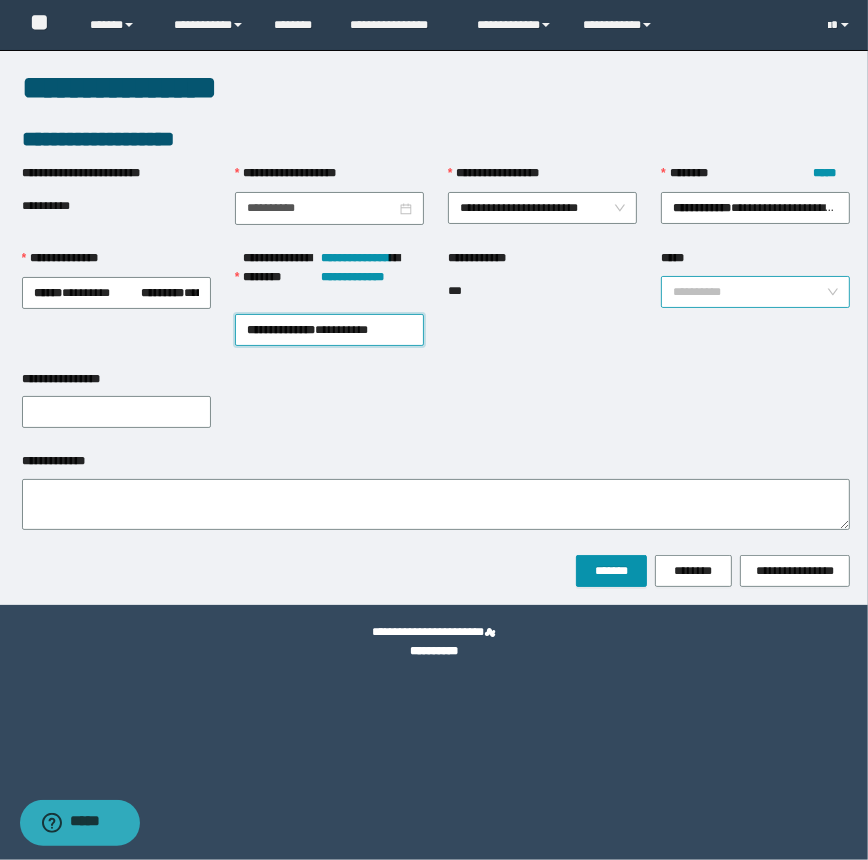 click on "*****" at bounding box center (749, 292) 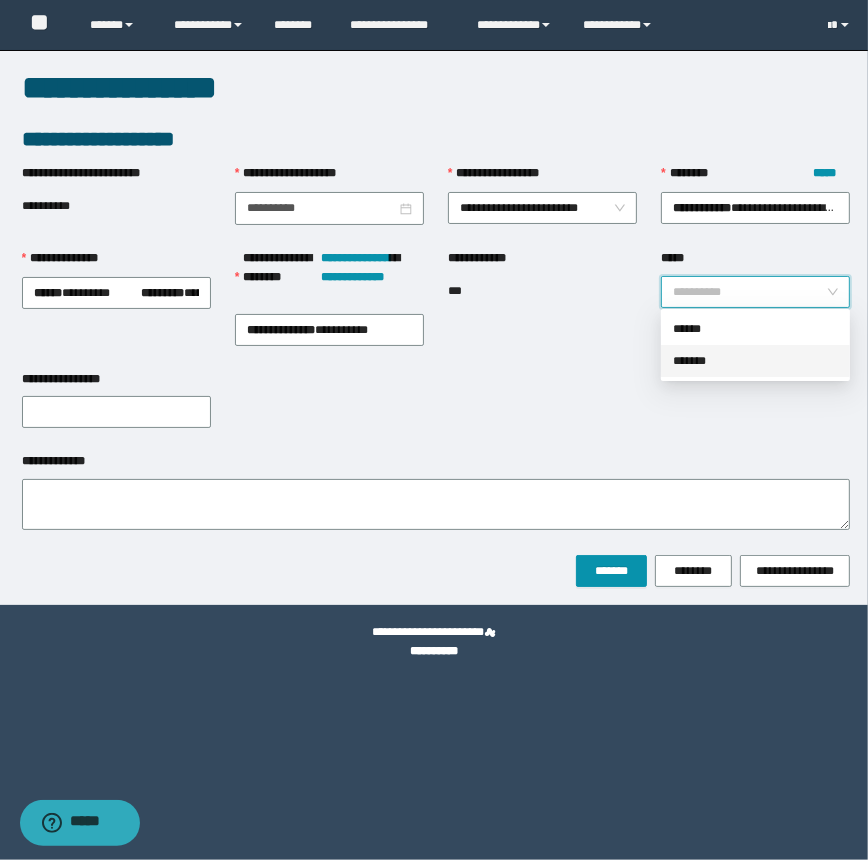 click on "*******" at bounding box center (755, 361) 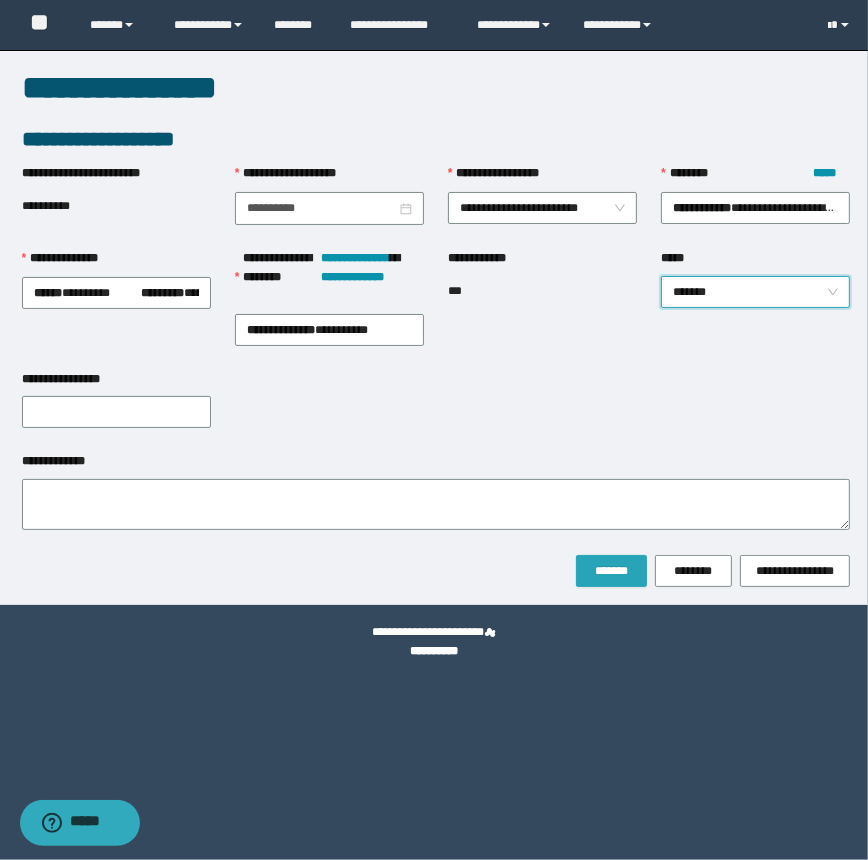 click on "*******" at bounding box center [611, 571] 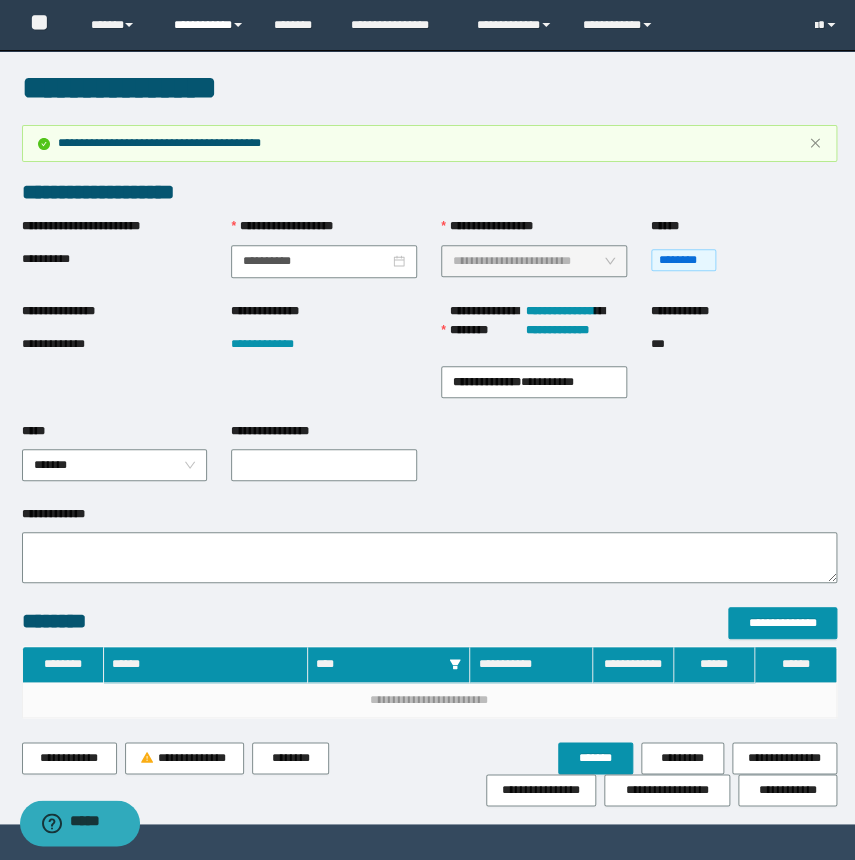 click on "**********" at bounding box center (209, 25) 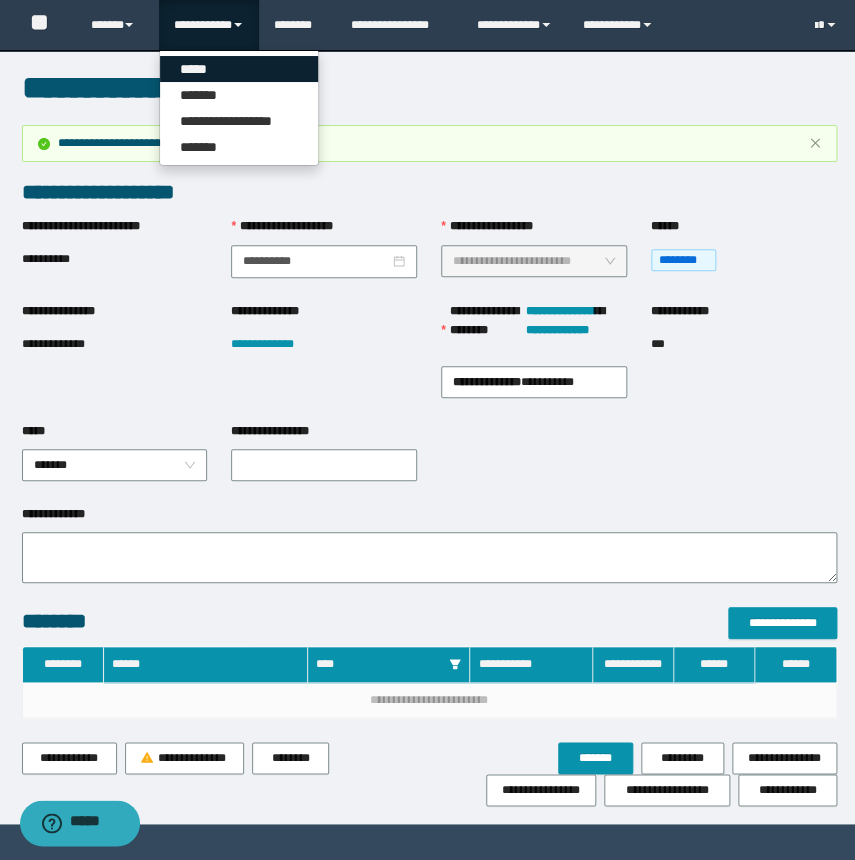 click on "*****" at bounding box center [239, 69] 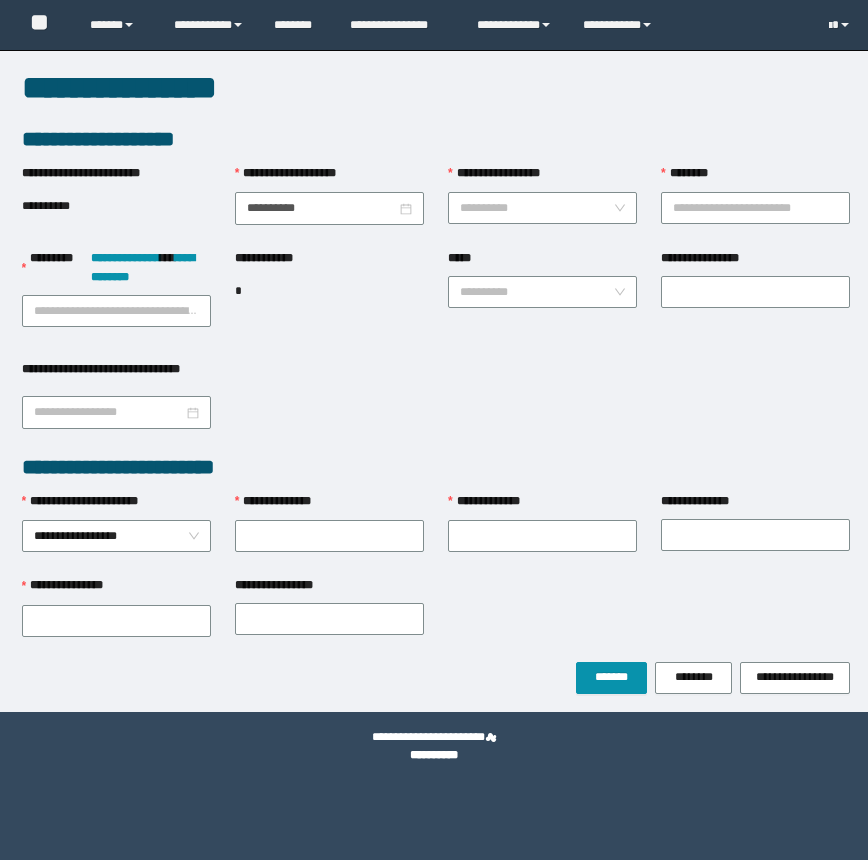scroll, scrollTop: 0, scrollLeft: 0, axis: both 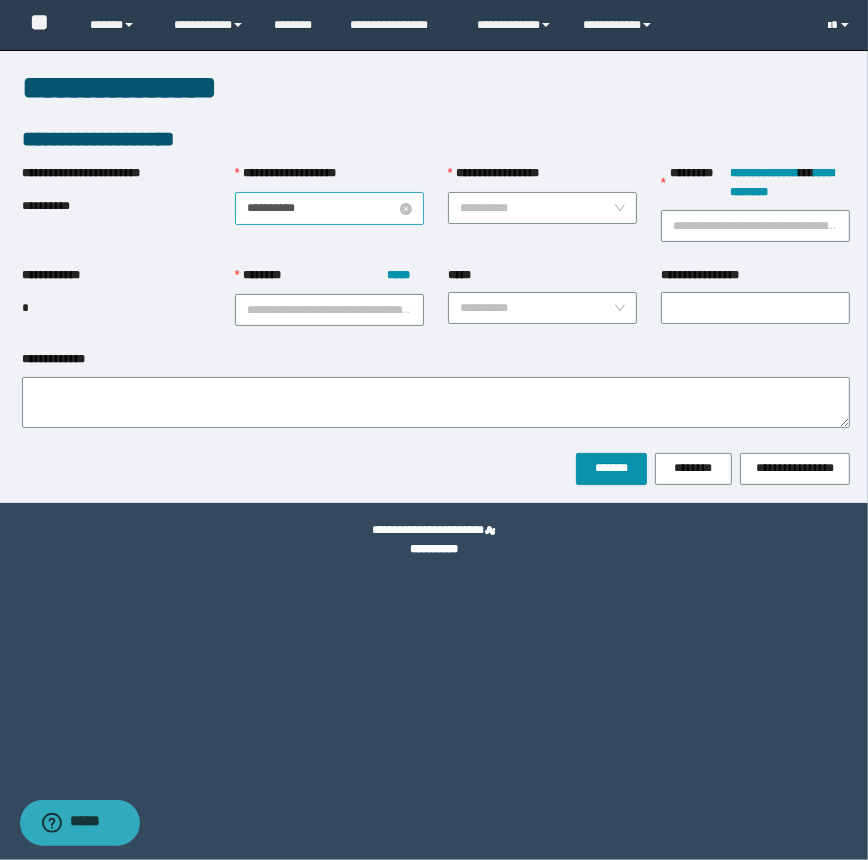 click on "**********" at bounding box center (321, 208) 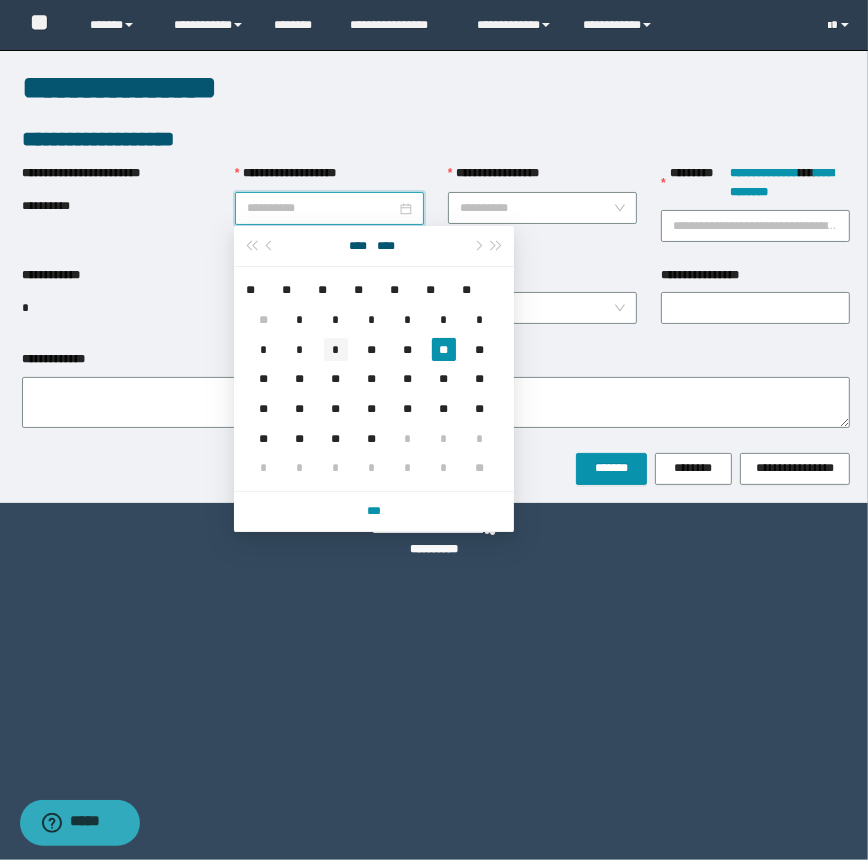 type on "**********" 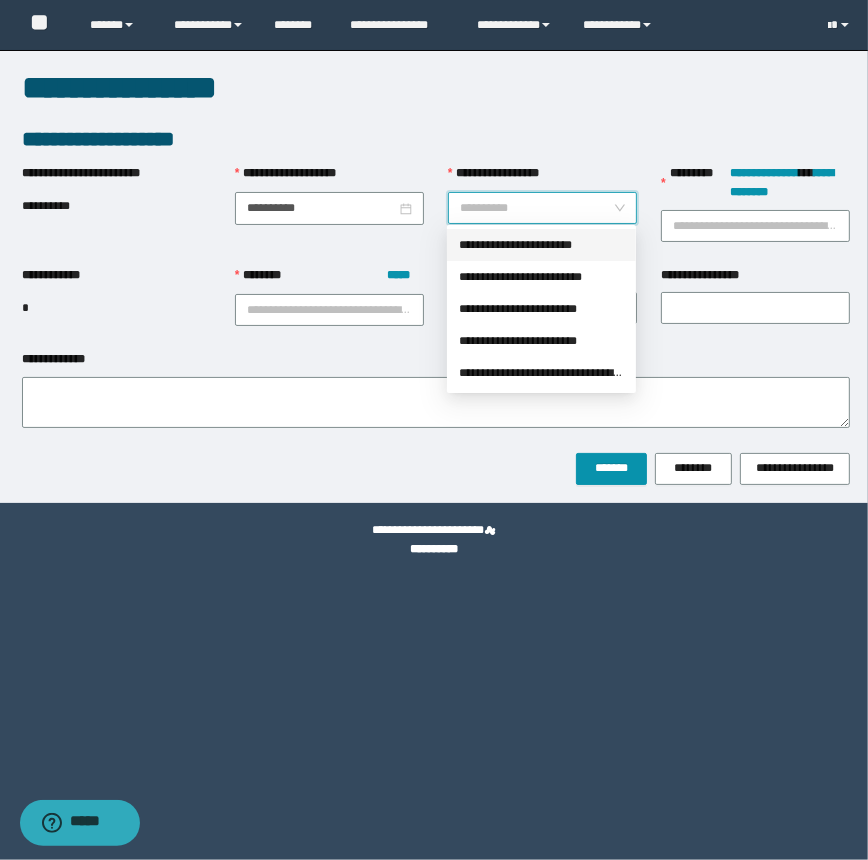 click on "**********" at bounding box center [536, 208] 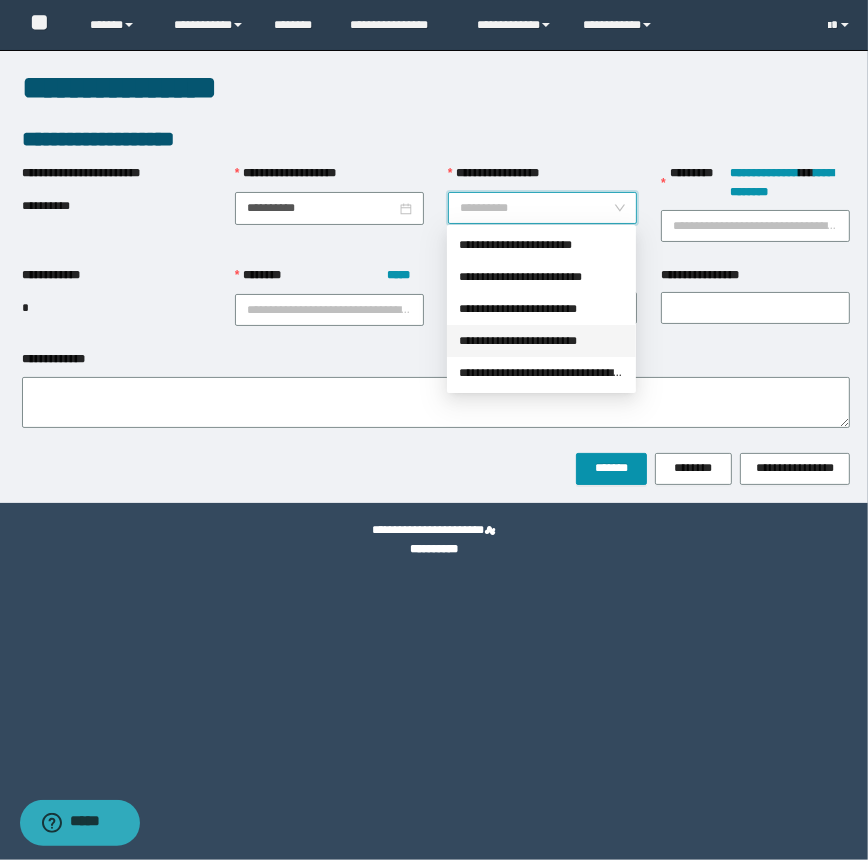 click on "**********" at bounding box center (541, 341) 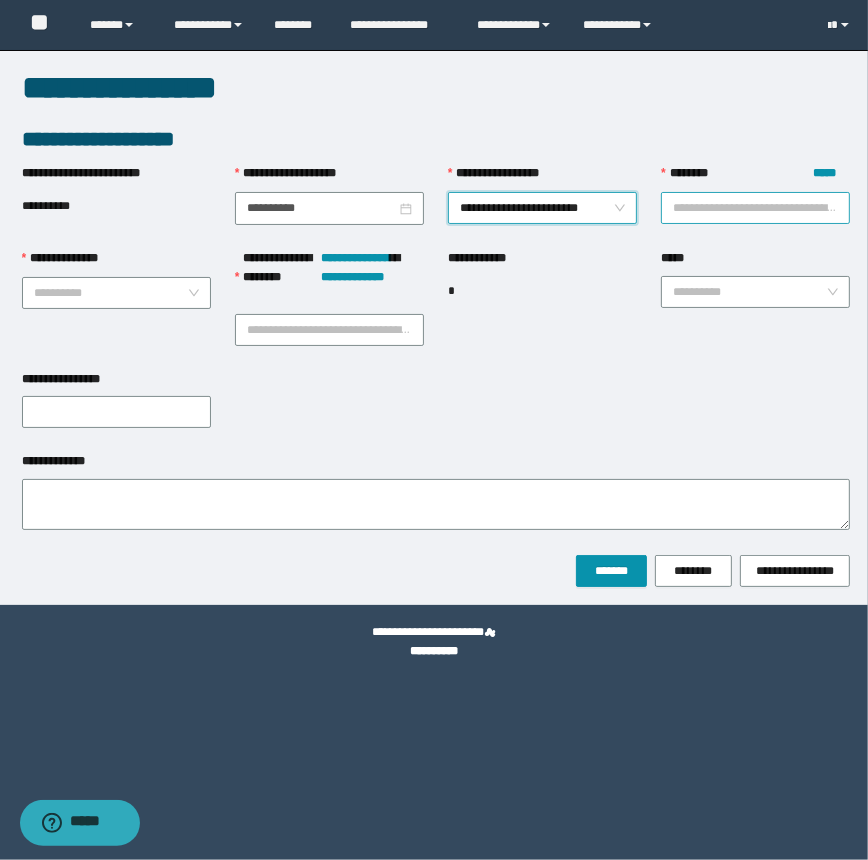 click on "******** *****" at bounding box center (755, 208) 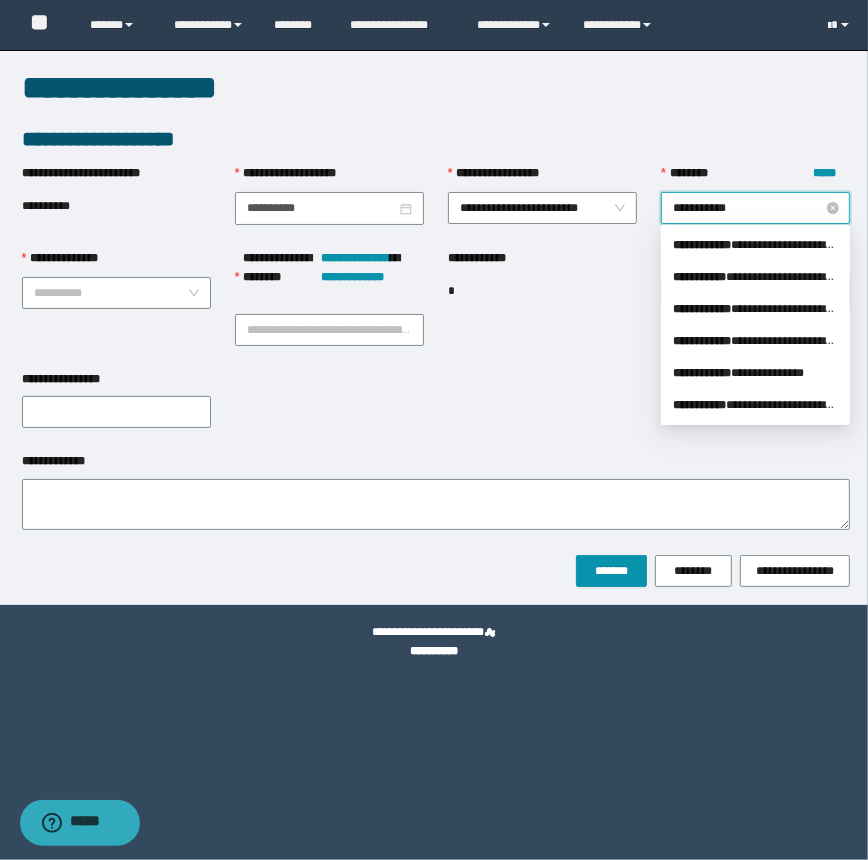 type on "**********" 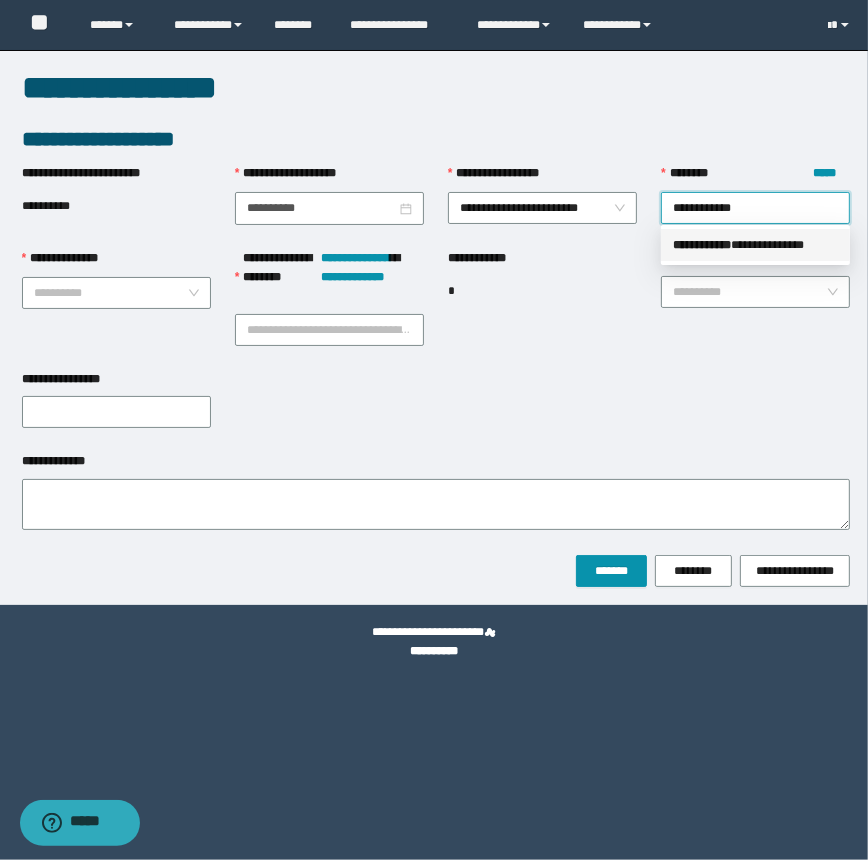 click on "**********" at bounding box center [755, 245] 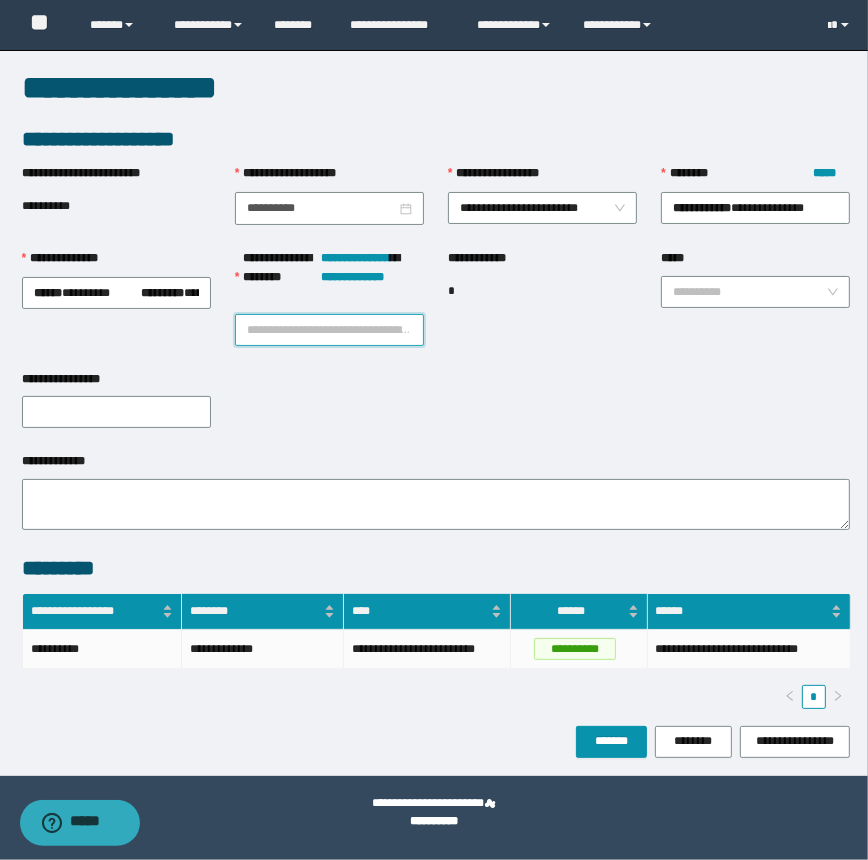 click on "**********" at bounding box center (329, 330) 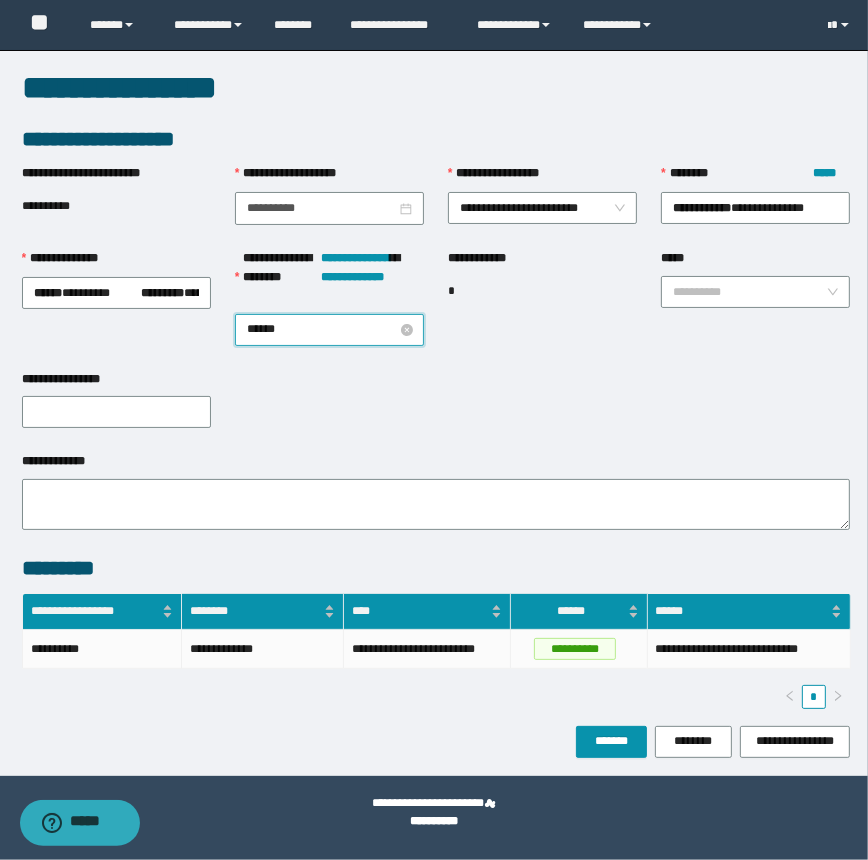 type on "*******" 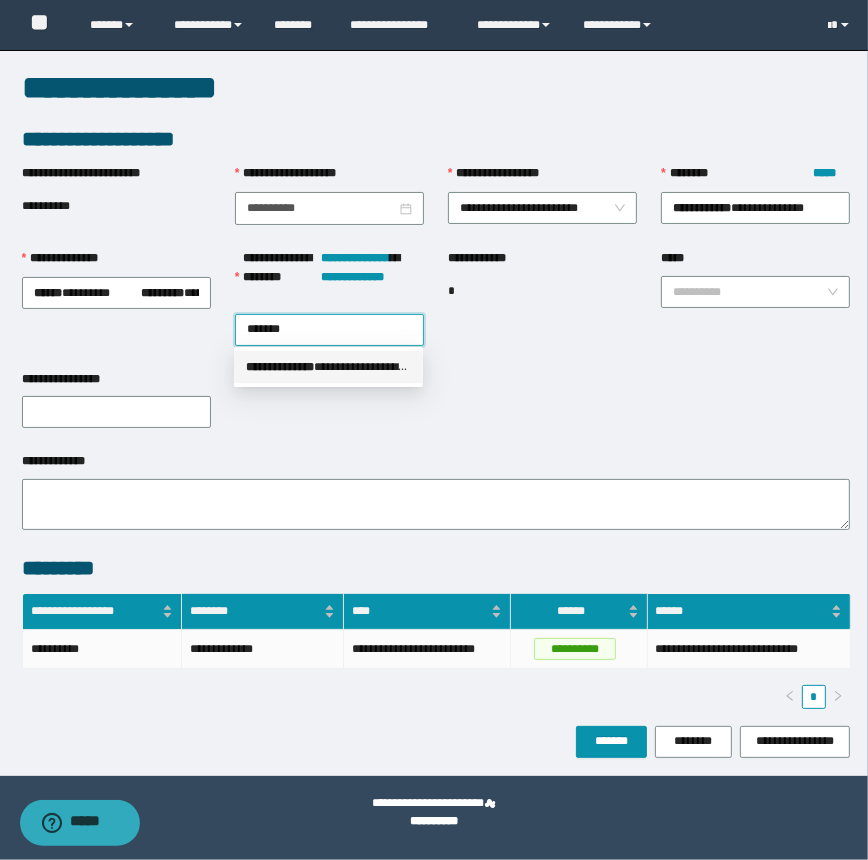 click on "**********" at bounding box center [328, 367] 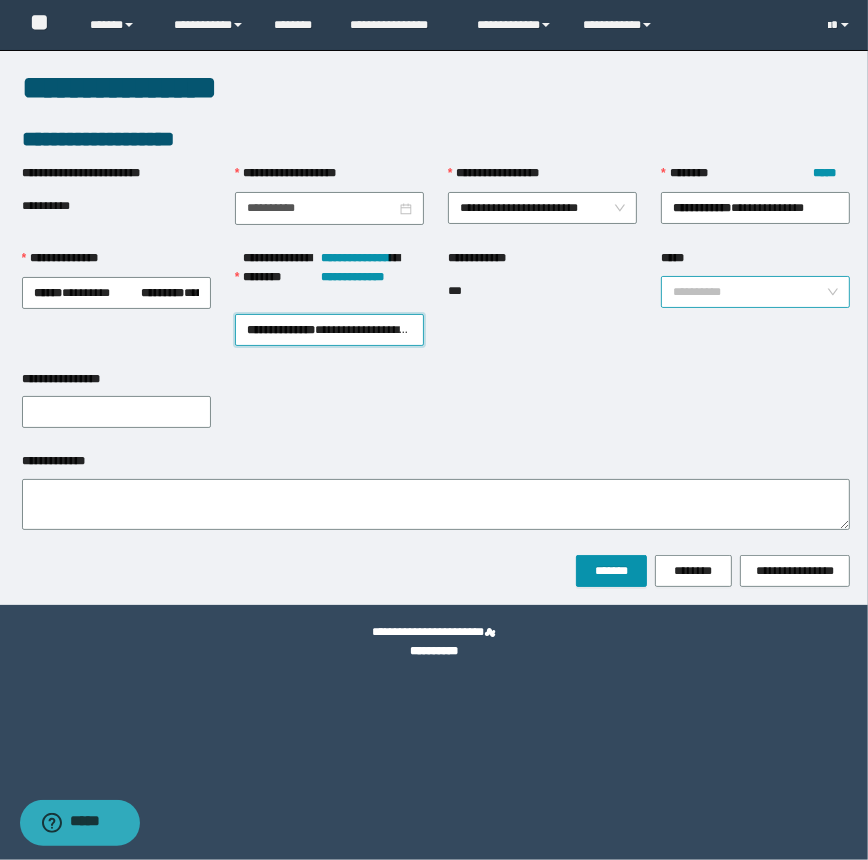 click on "*****" at bounding box center (749, 292) 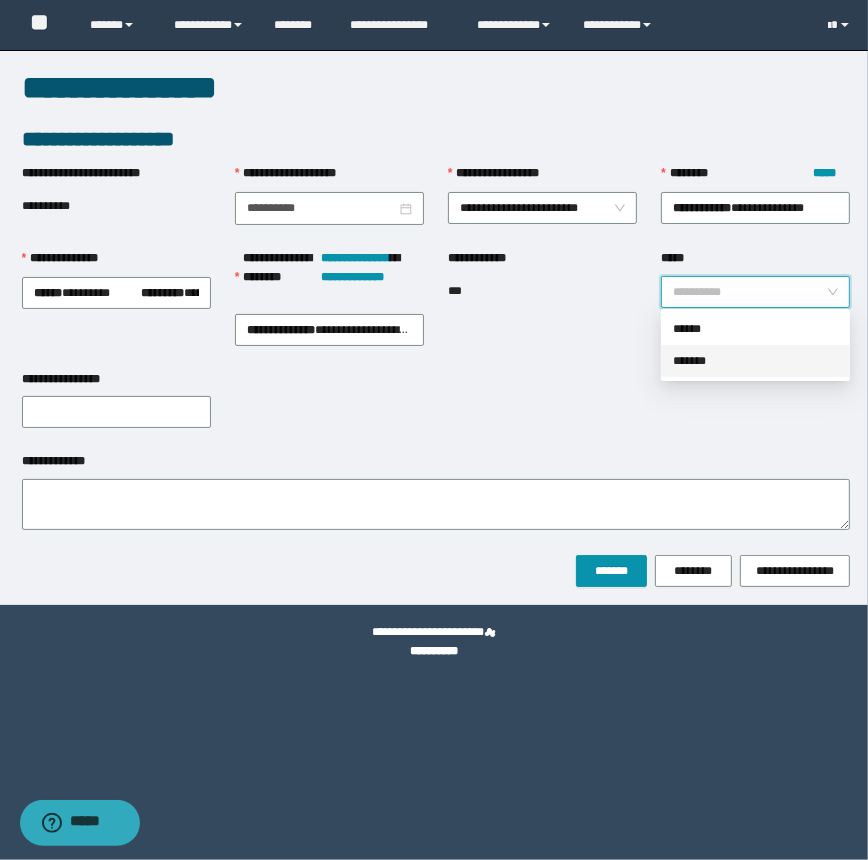 click on "*******" at bounding box center (755, 361) 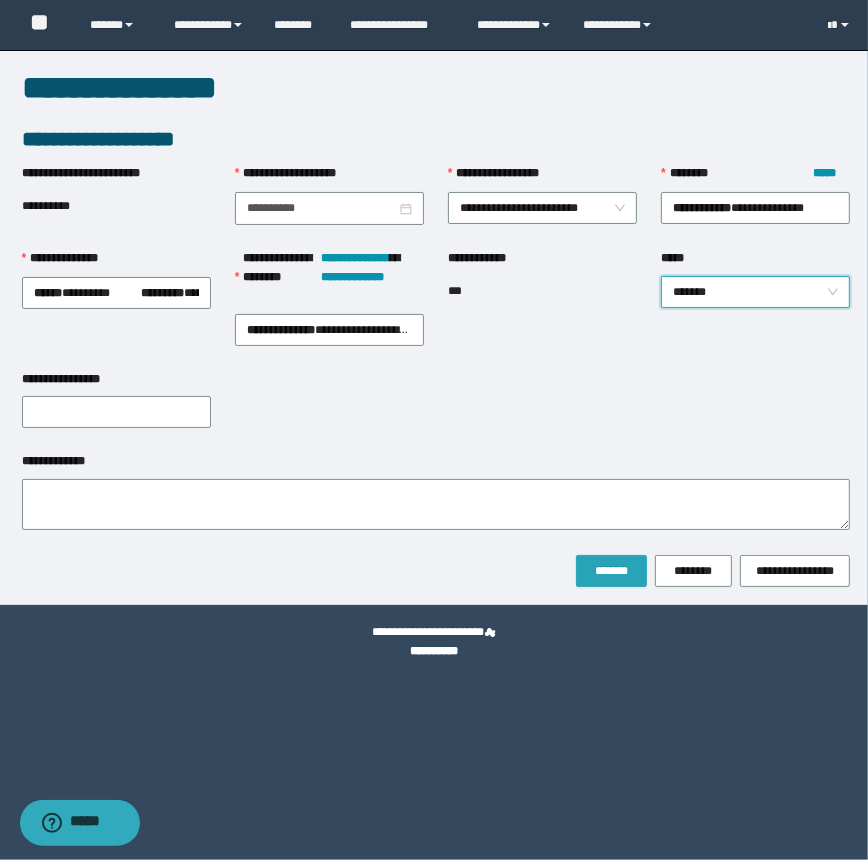 click on "*******" at bounding box center (611, 571) 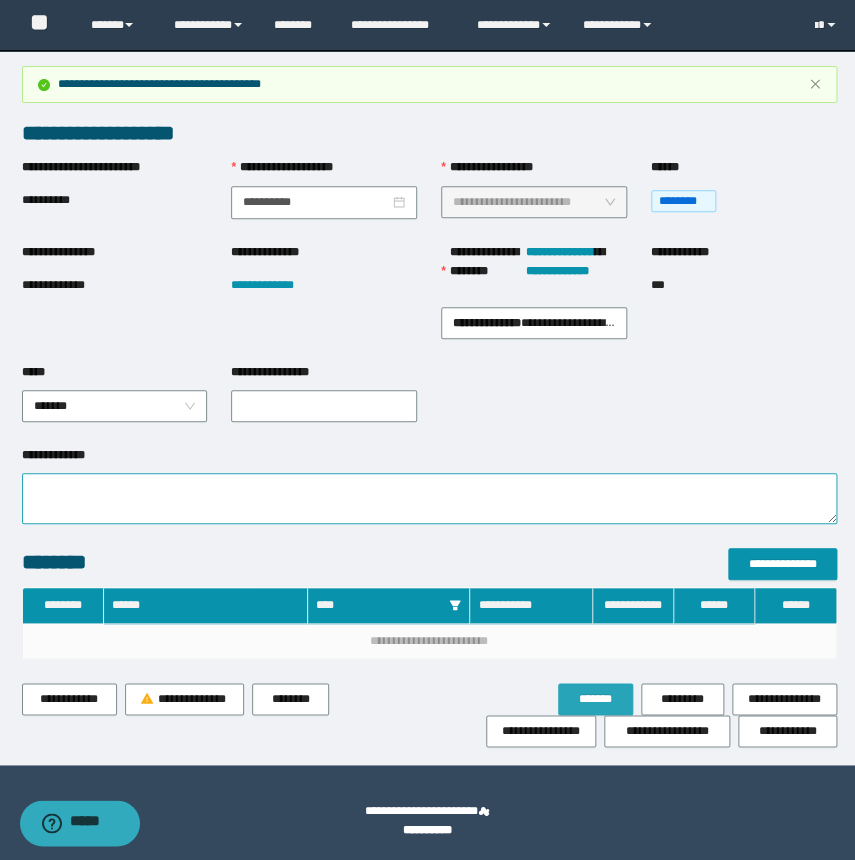 scroll, scrollTop: 0, scrollLeft: 0, axis: both 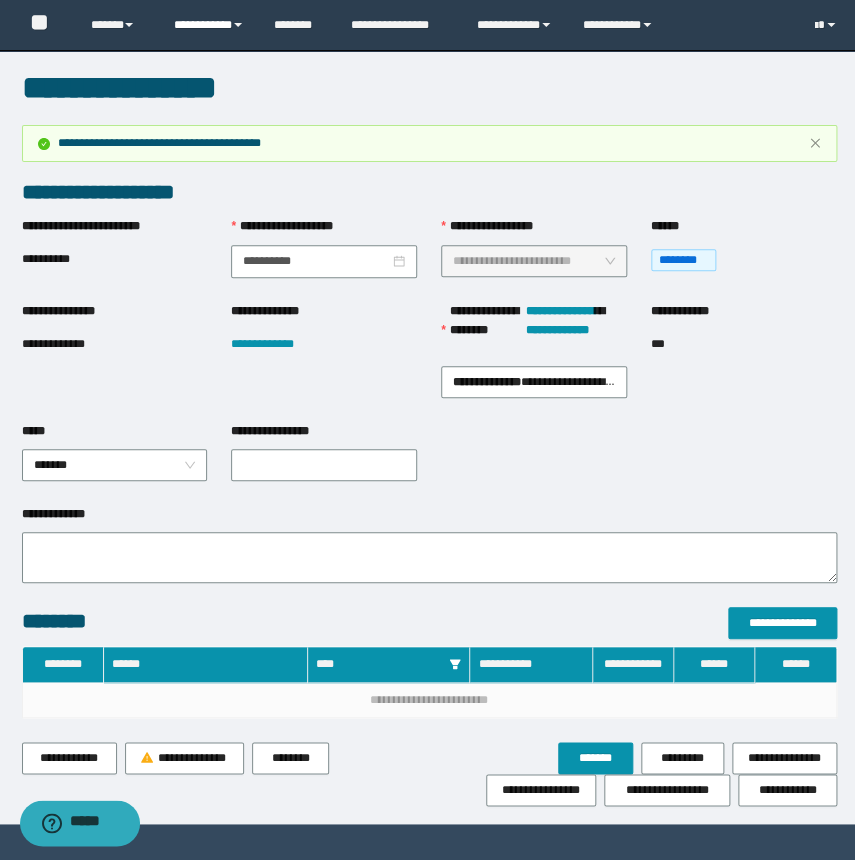 click on "**********" at bounding box center (209, 25) 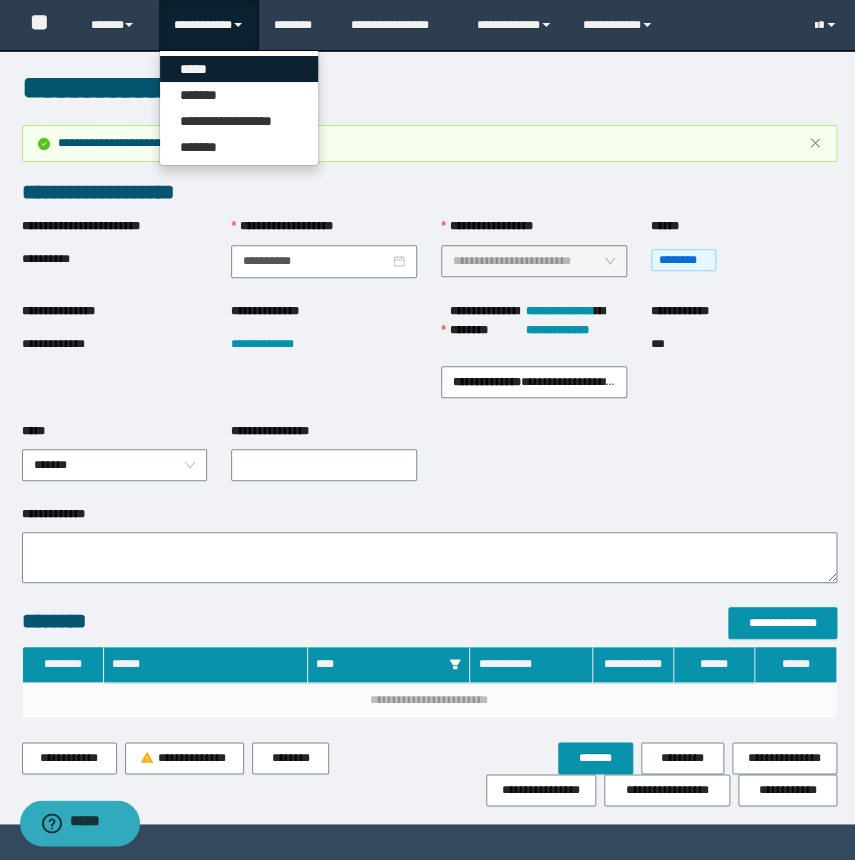 click on "*****" at bounding box center [239, 69] 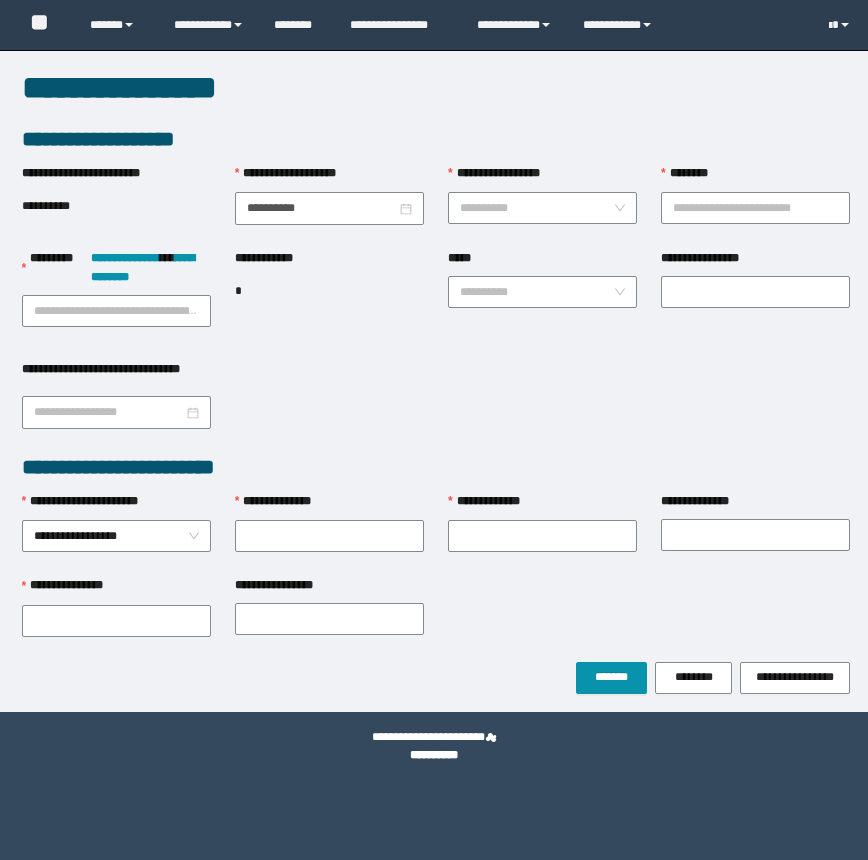 scroll, scrollTop: 0, scrollLeft: 0, axis: both 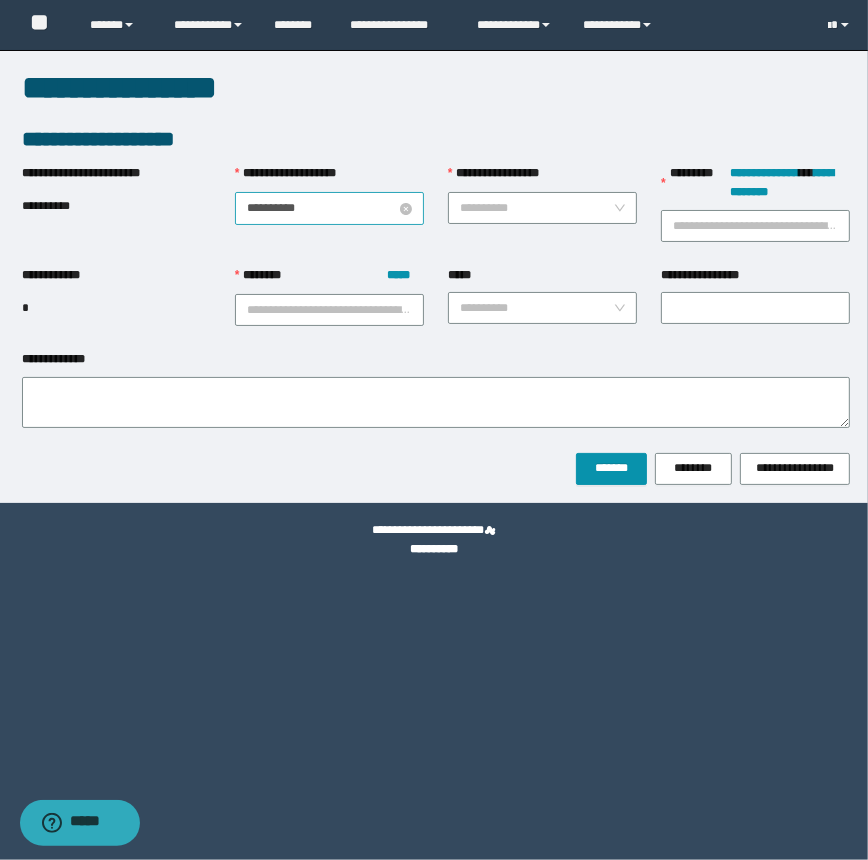 click on "**********" at bounding box center [321, 208] 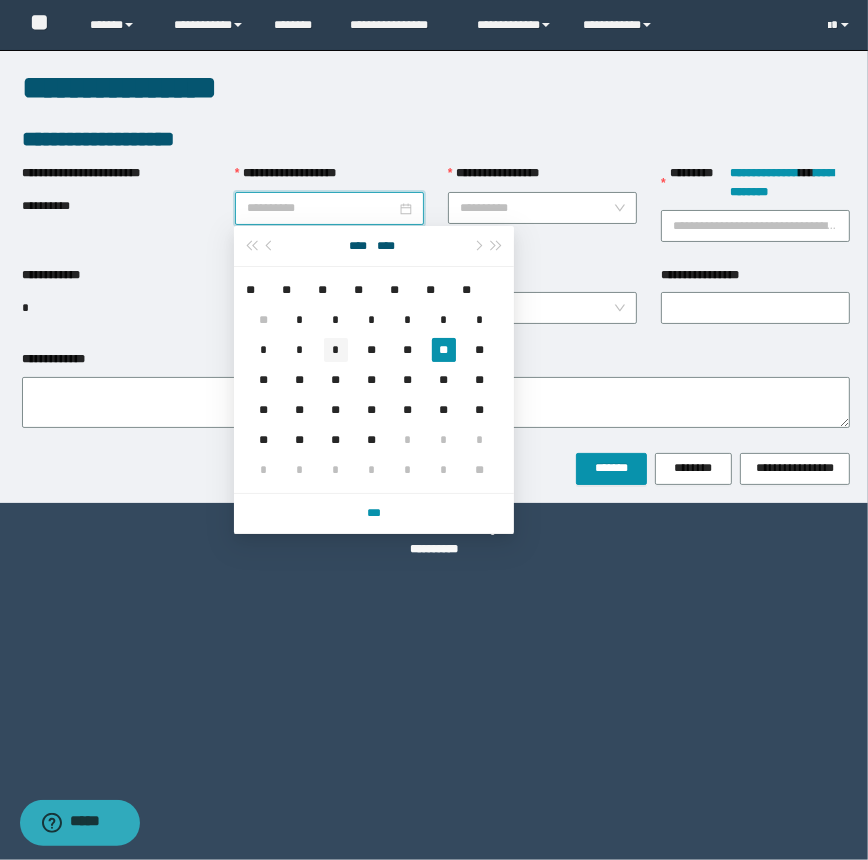 type on "**********" 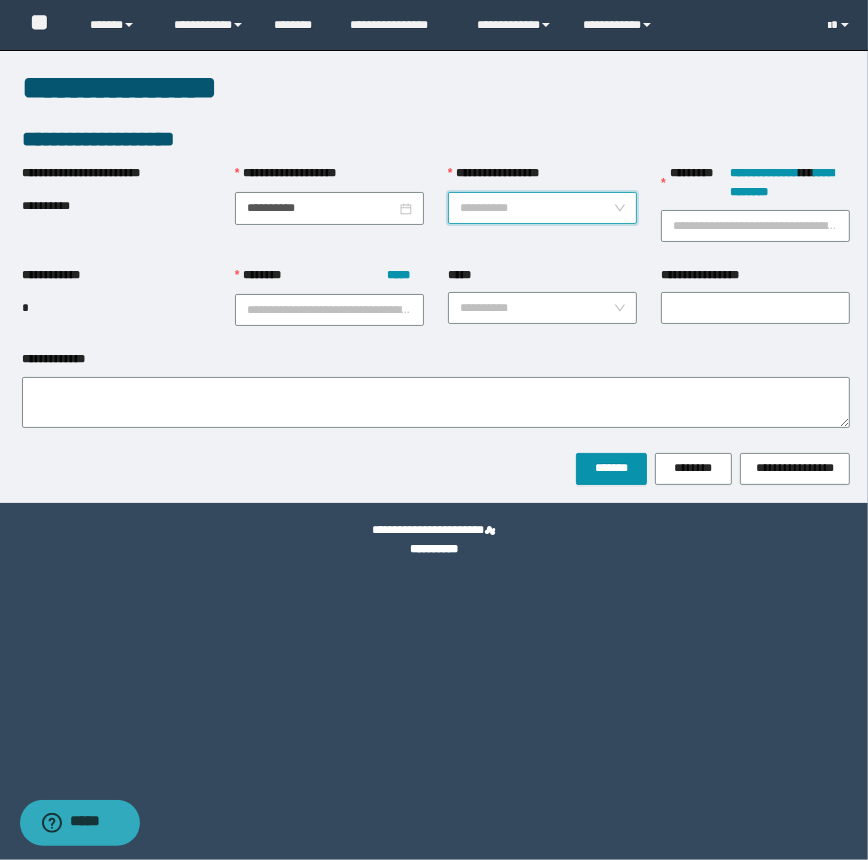 click on "**********" at bounding box center [536, 208] 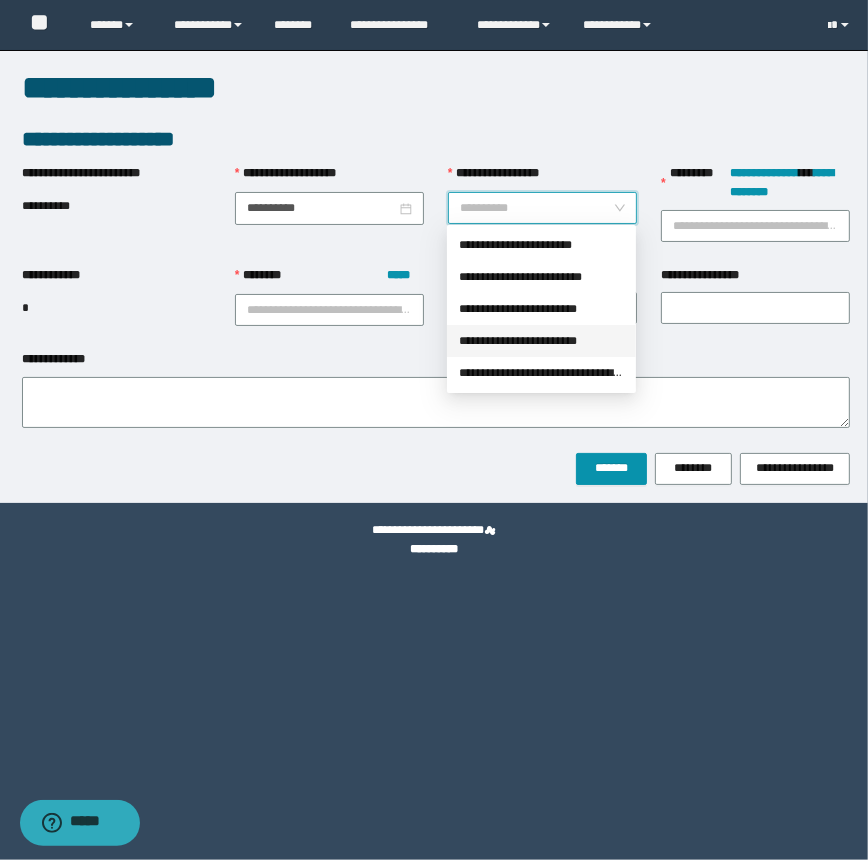 click on "**********" at bounding box center (541, 341) 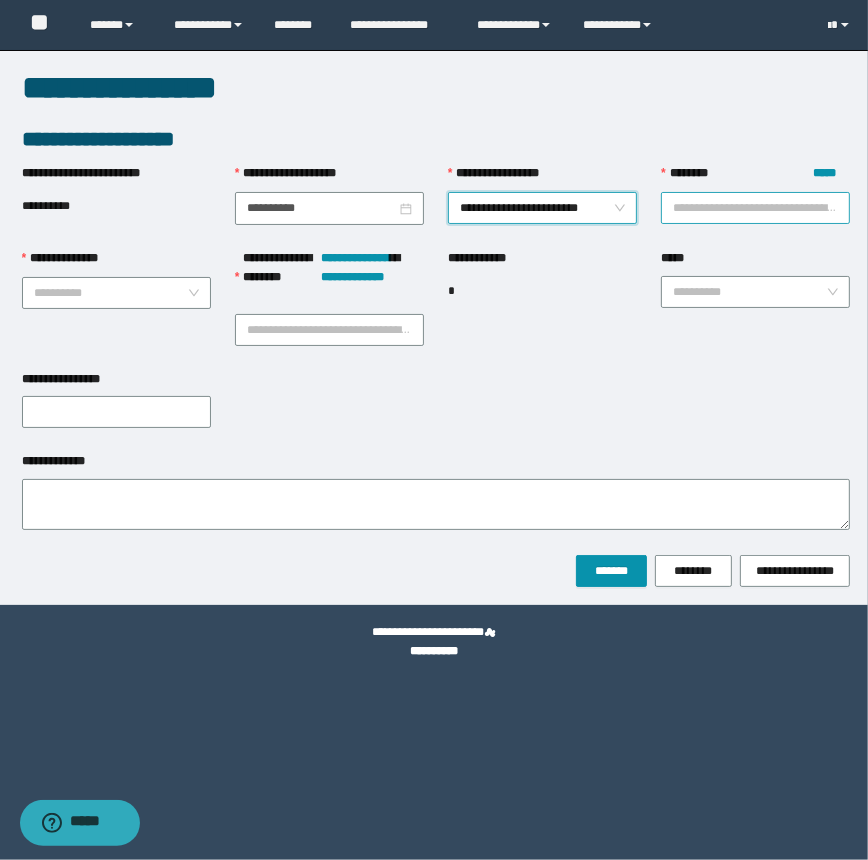 click on "******** *****" at bounding box center [755, 208] 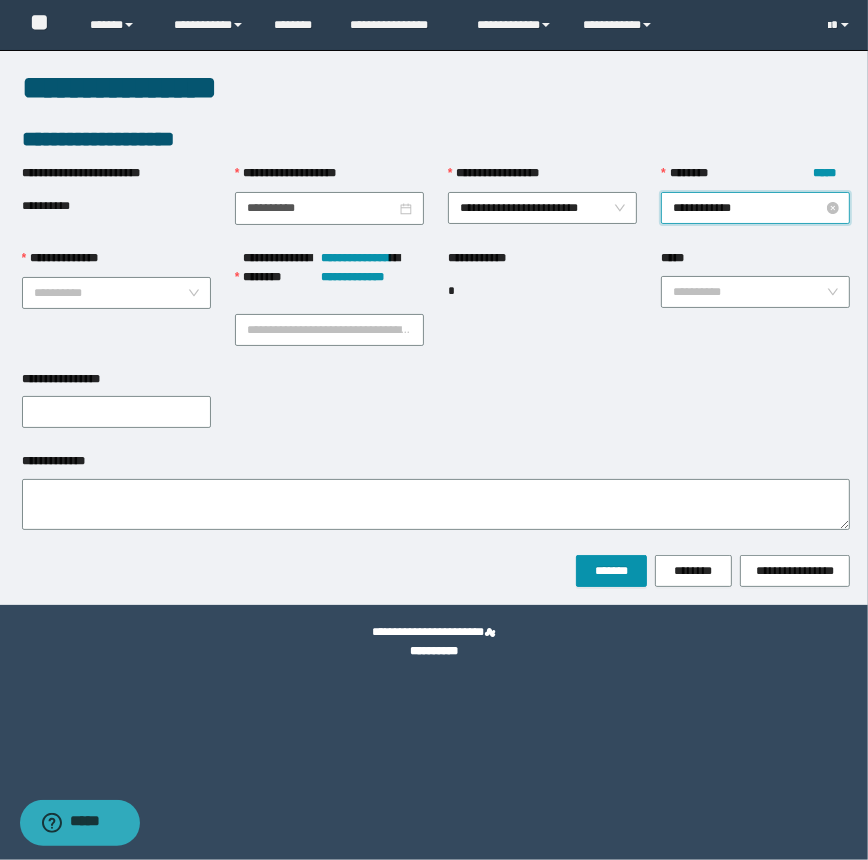 type on "**********" 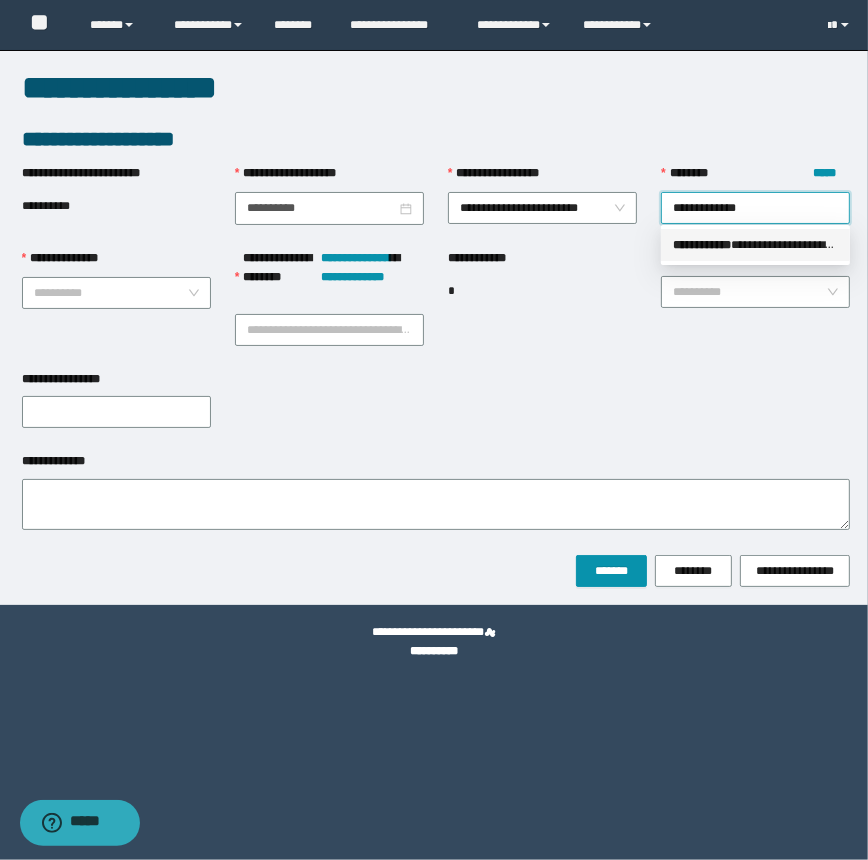 click on "**********" at bounding box center [755, 245] 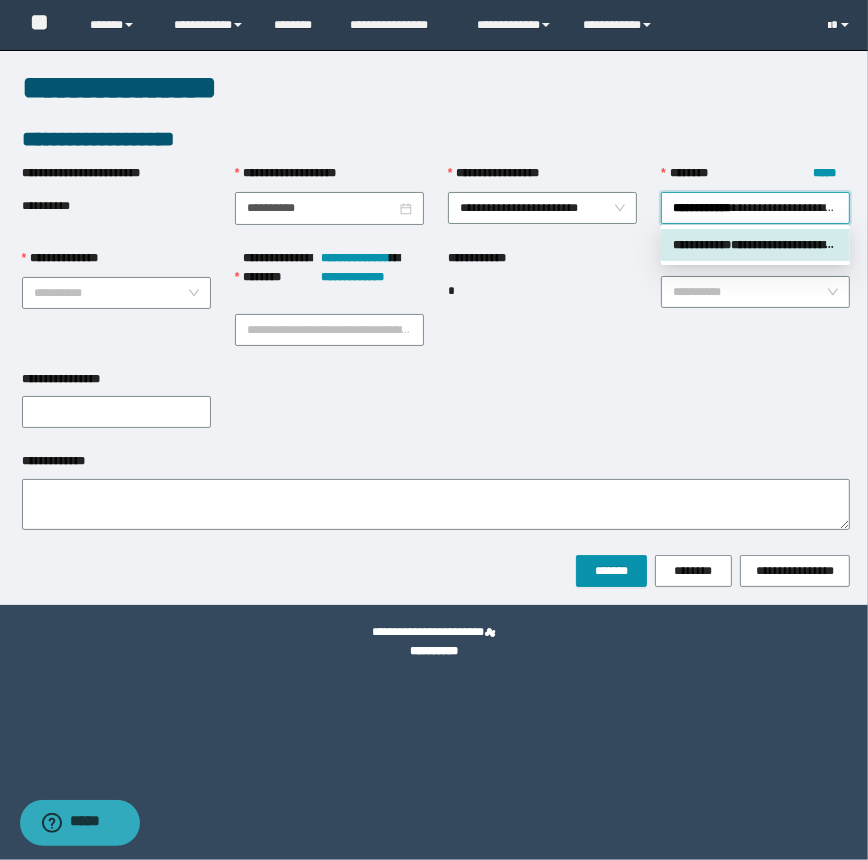 type 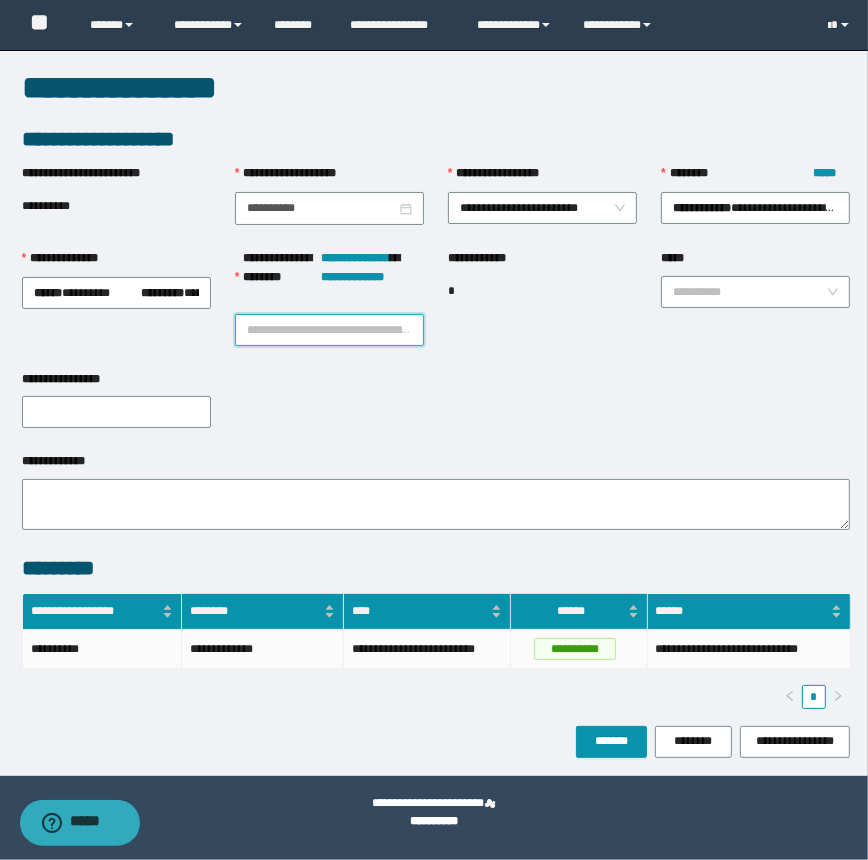 click on "**********" at bounding box center (329, 330) 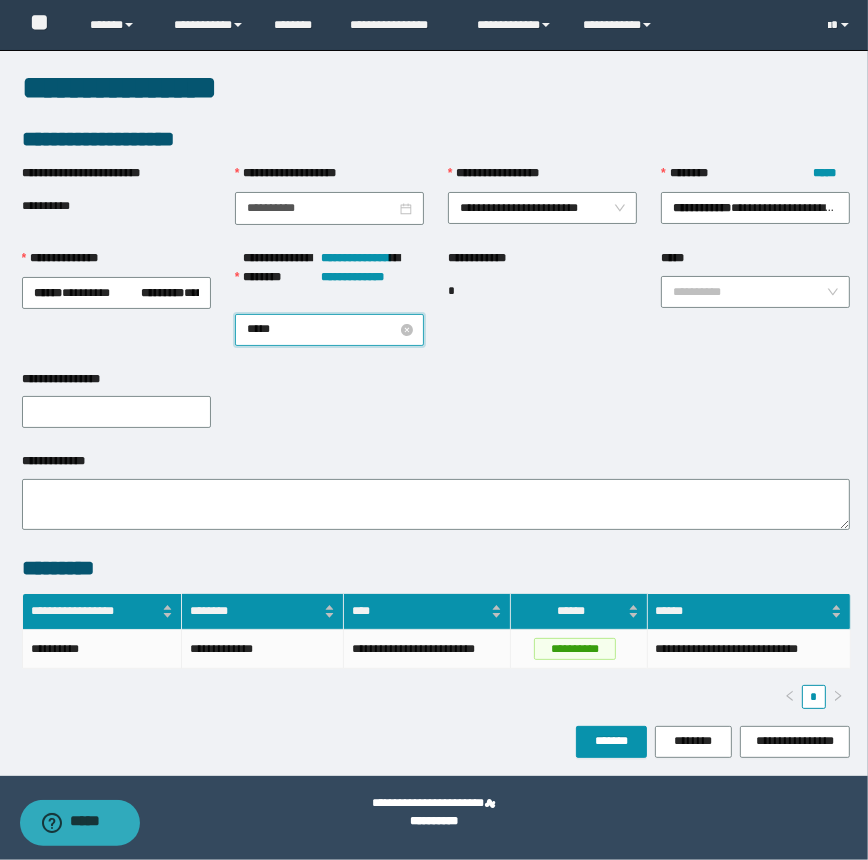 type on "******" 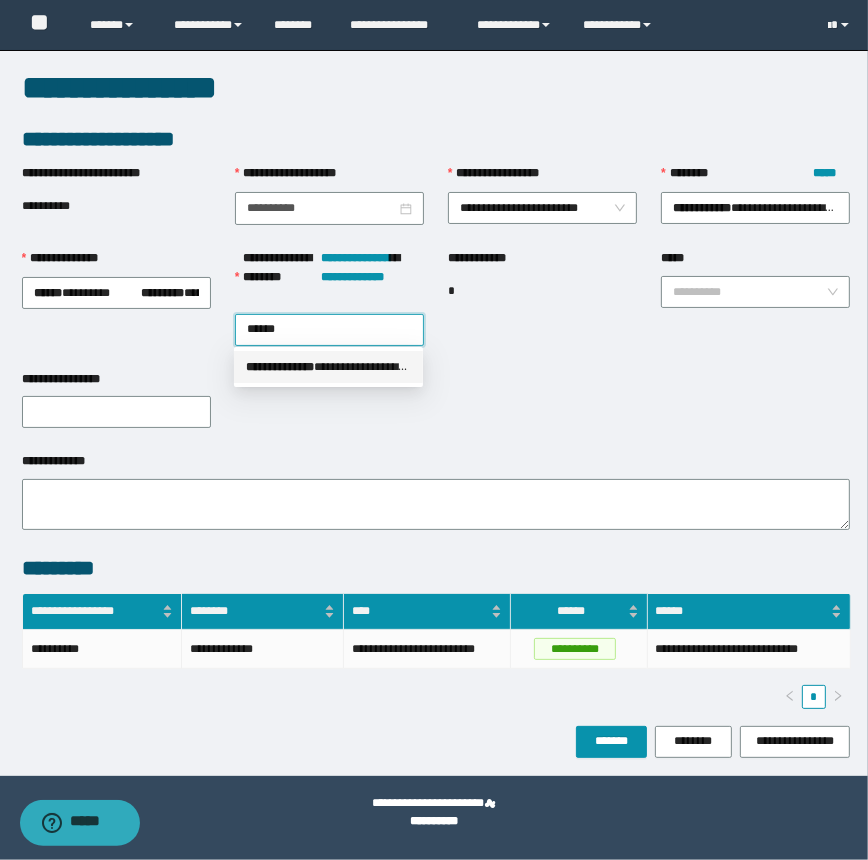 click on "**********" at bounding box center (328, 367) 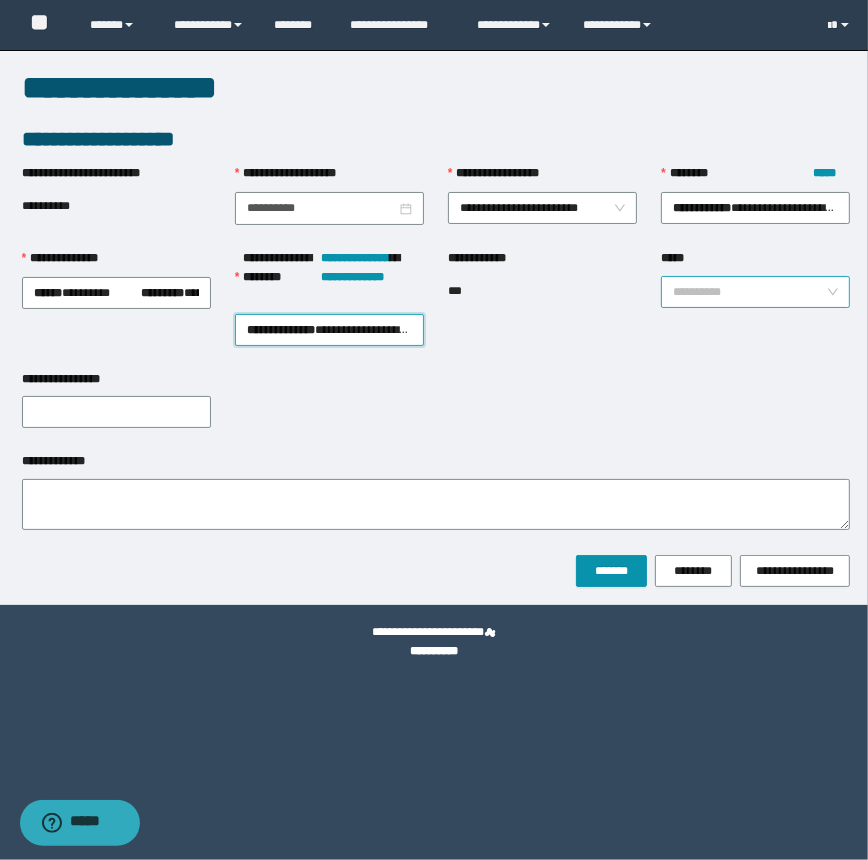 click on "*****" at bounding box center [749, 292] 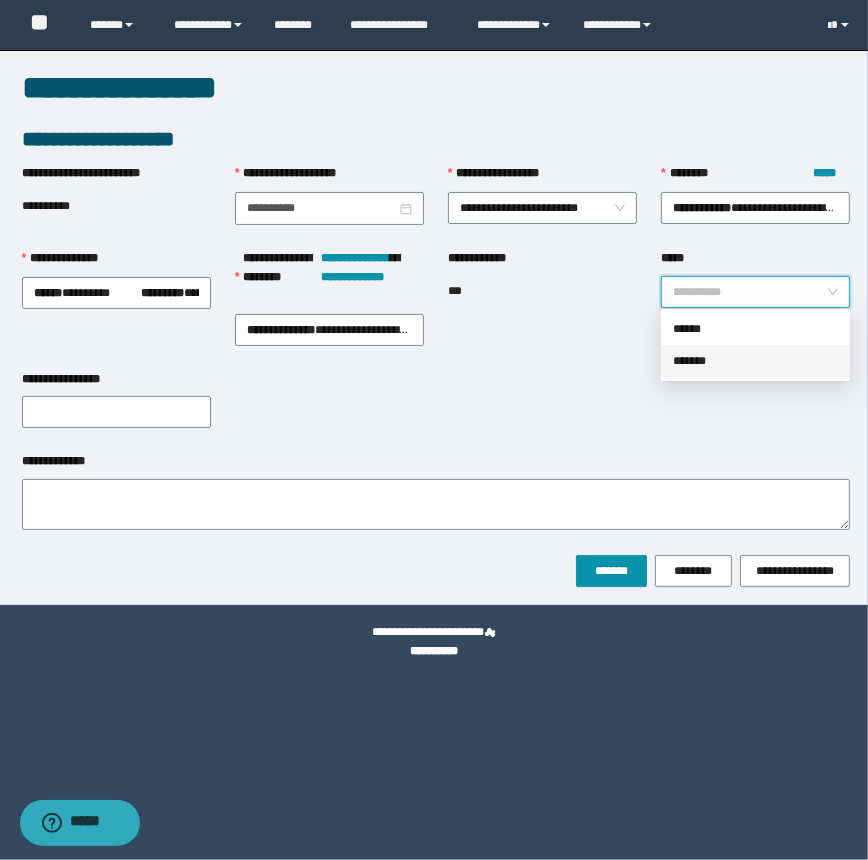 click on "*******" at bounding box center (755, 361) 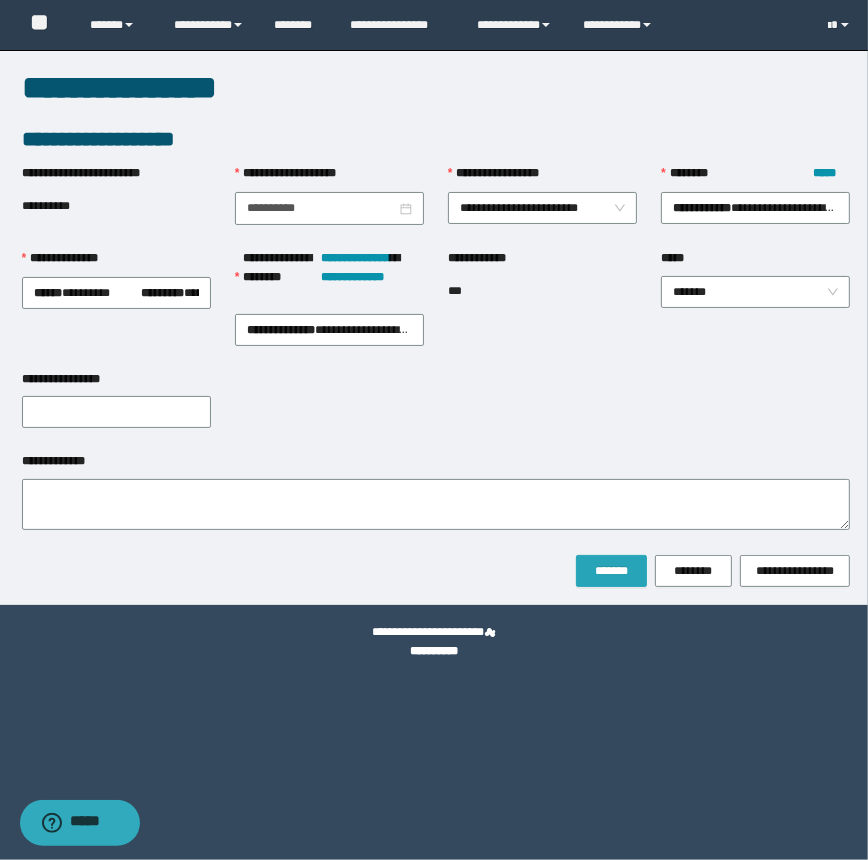 click on "*******" at bounding box center (611, 571) 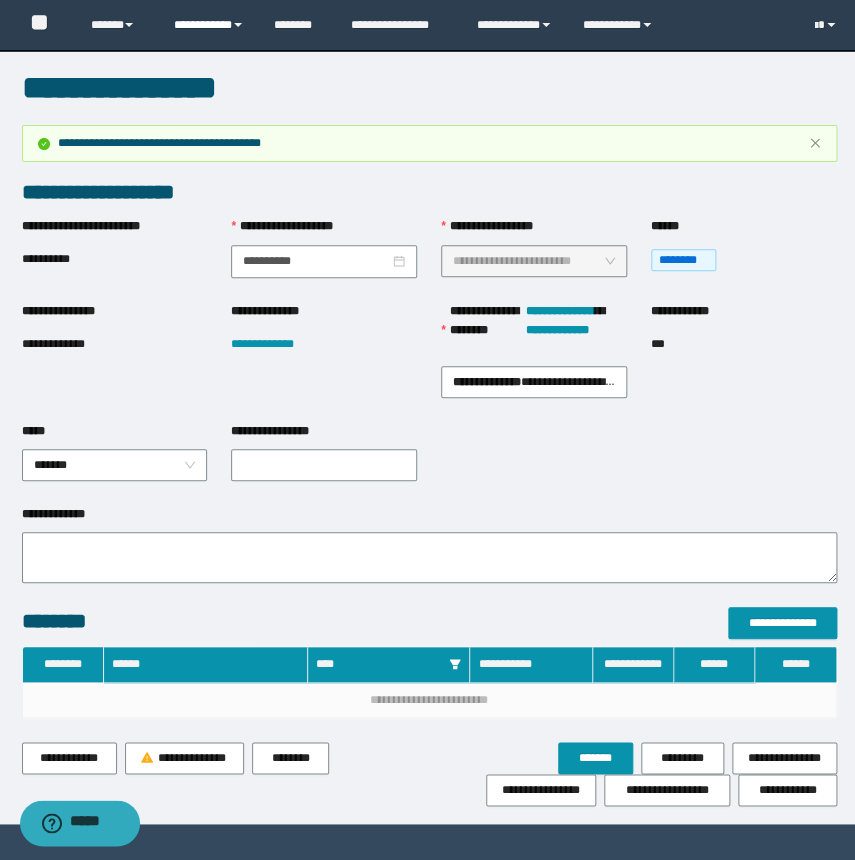click on "**********" at bounding box center [209, 25] 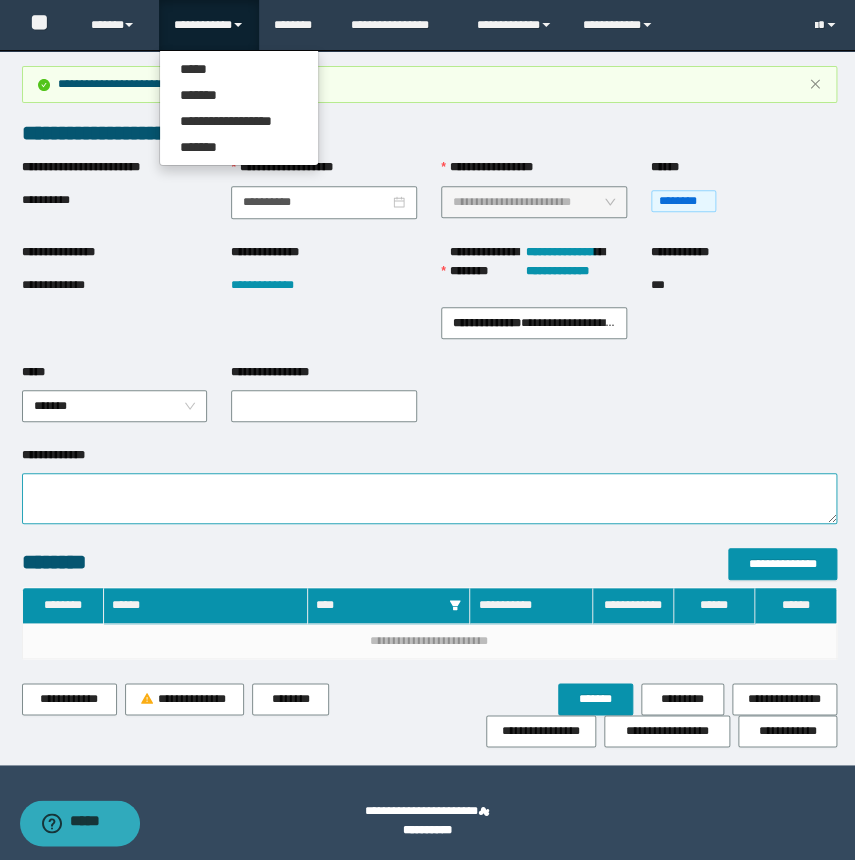 scroll, scrollTop: 0, scrollLeft: 0, axis: both 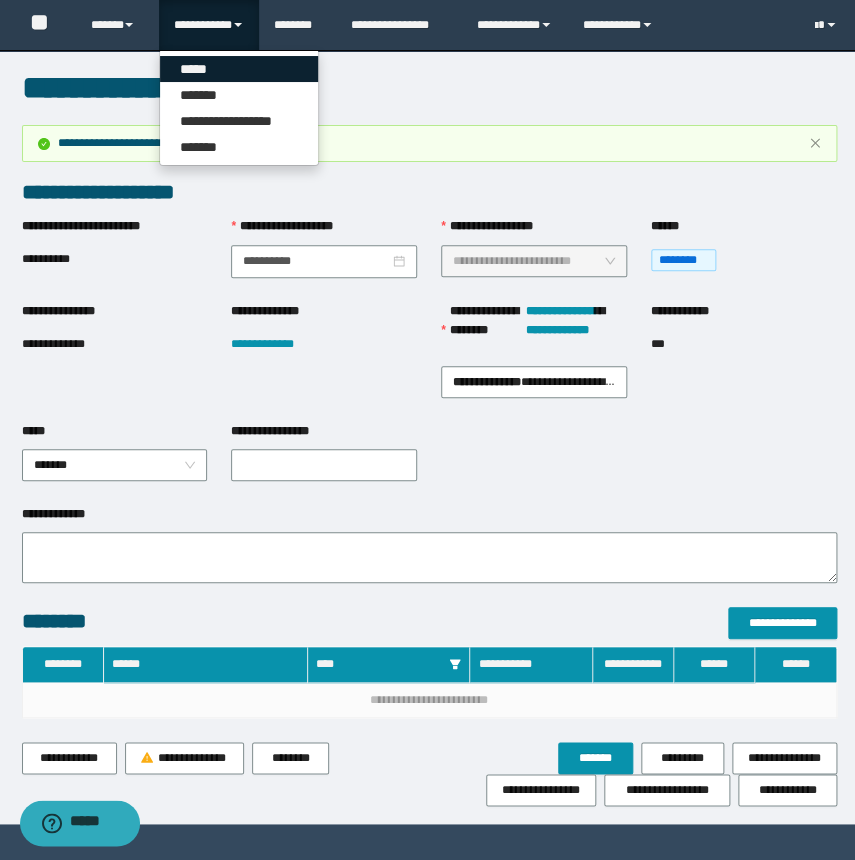 click on "*****" at bounding box center (239, 69) 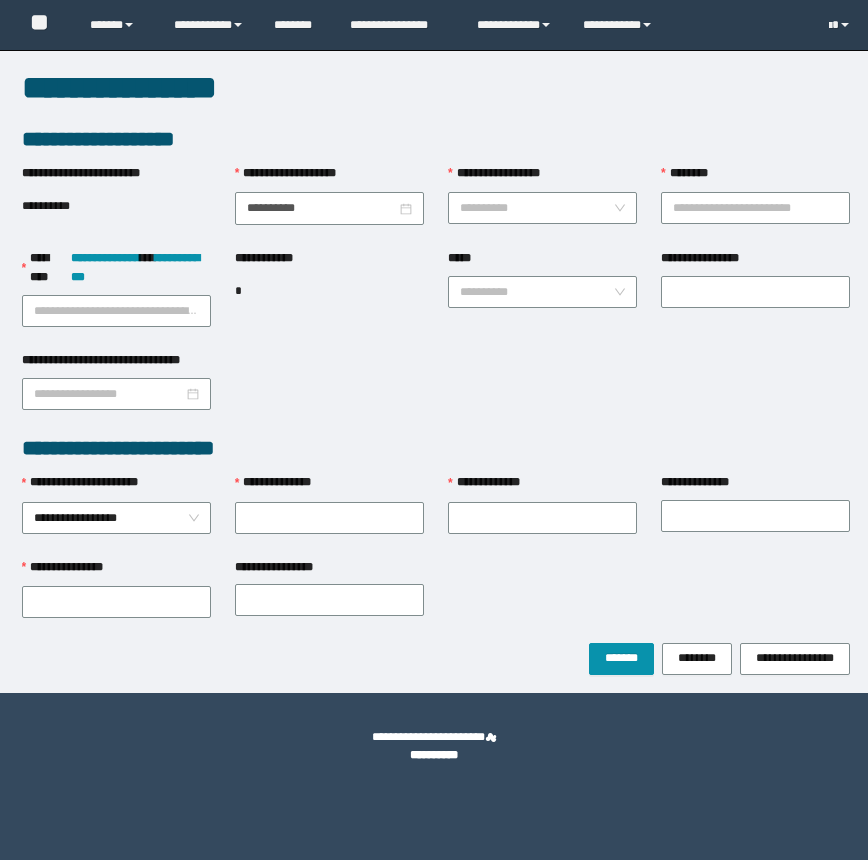 scroll, scrollTop: 0, scrollLeft: 0, axis: both 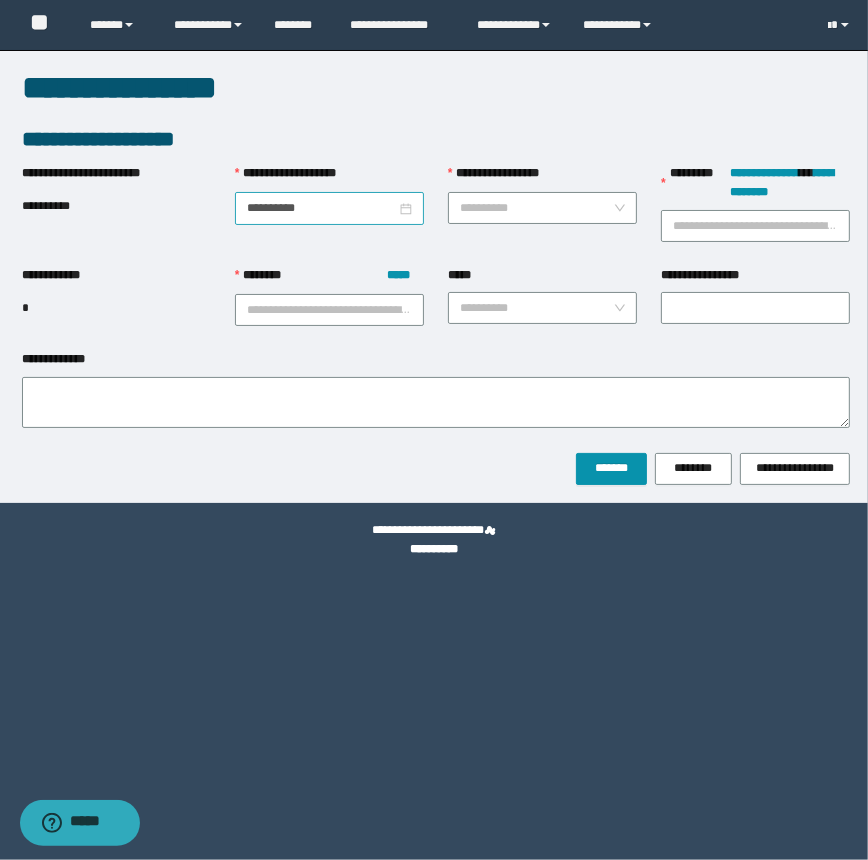 click on "**********" at bounding box center [329, 208] 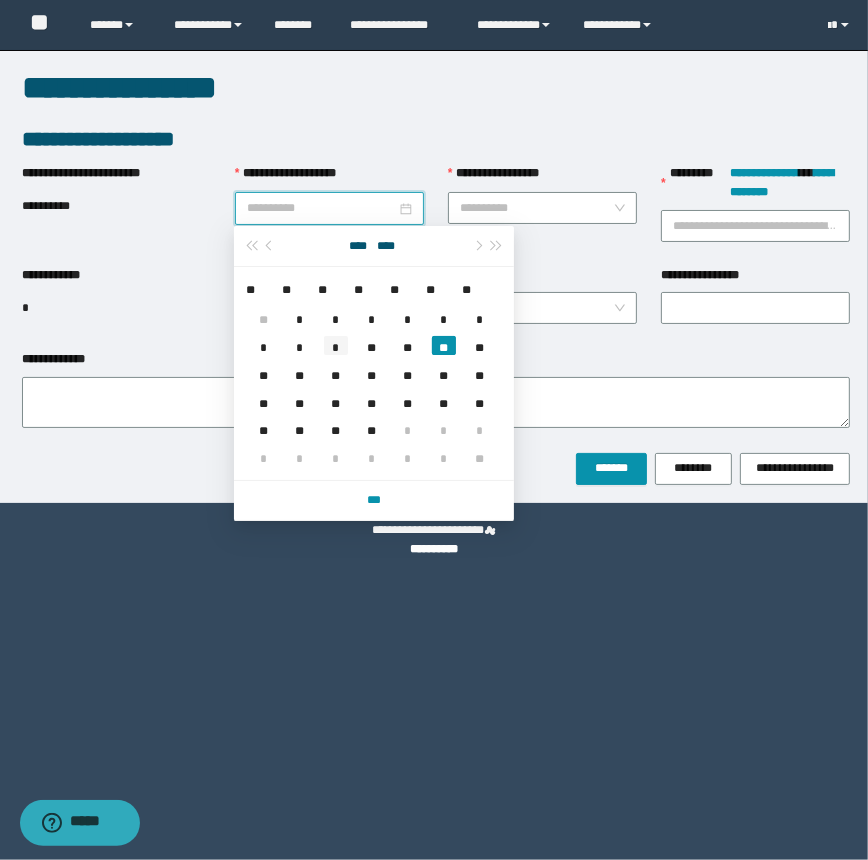 type on "**********" 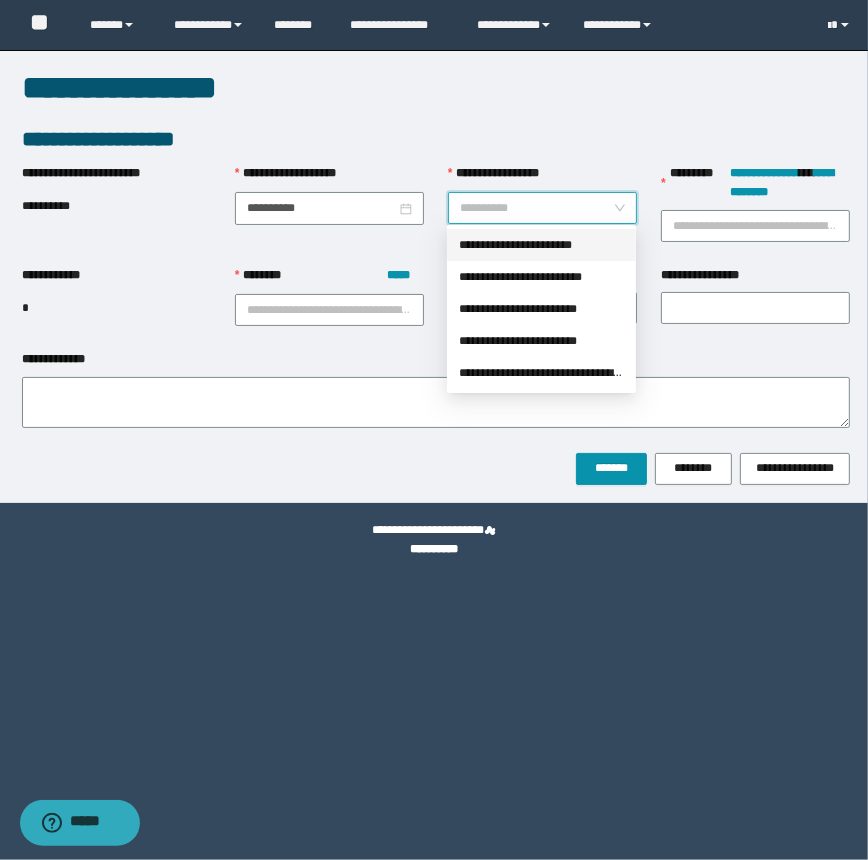 click on "**********" at bounding box center [536, 208] 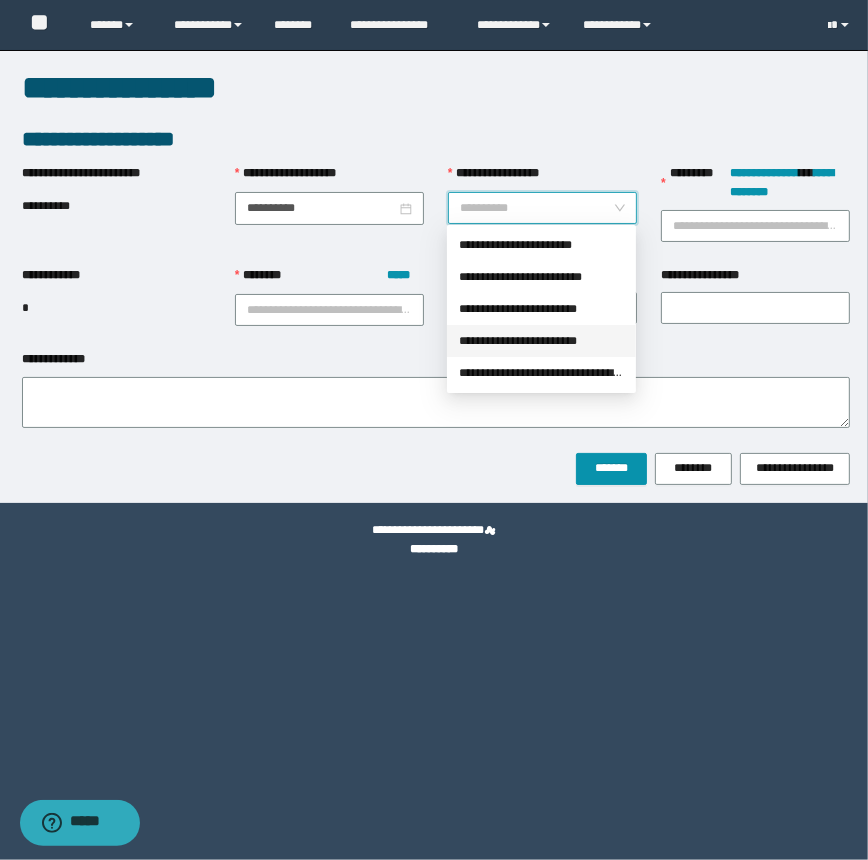 click on "**********" at bounding box center [541, 341] 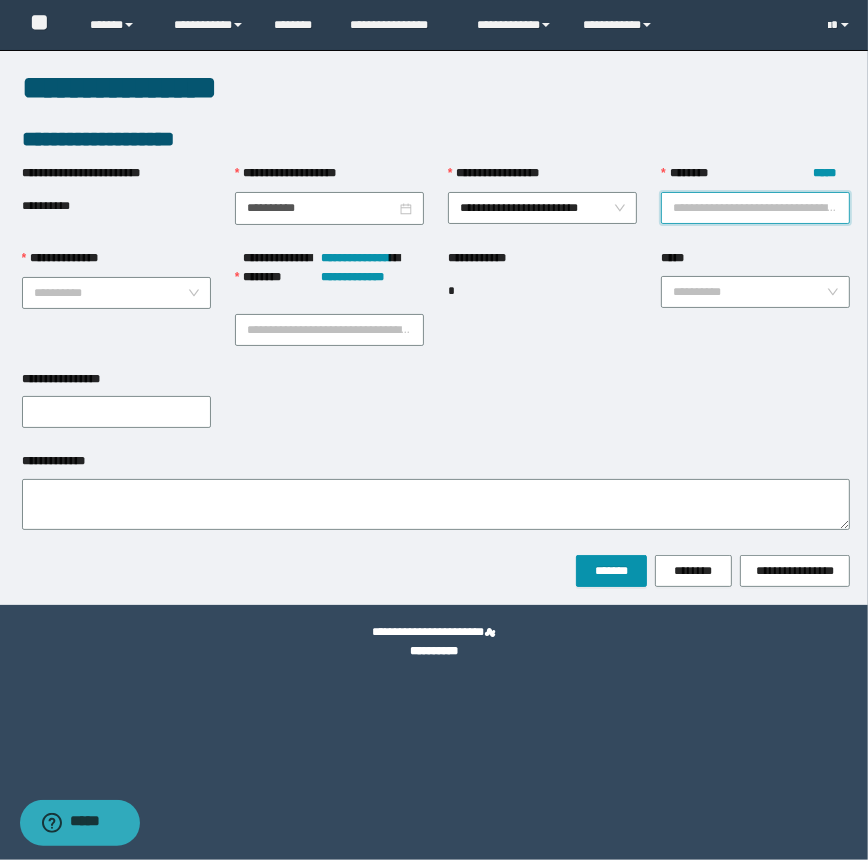 click on "******** *****" at bounding box center [755, 208] 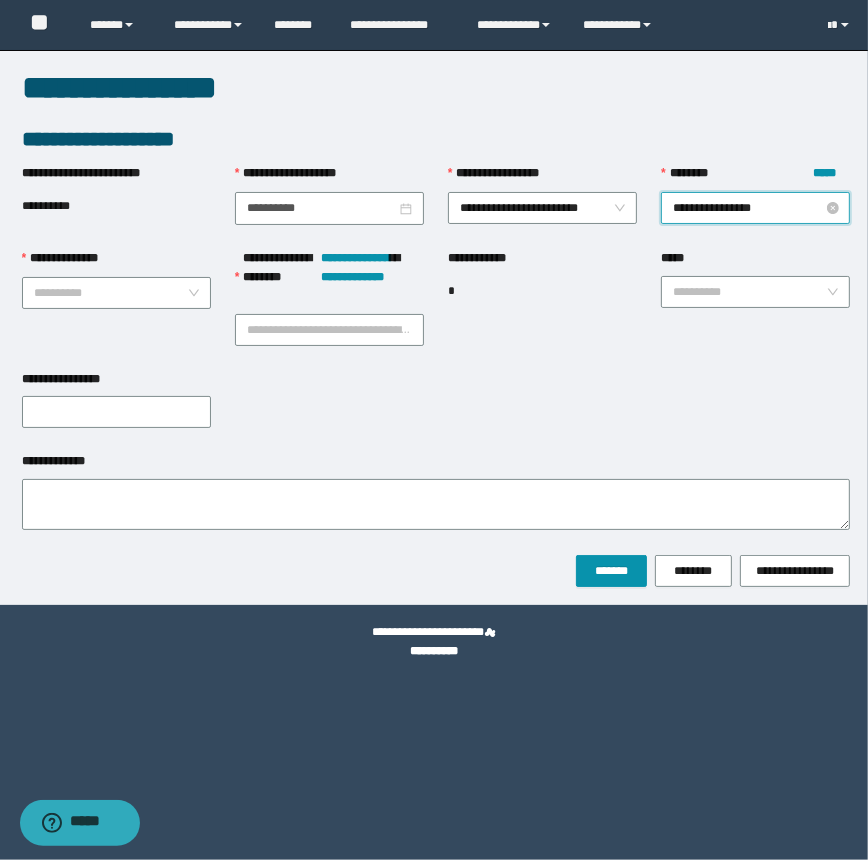 type on "**********" 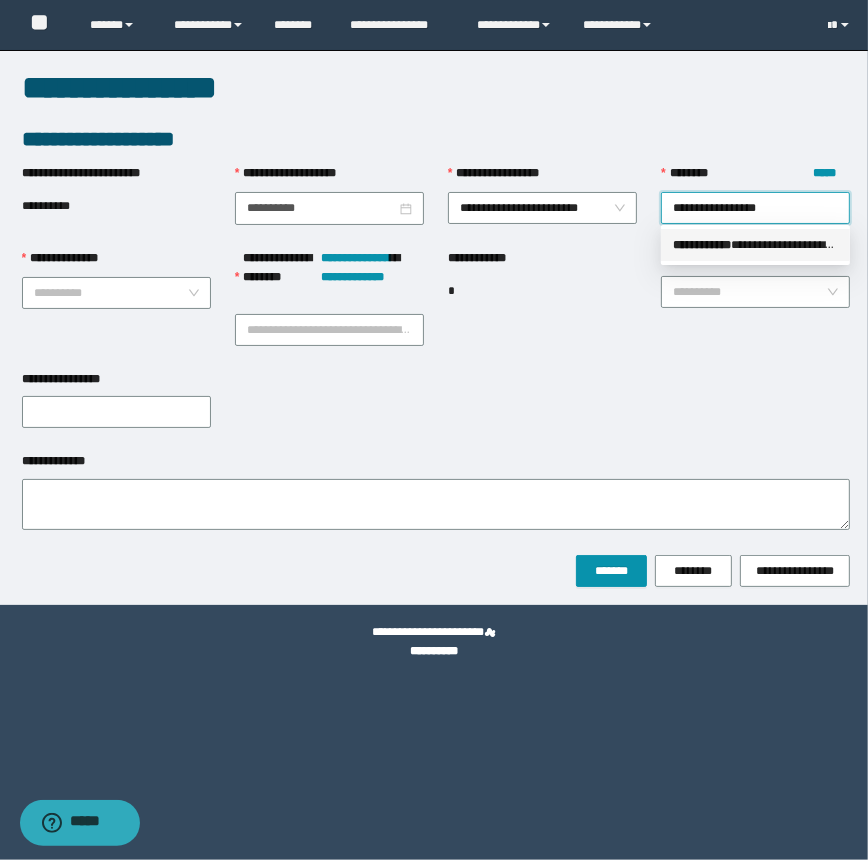 click on "**********" at bounding box center [755, 245] 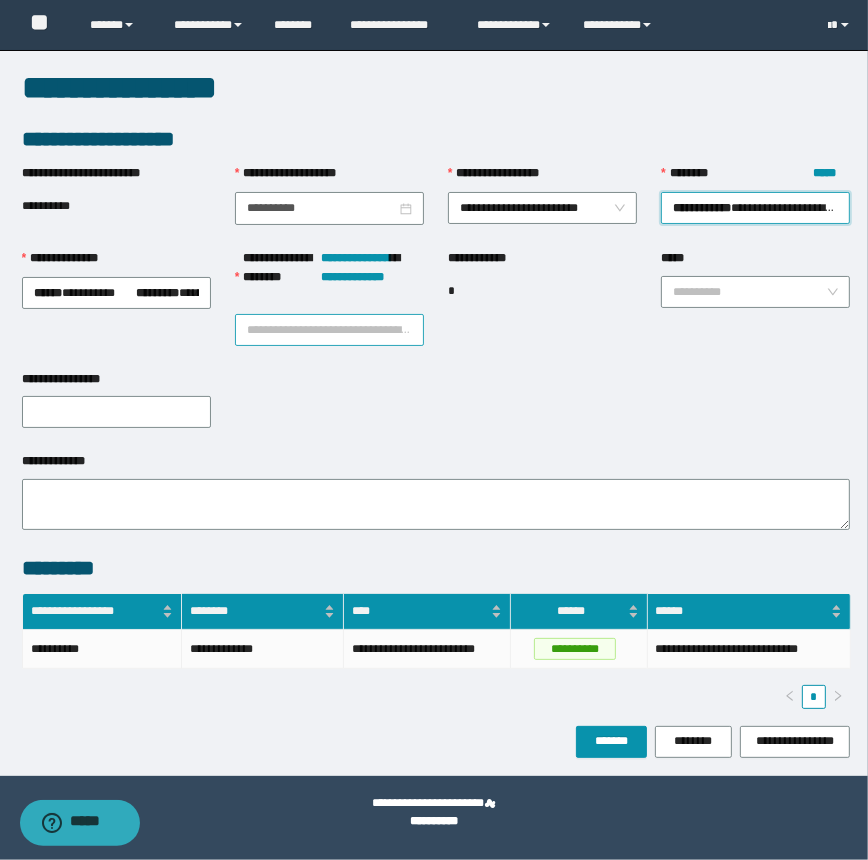 click on "**********" at bounding box center [329, 330] 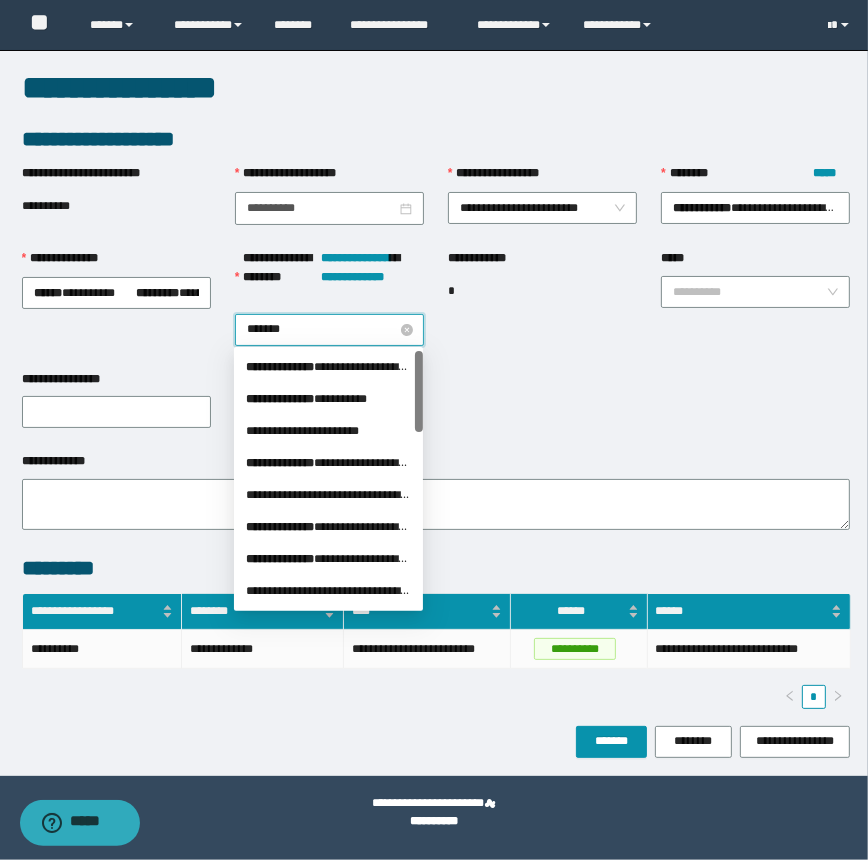 type on "********" 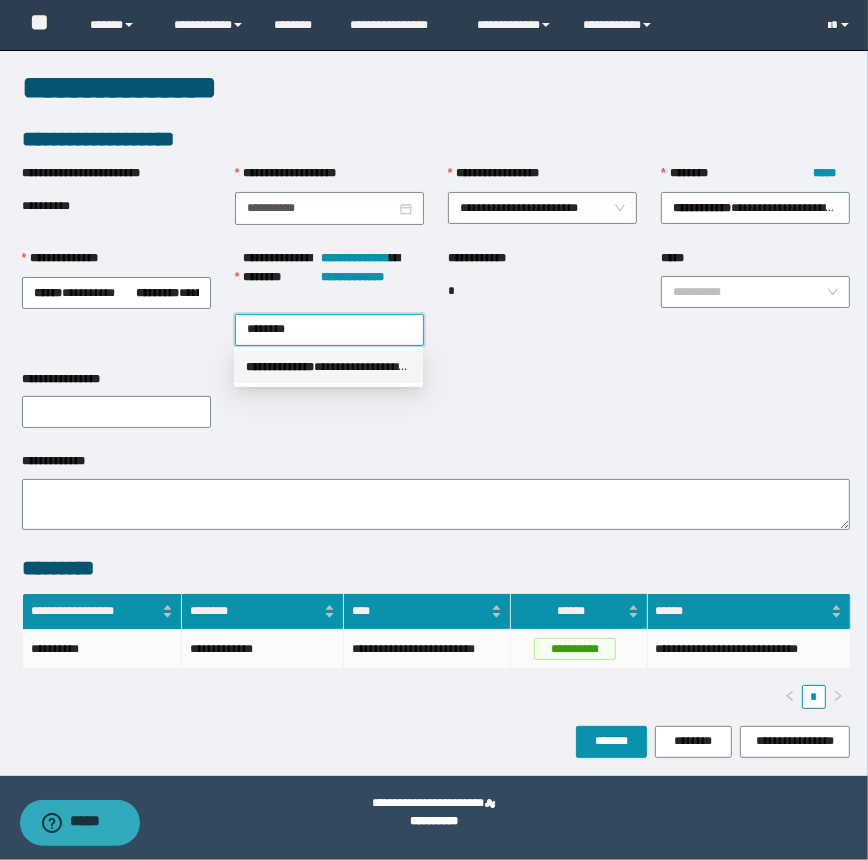 click on "*** *   *********" at bounding box center [280, 367] 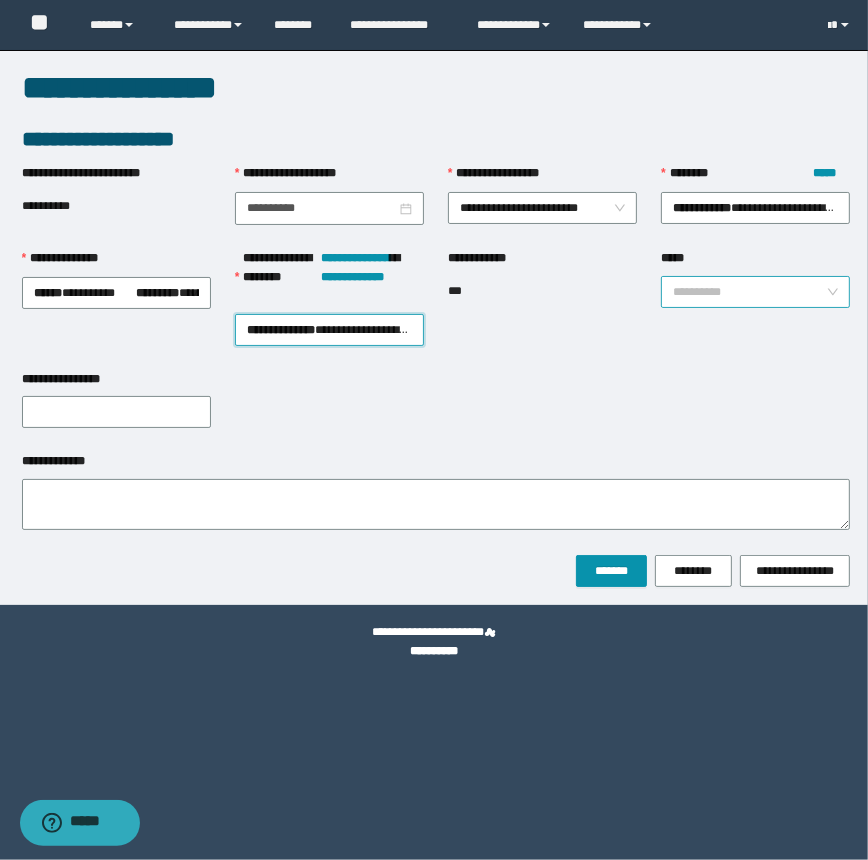 click on "*****" at bounding box center [749, 292] 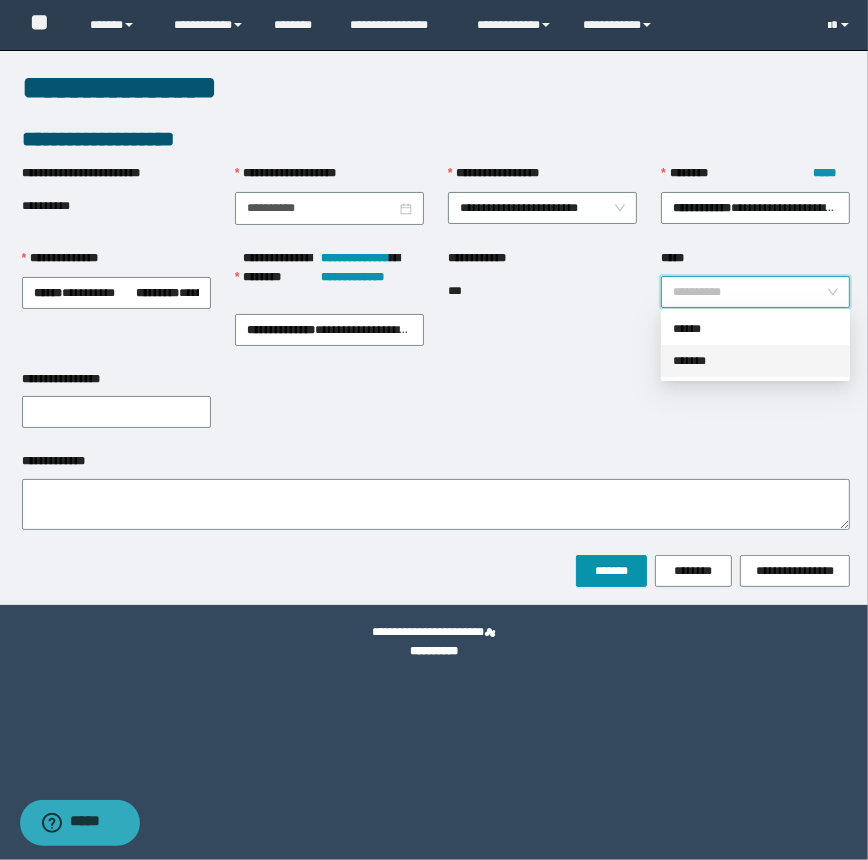 click on "*******" at bounding box center [755, 361] 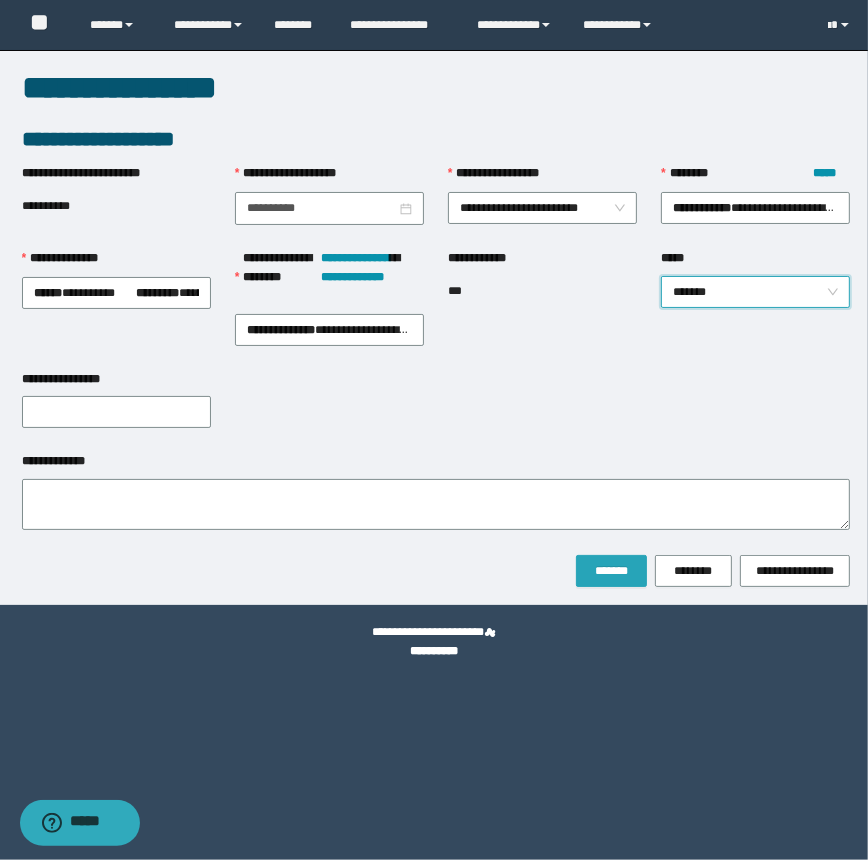 click on "*******" at bounding box center (611, 571) 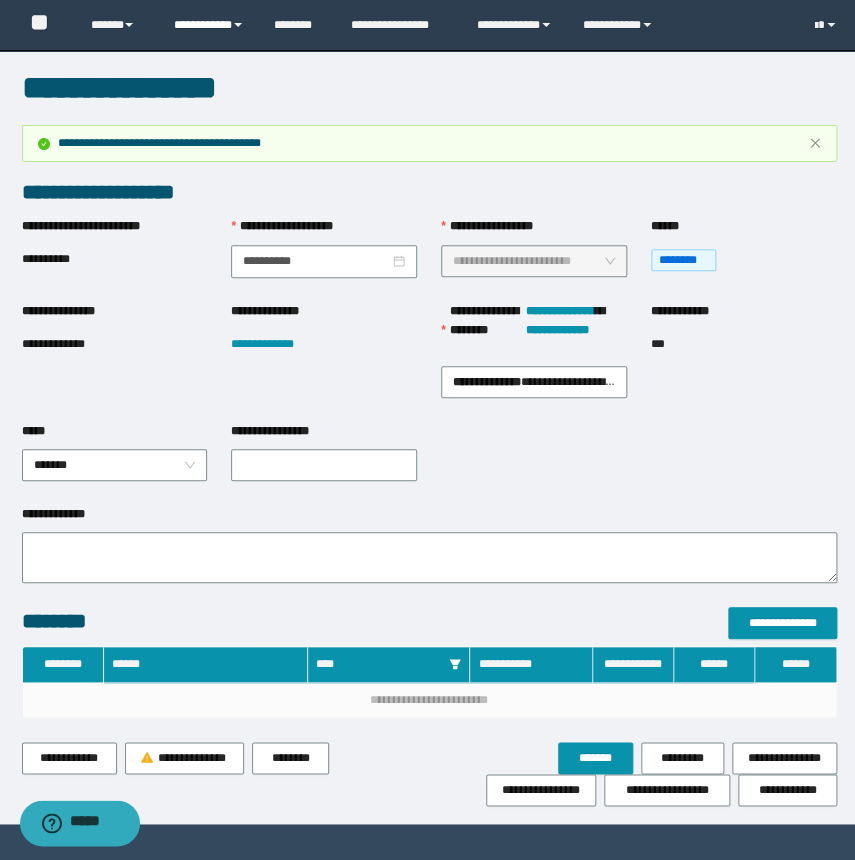 click on "**********" at bounding box center [209, 25] 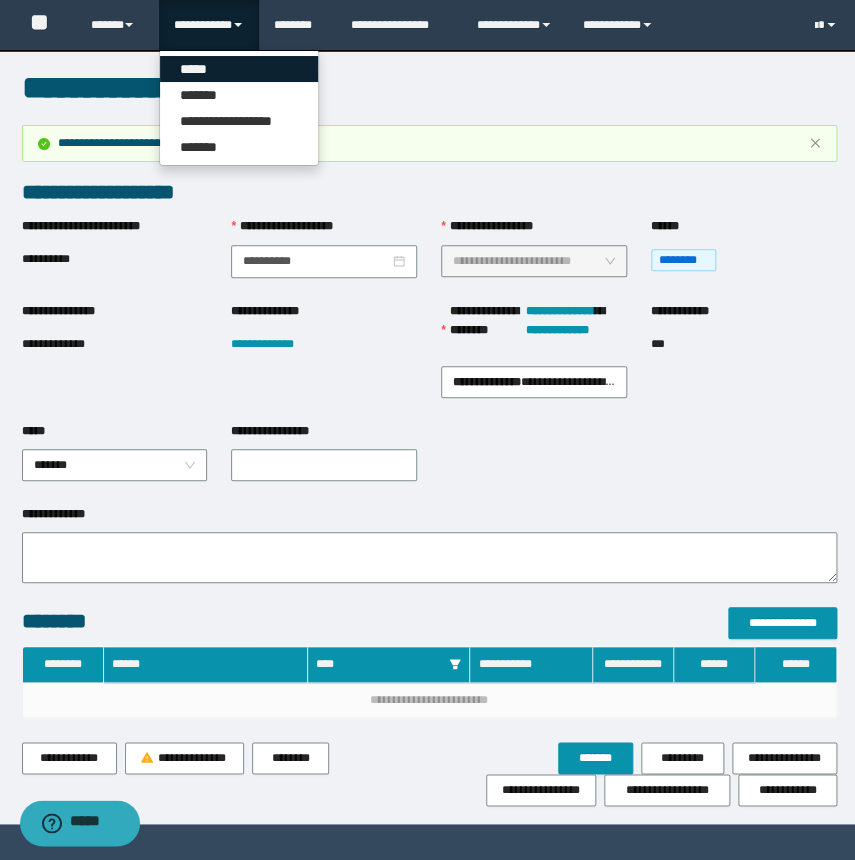 click on "*****" at bounding box center [239, 69] 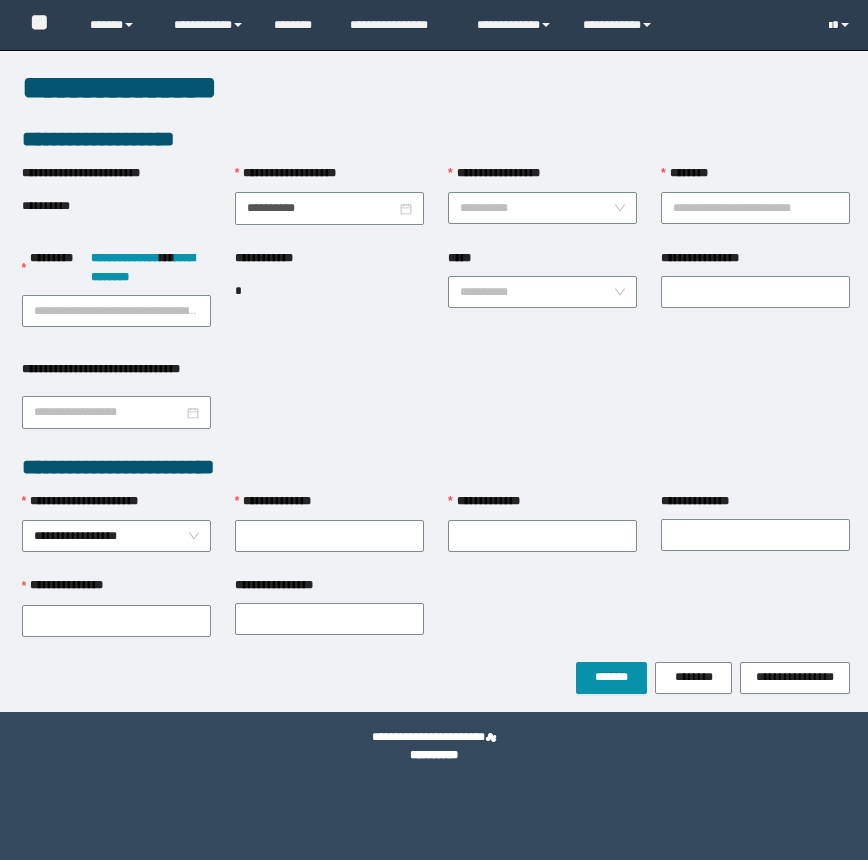 scroll, scrollTop: 0, scrollLeft: 0, axis: both 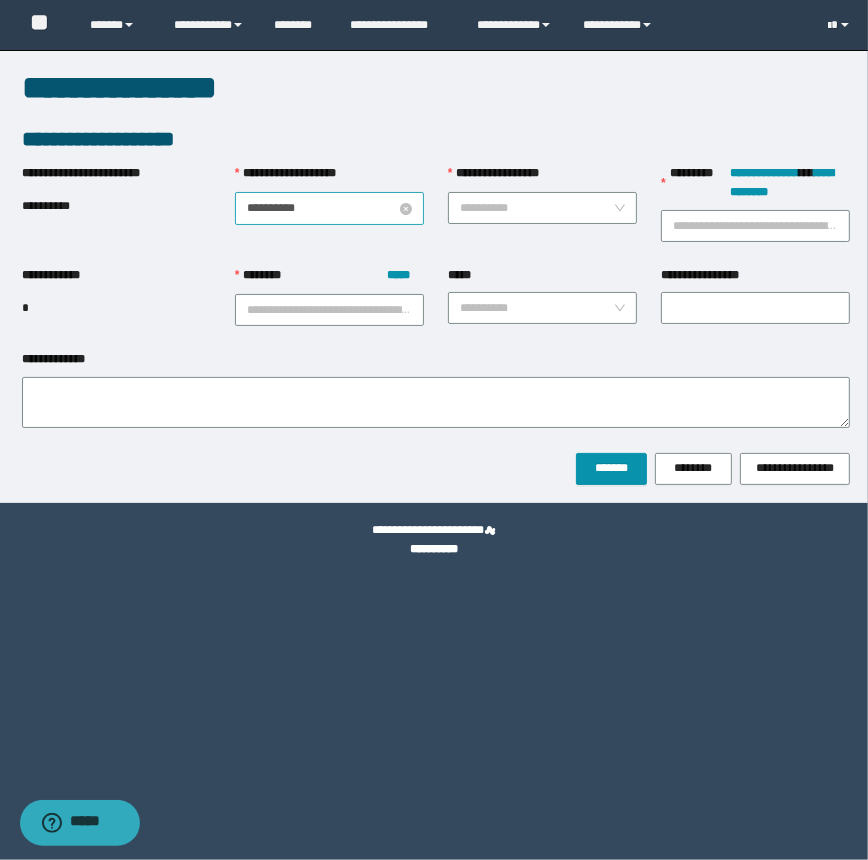 click on "**********" at bounding box center [321, 208] 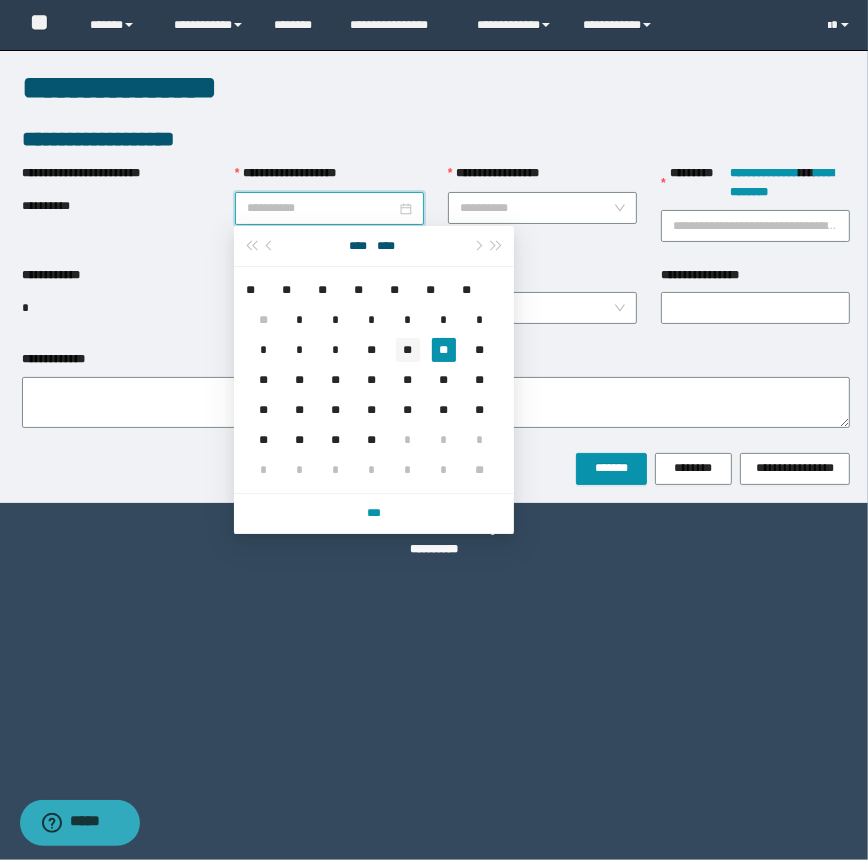 type on "**********" 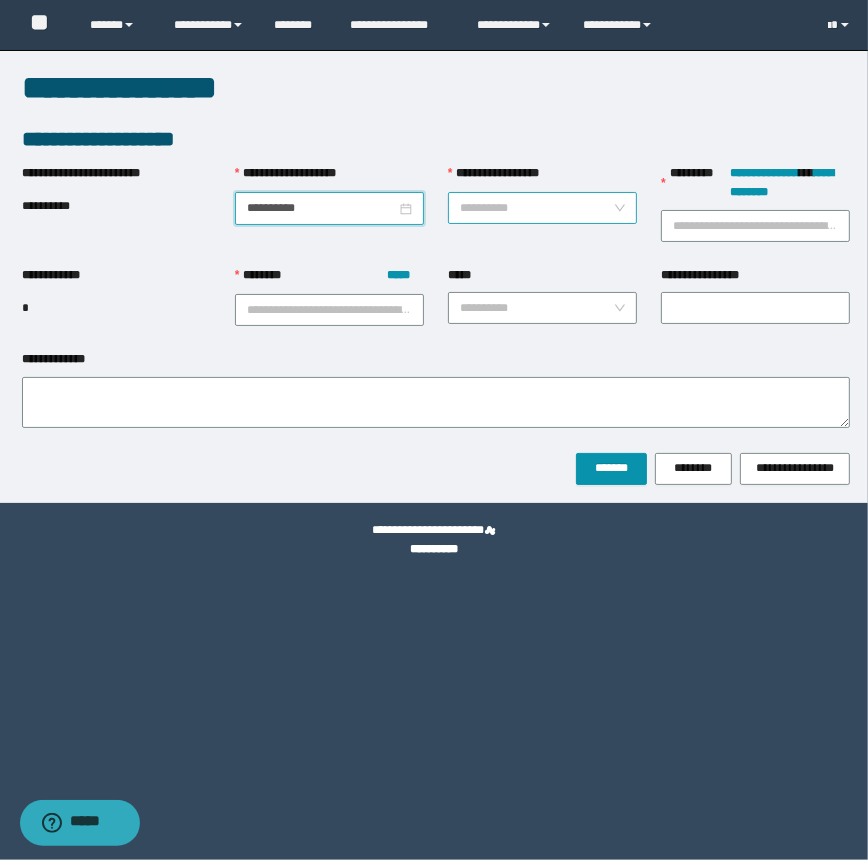 click on "**********" at bounding box center (536, 208) 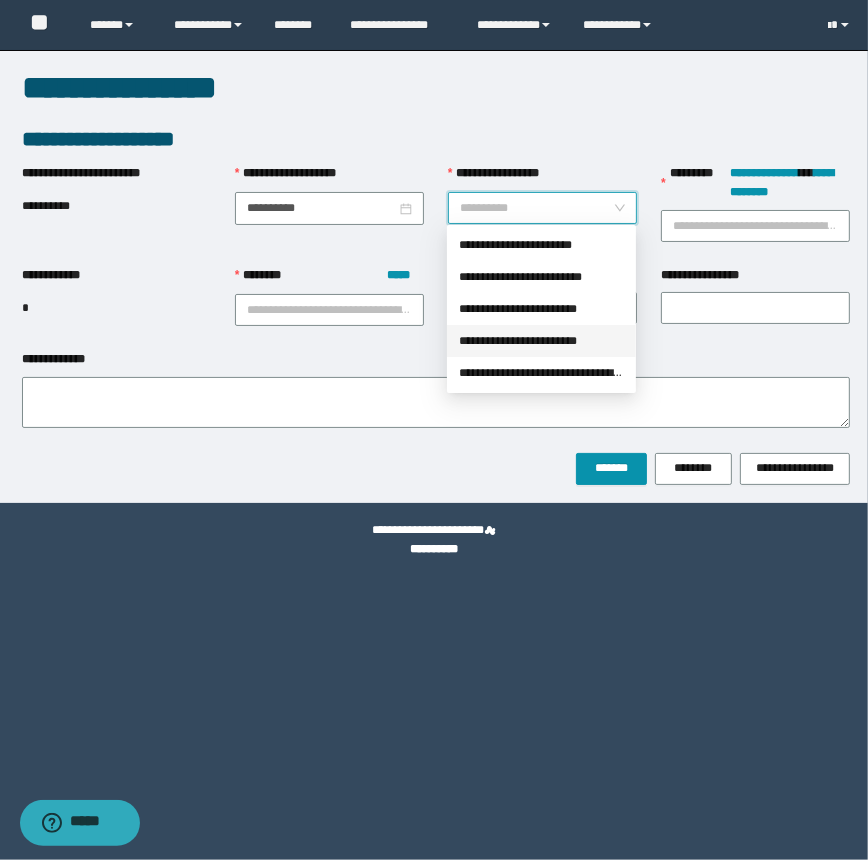 click on "**********" at bounding box center [541, 341] 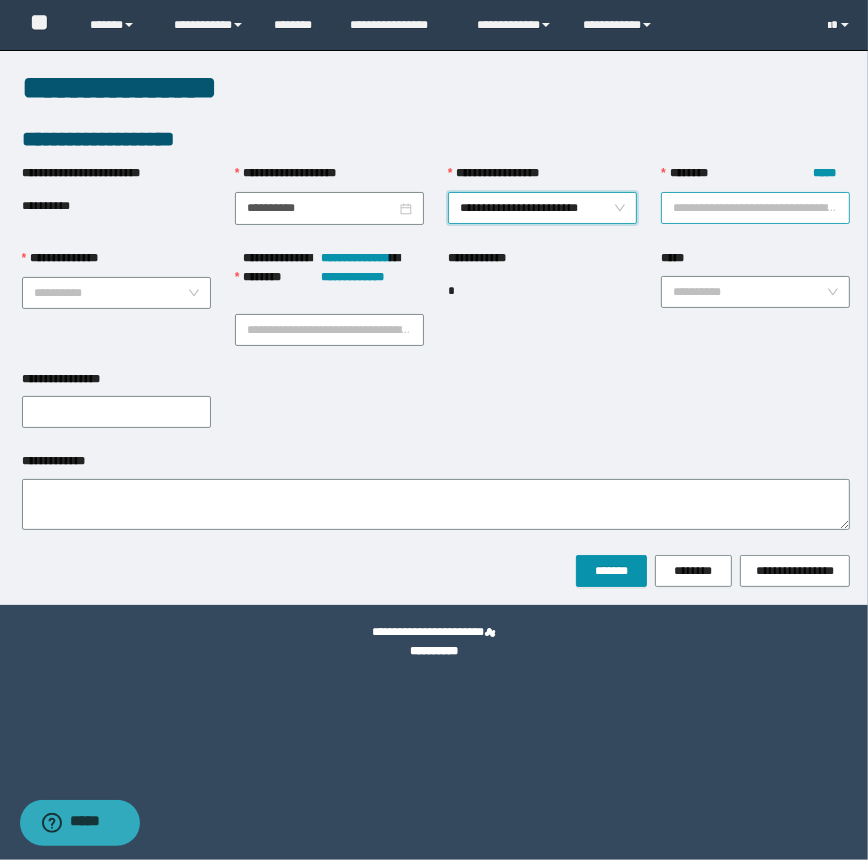 click on "******** *****" at bounding box center (755, 208) 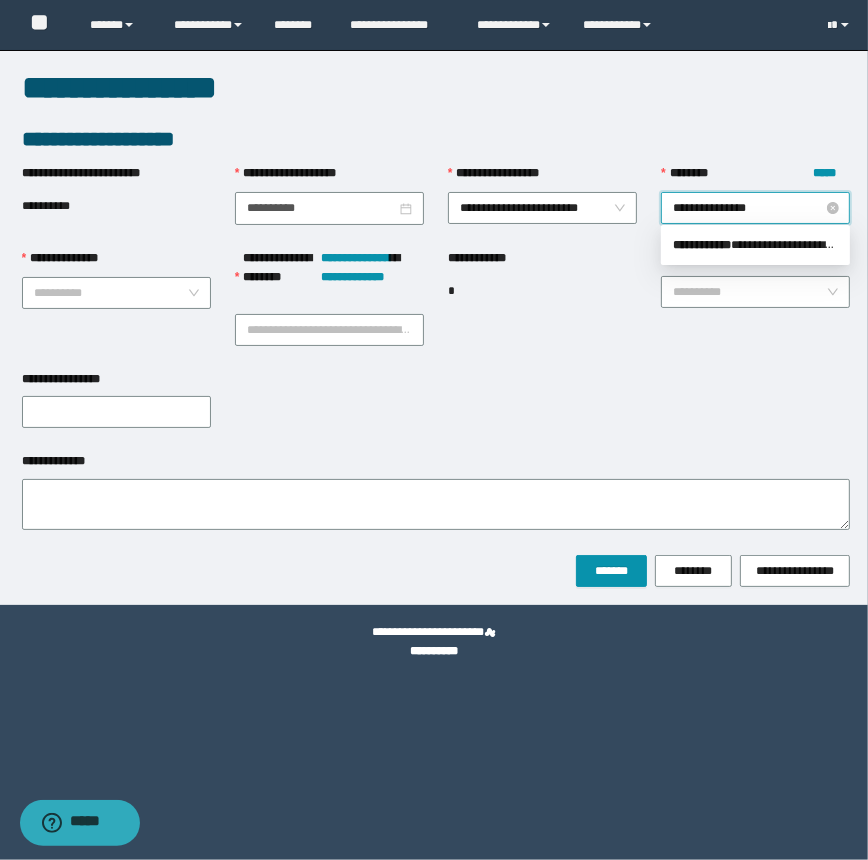 type on "**********" 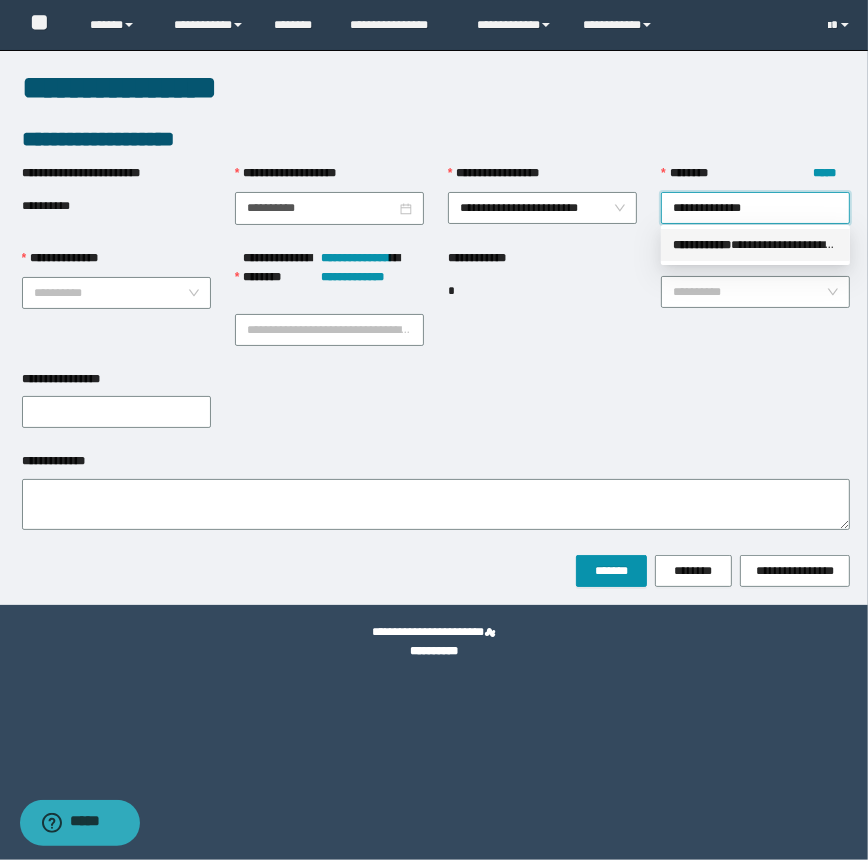 click on "**********" at bounding box center [755, 245] 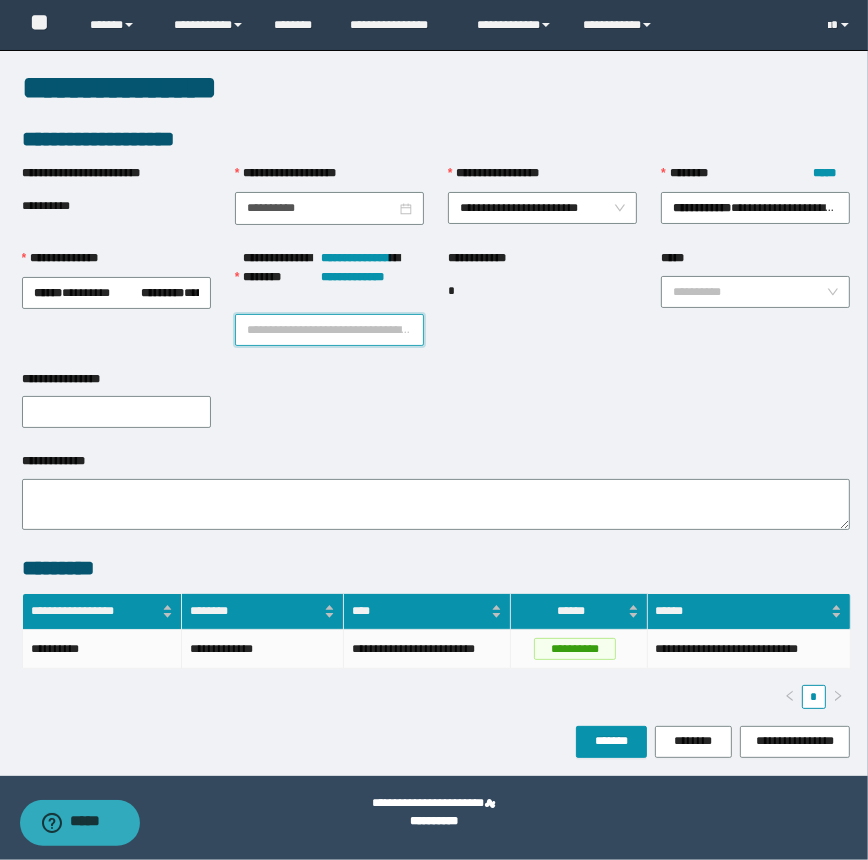 click on "**********" at bounding box center (329, 330) 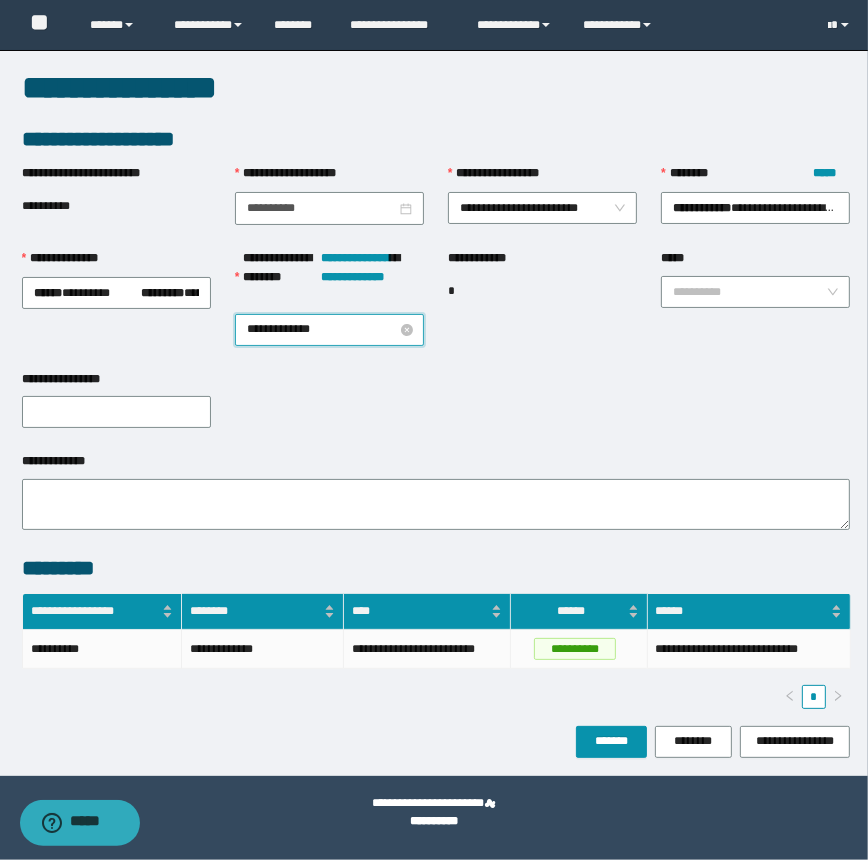 type on "**********" 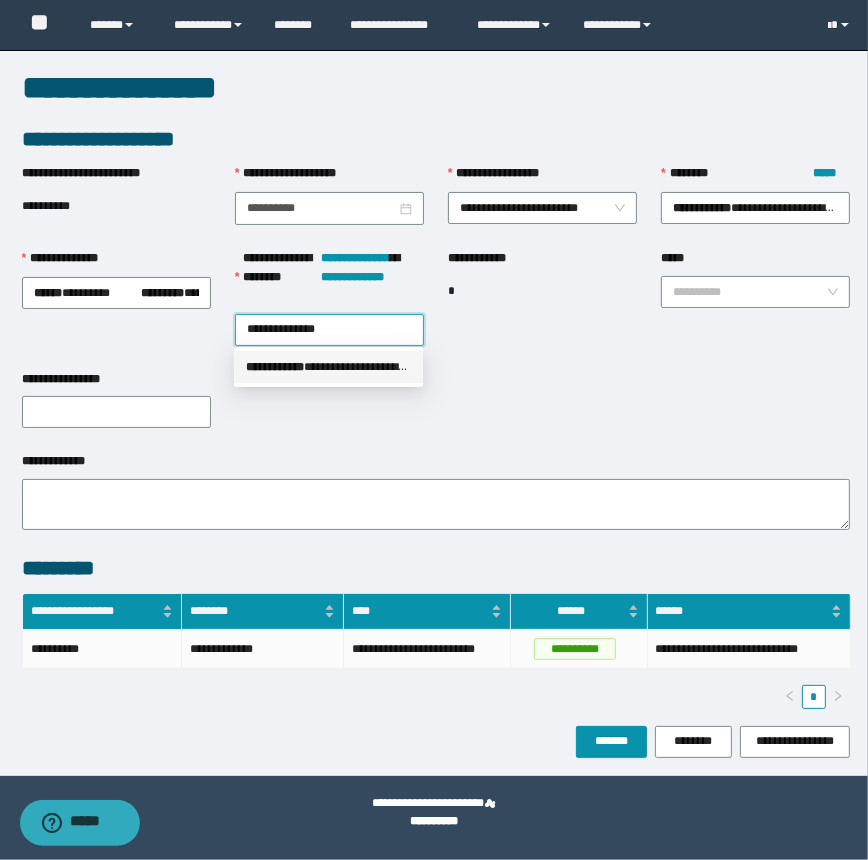 click on "**********" at bounding box center (328, 367) 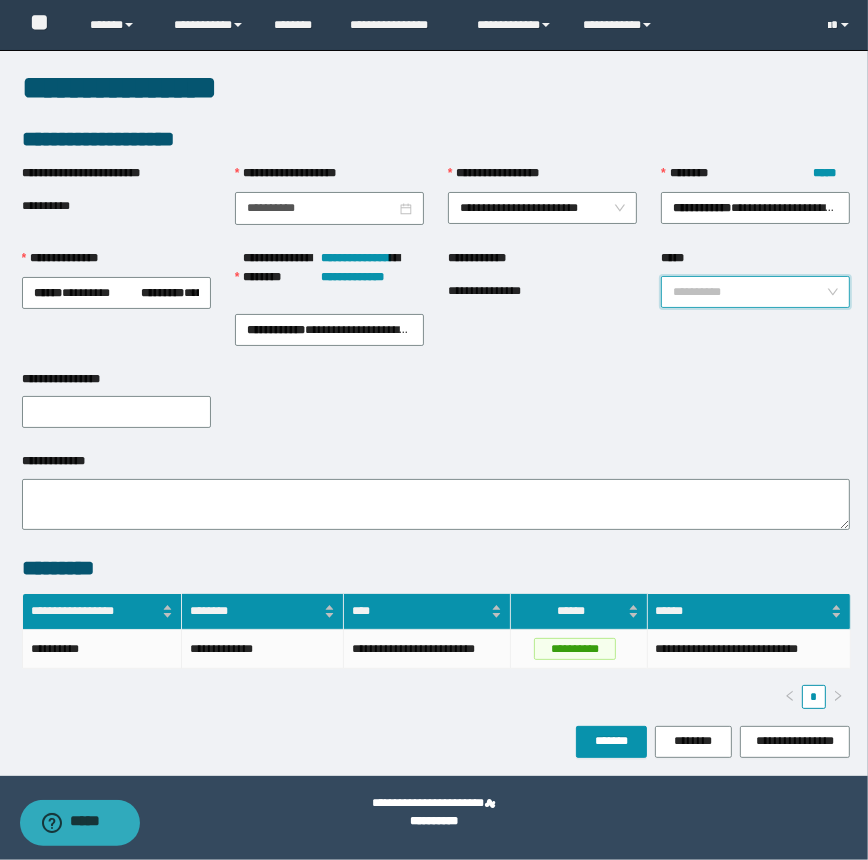 click on "*****" at bounding box center (749, 292) 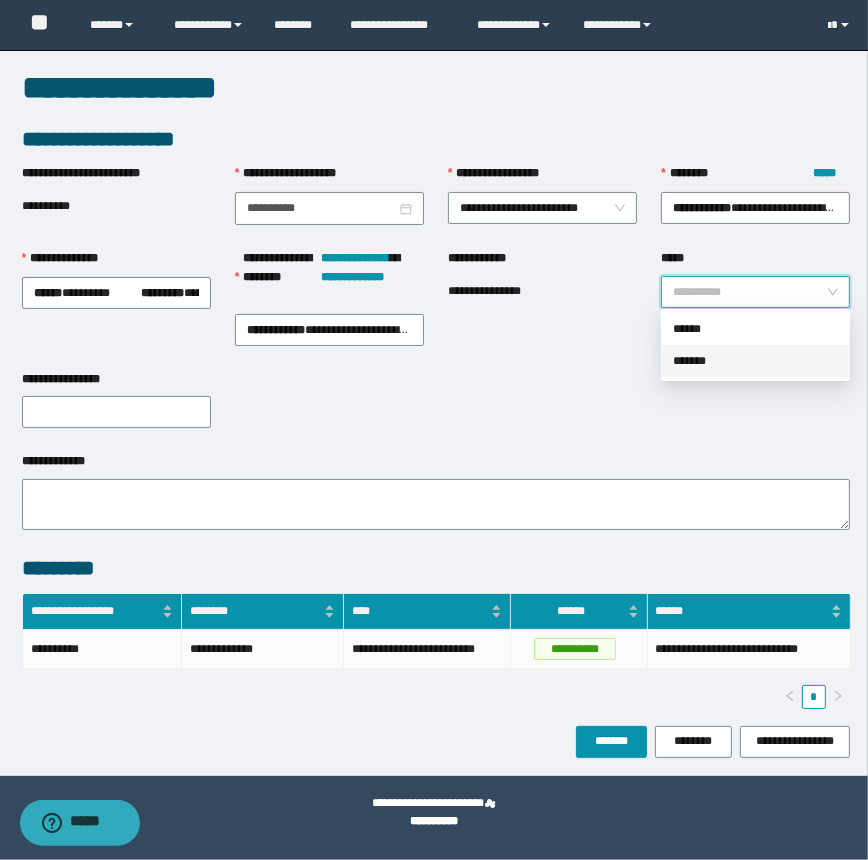 click on "*******" at bounding box center [755, 361] 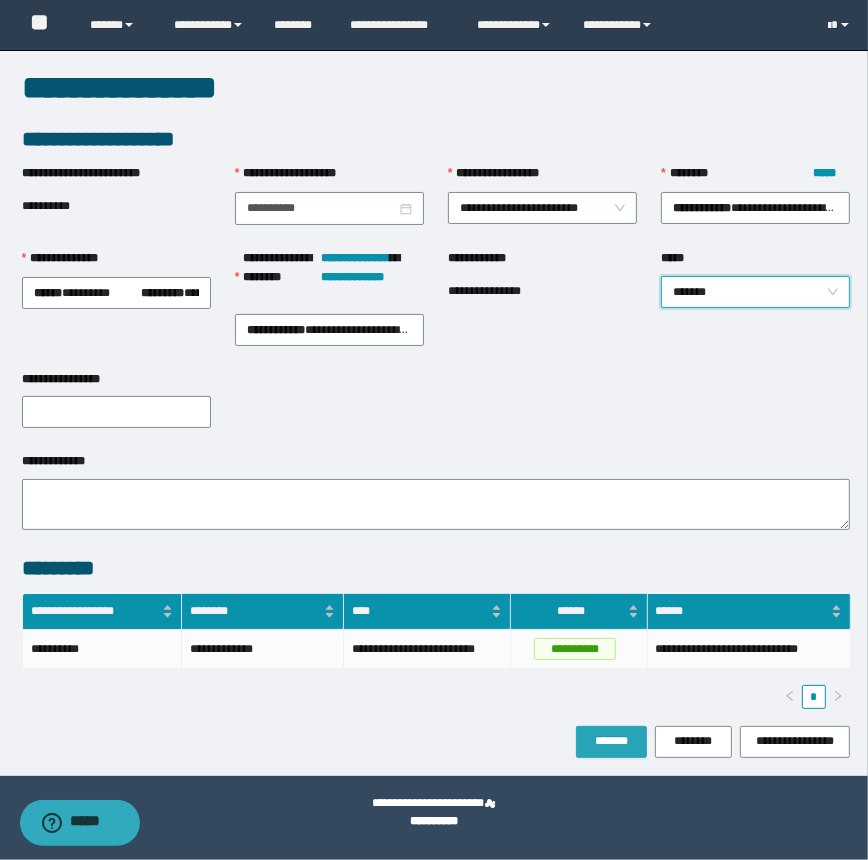 click on "*******" at bounding box center (611, 741) 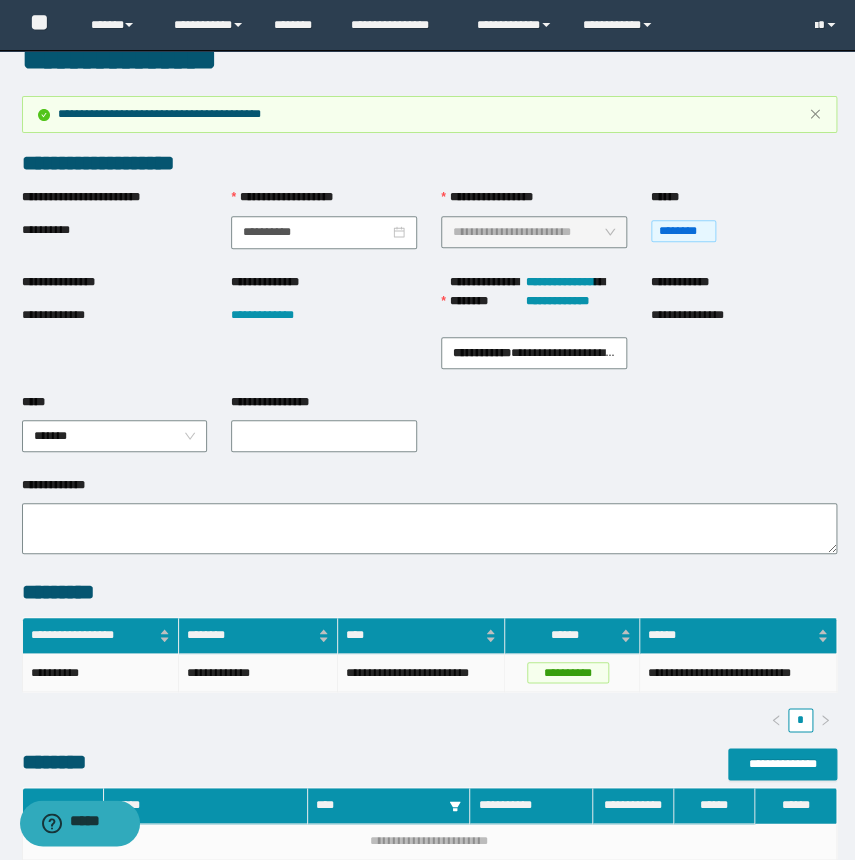 scroll, scrollTop: 0, scrollLeft: 0, axis: both 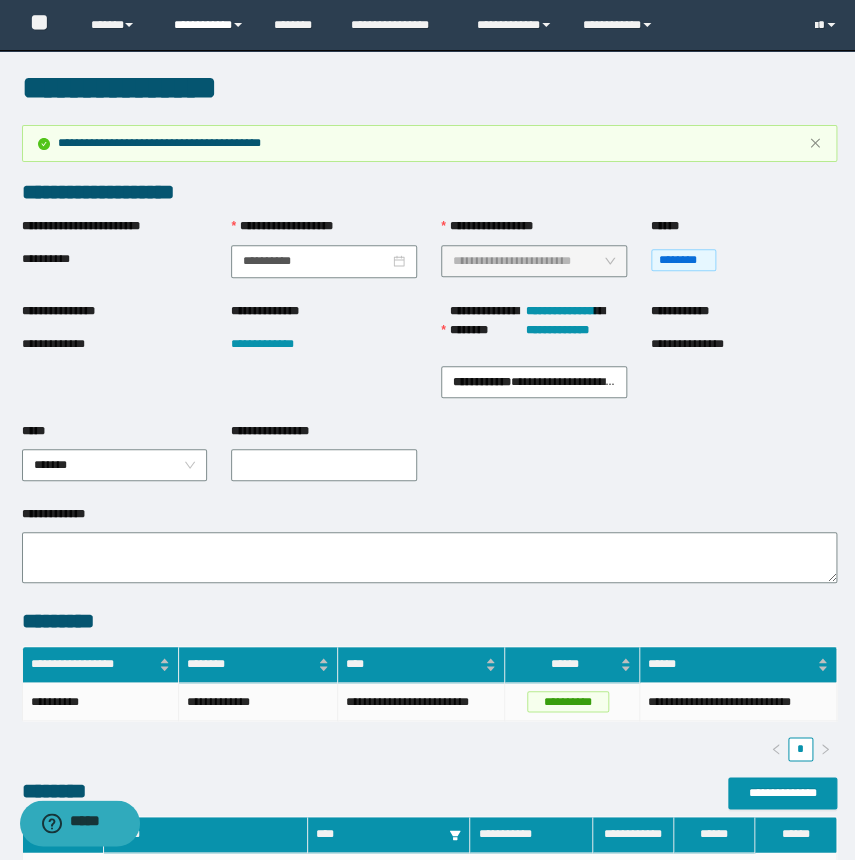 click on "**********" at bounding box center (209, 25) 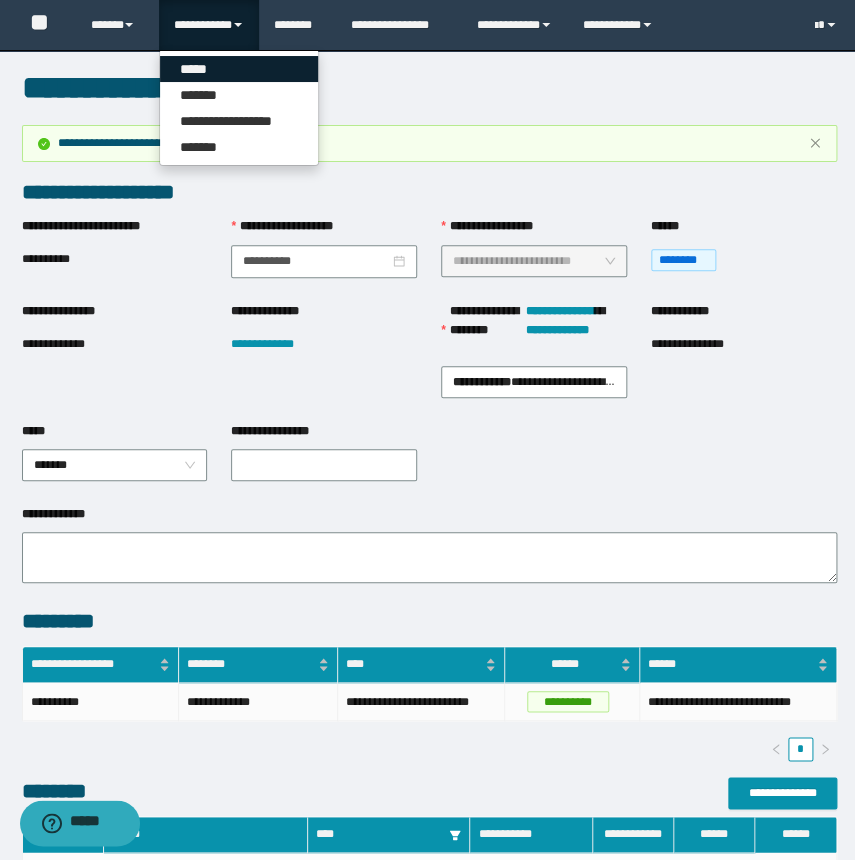 click on "*****" at bounding box center [239, 69] 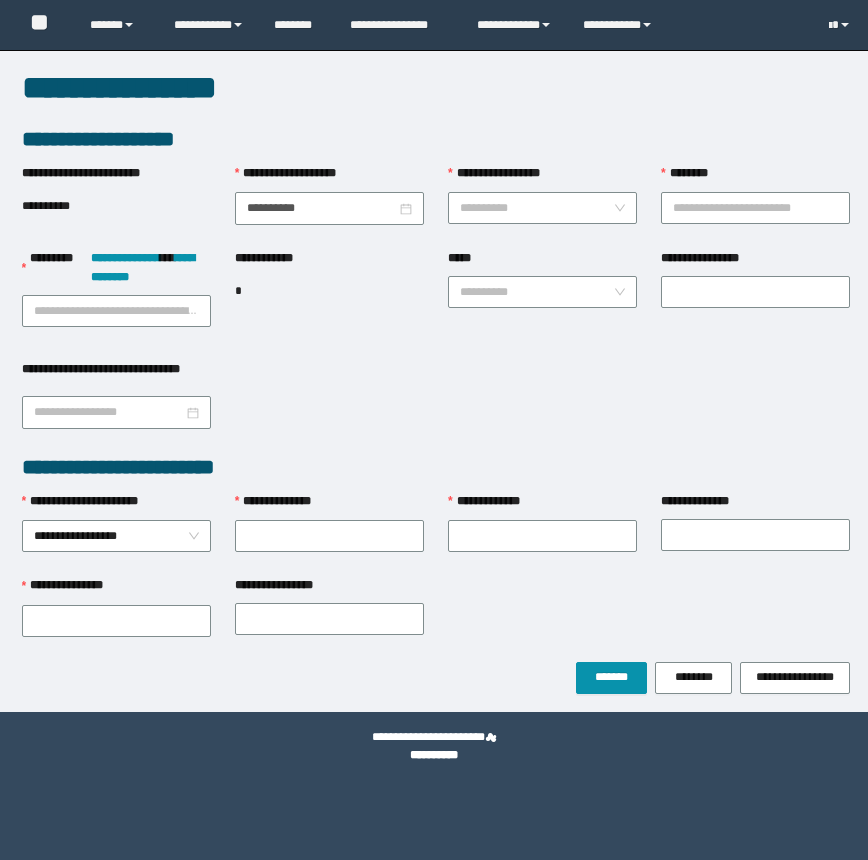 scroll, scrollTop: 0, scrollLeft: 0, axis: both 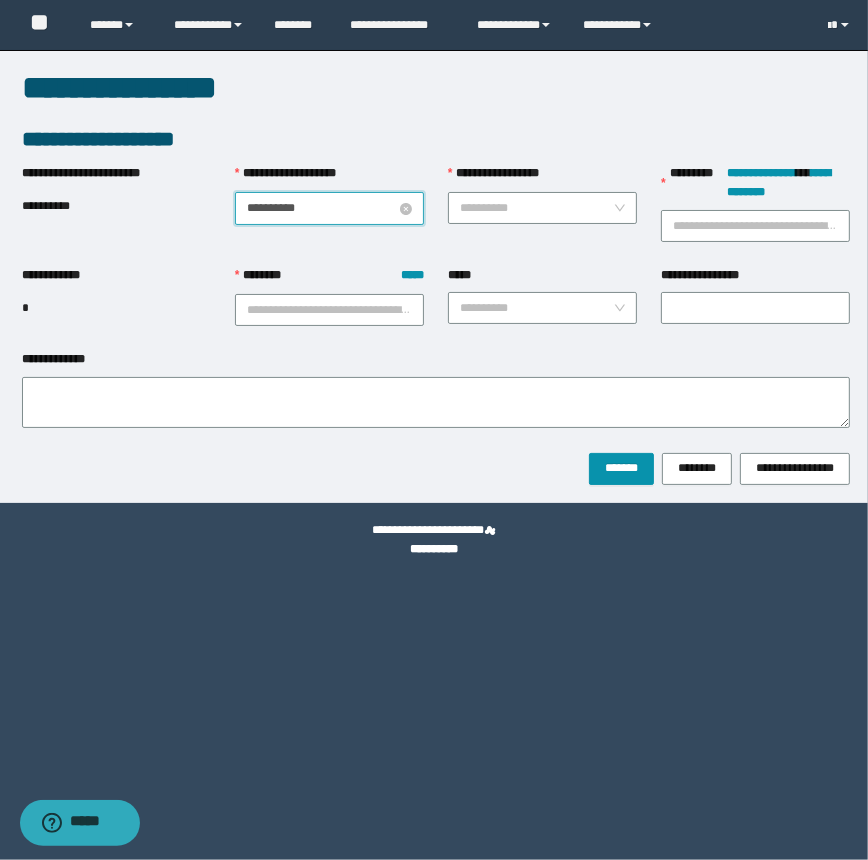 click on "**********" at bounding box center (321, 208) 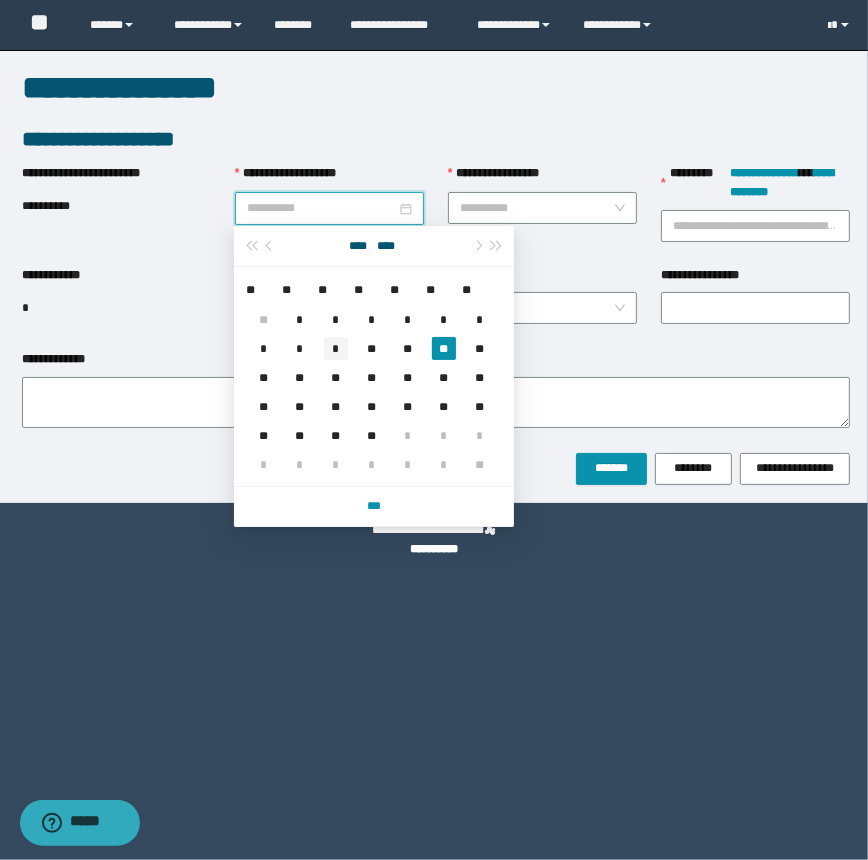 type on "**********" 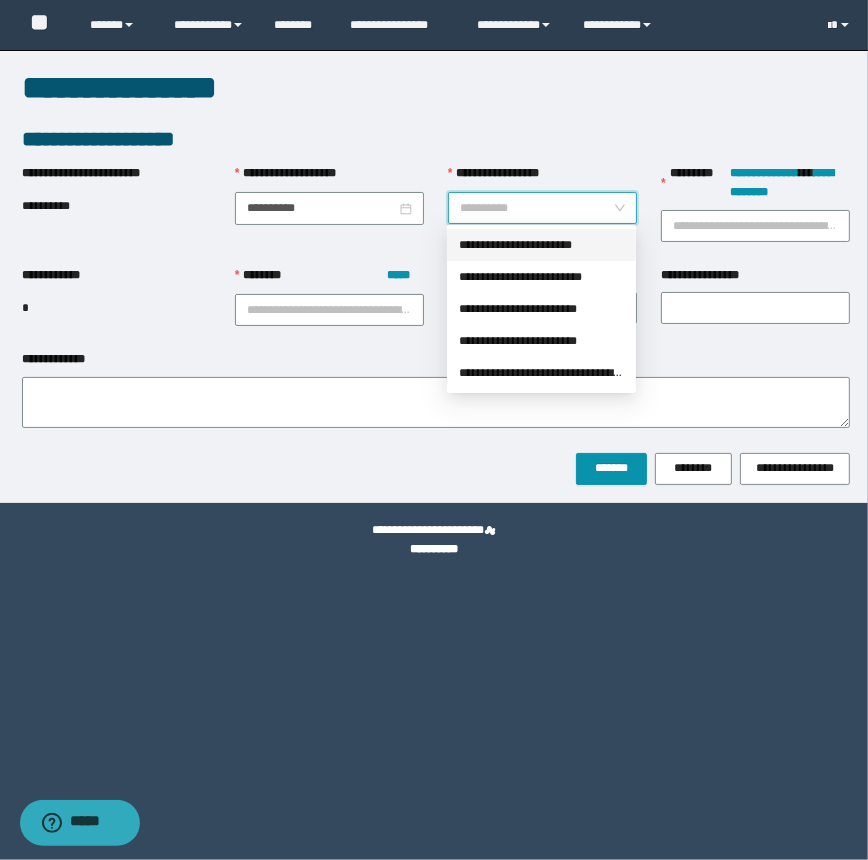 click on "**********" at bounding box center [536, 208] 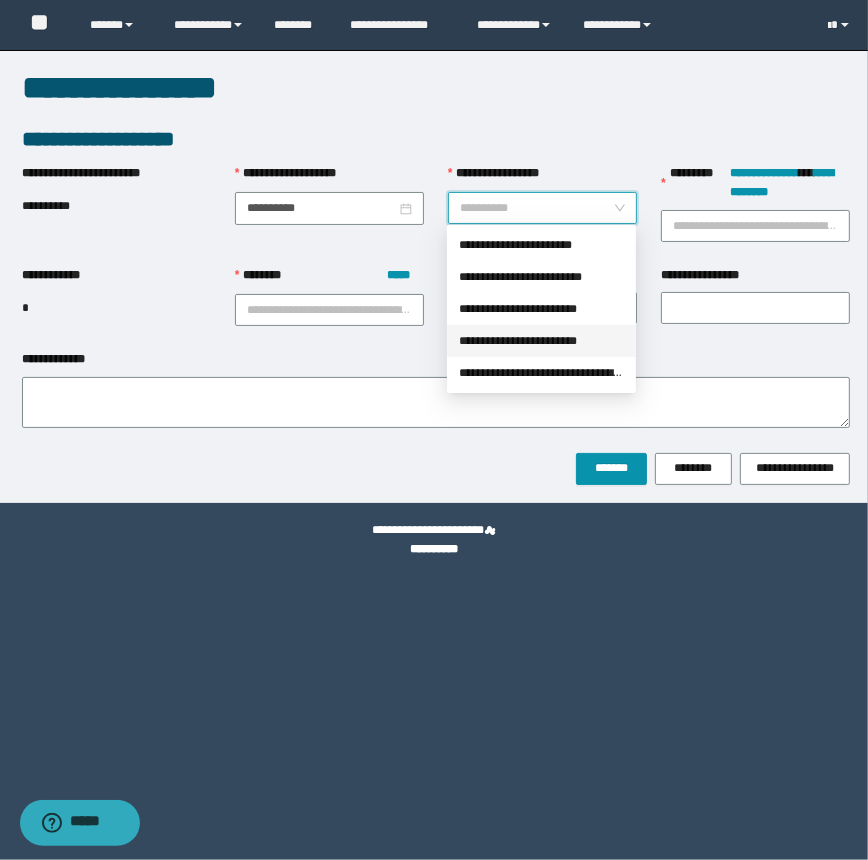 click on "**********" at bounding box center (541, 341) 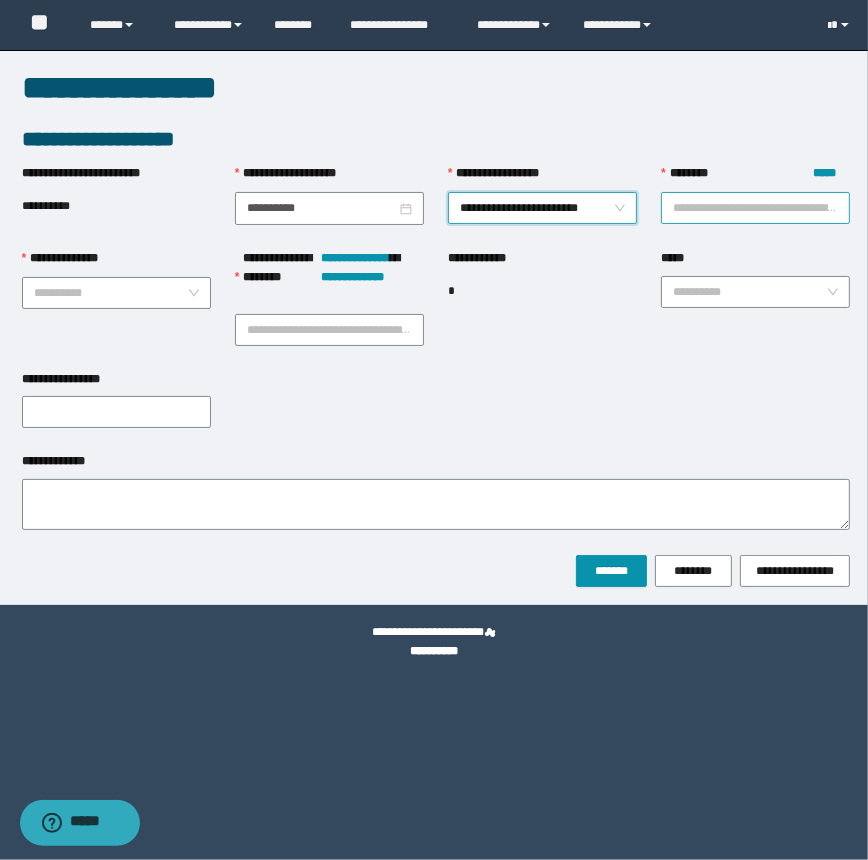 click on "******** *****" at bounding box center (755, 208) 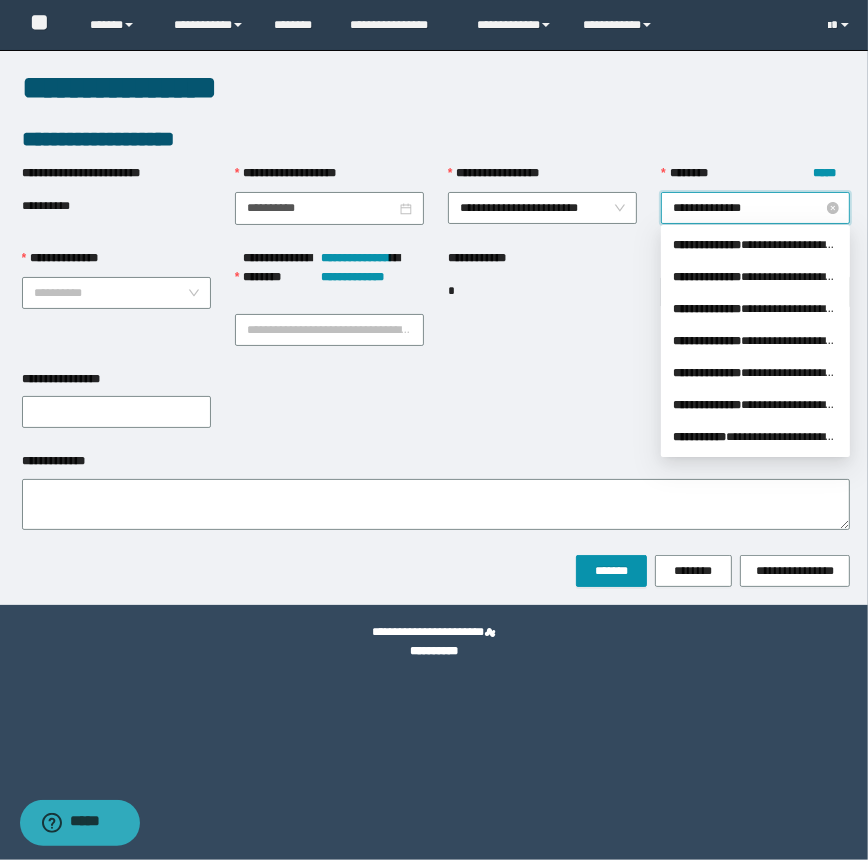 type on "**********" 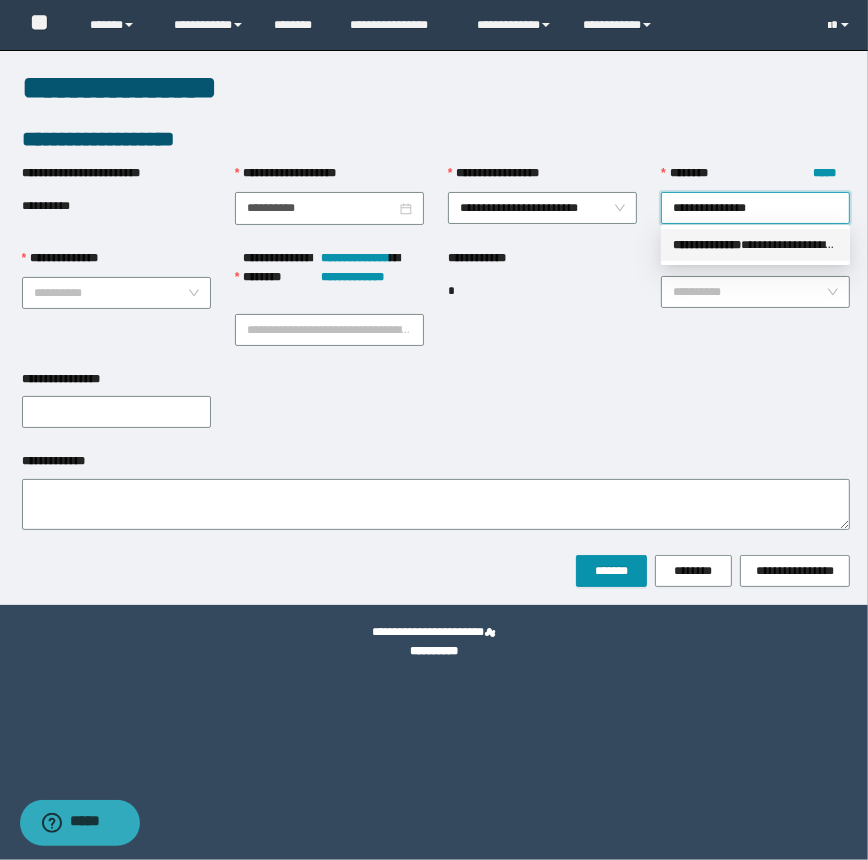 click on "**********" at bounding box center [707, 245] 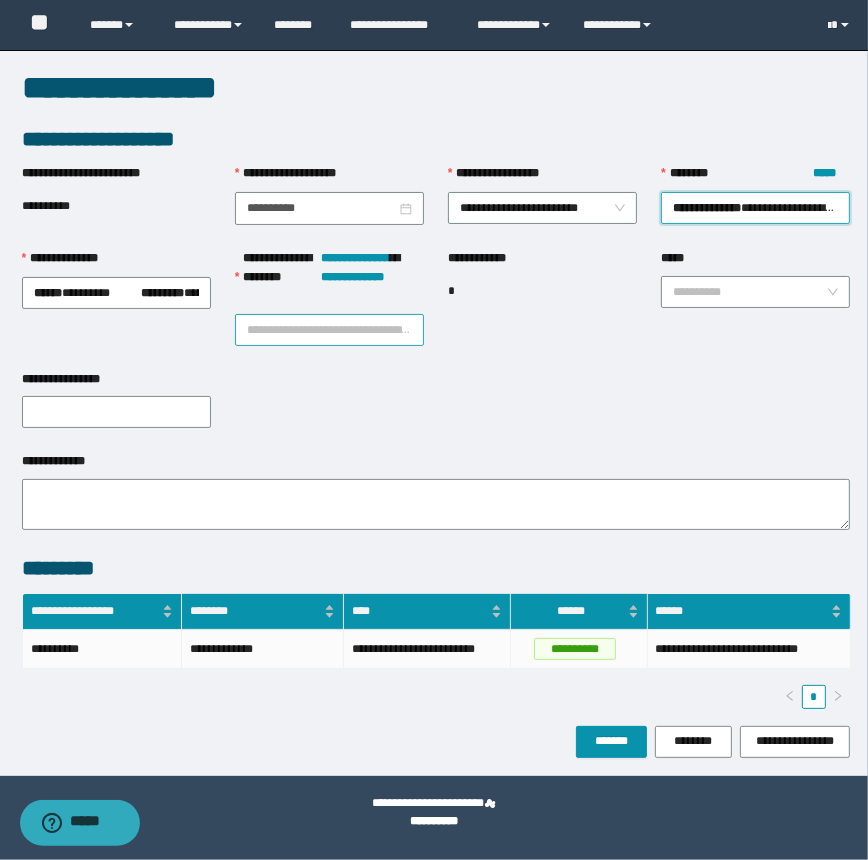 click on "**********" at bounding box center [329, 330] 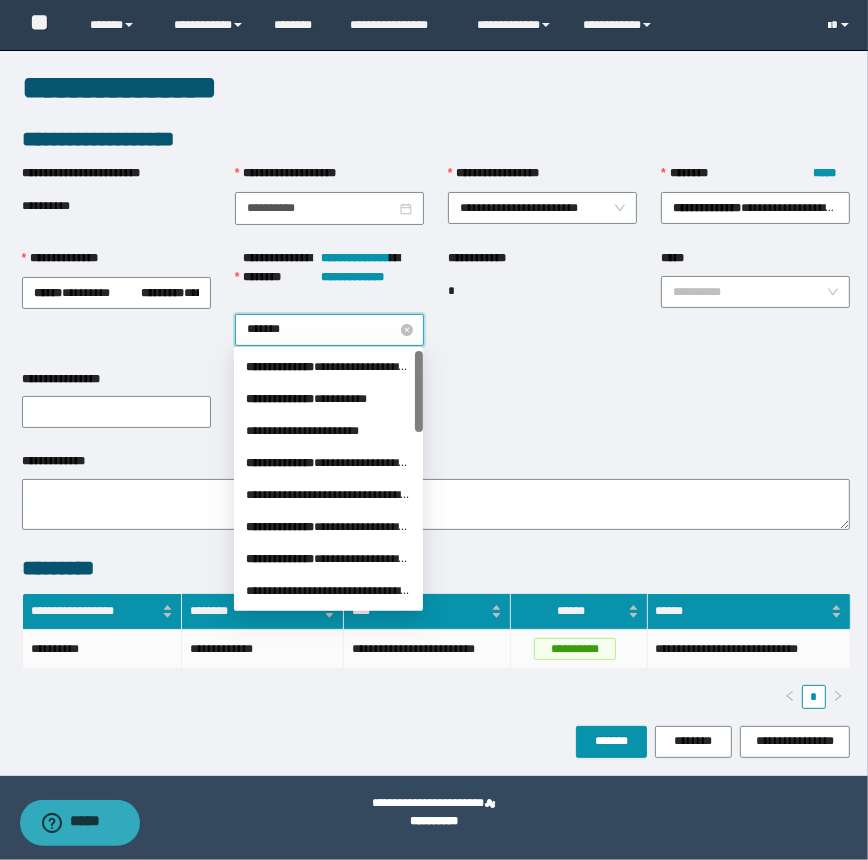 type on "********" 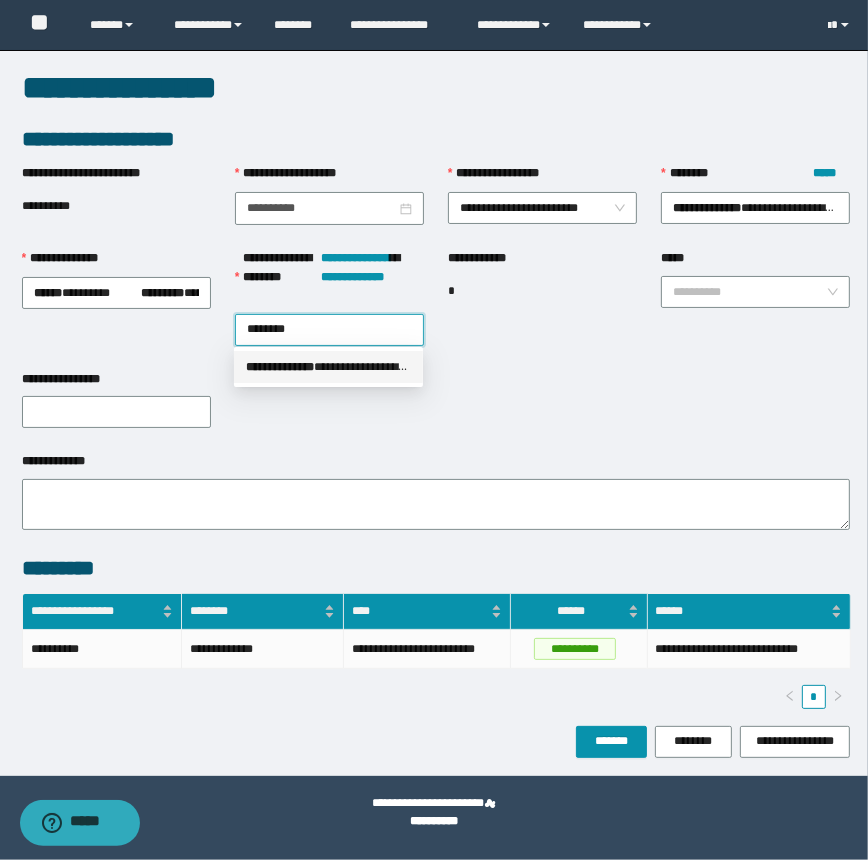 click on "**********" at bounding box center (328, 367) 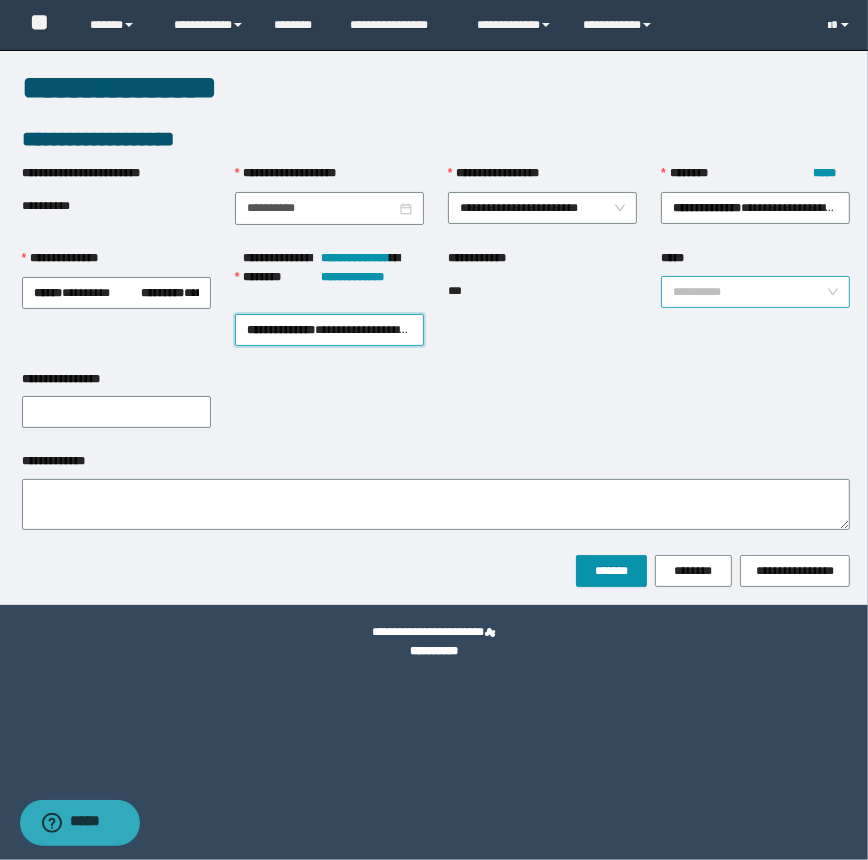 click on "*****" at bounding box center (749, 292) 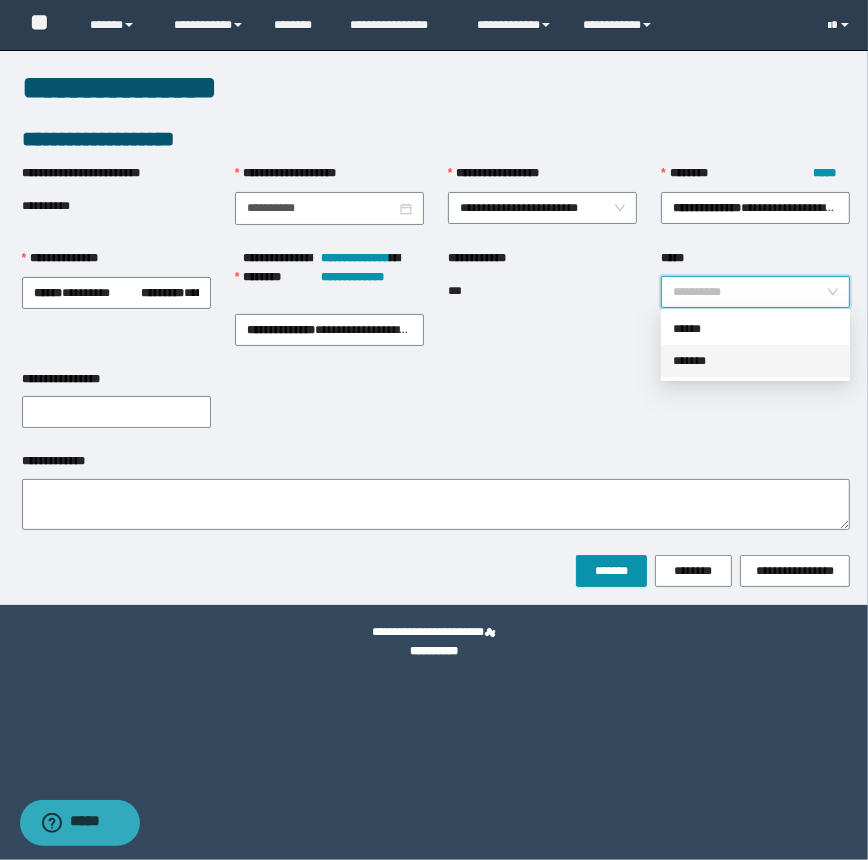 click on "*******" at bounding box center (755, 361) 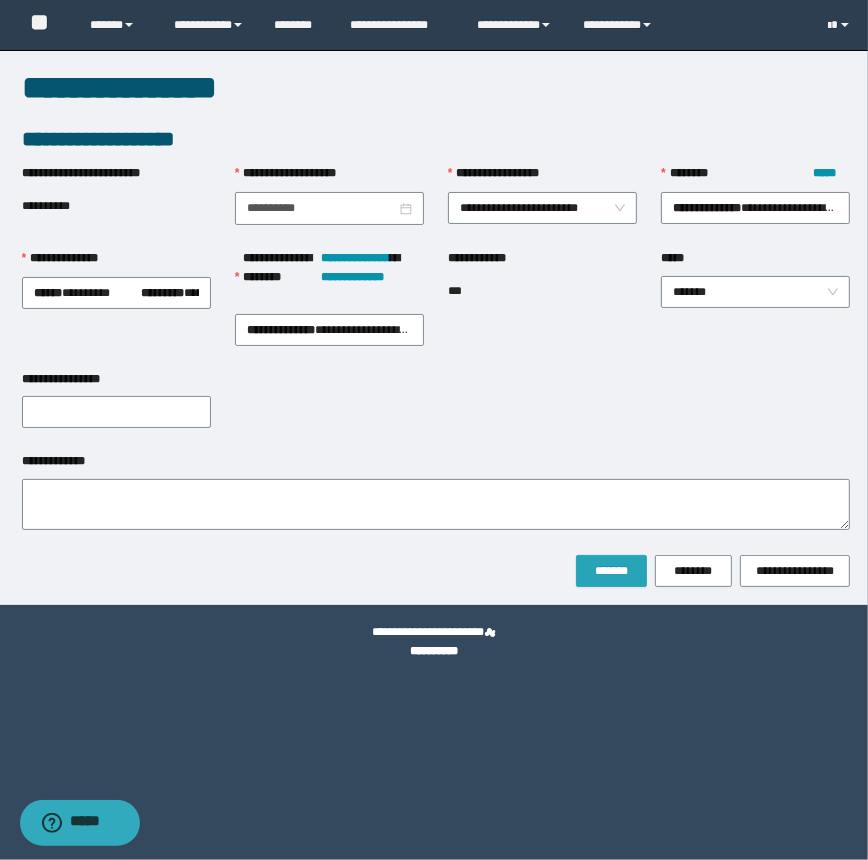 click on "*******" at bounding box center (611, 571) 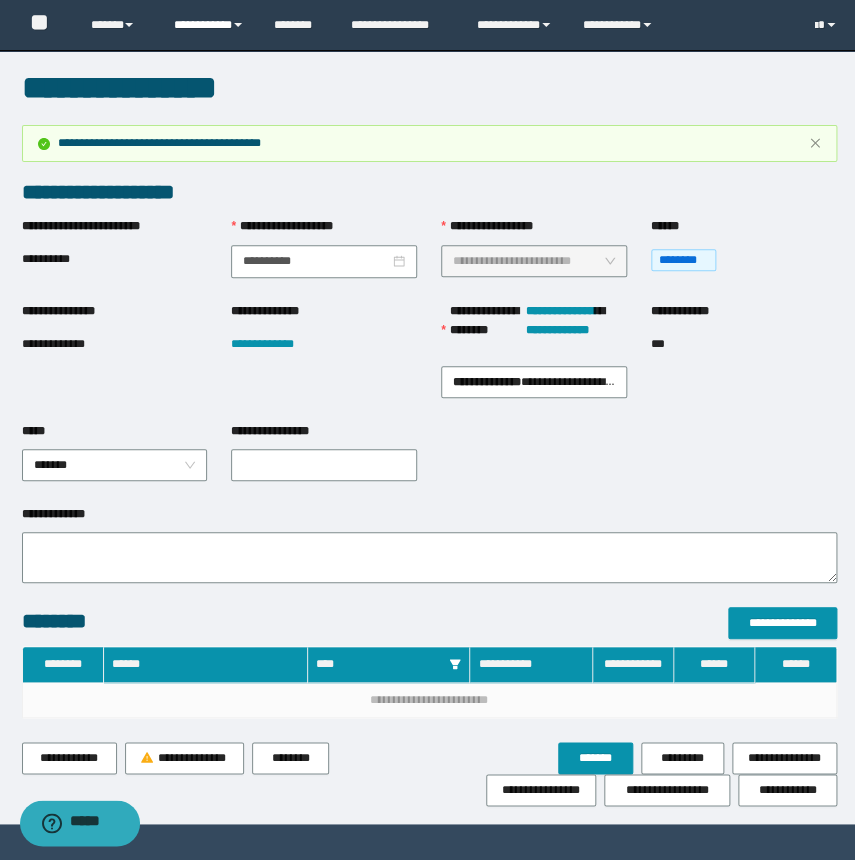 click on "**********" at bounding box center (209, 25) 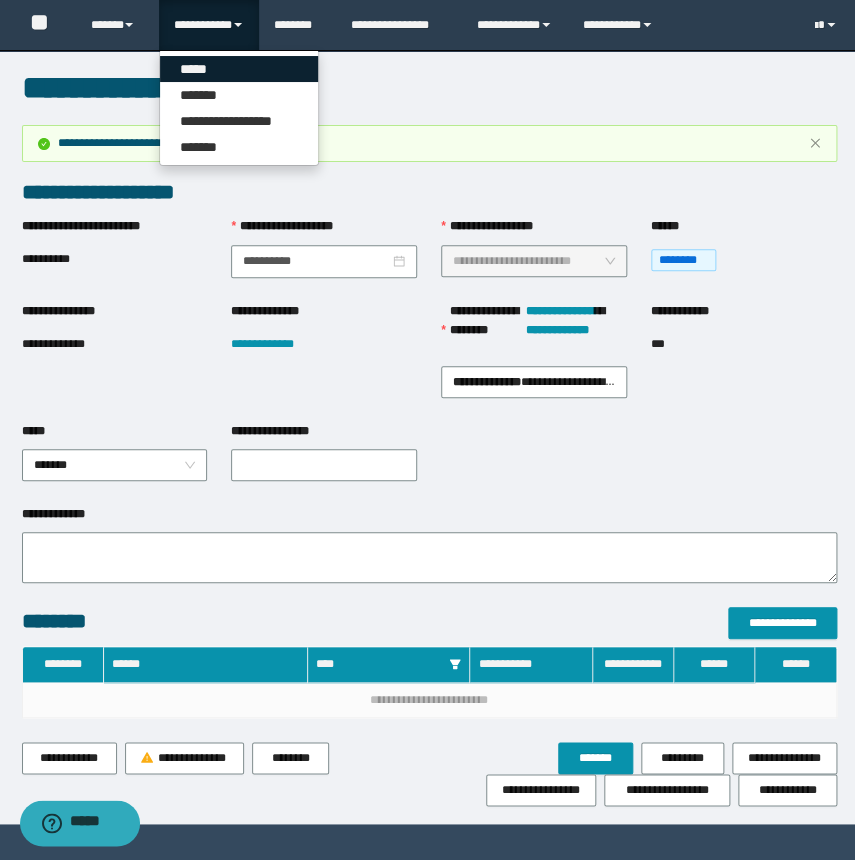 click on "*****" at bounding box center (239, 69) 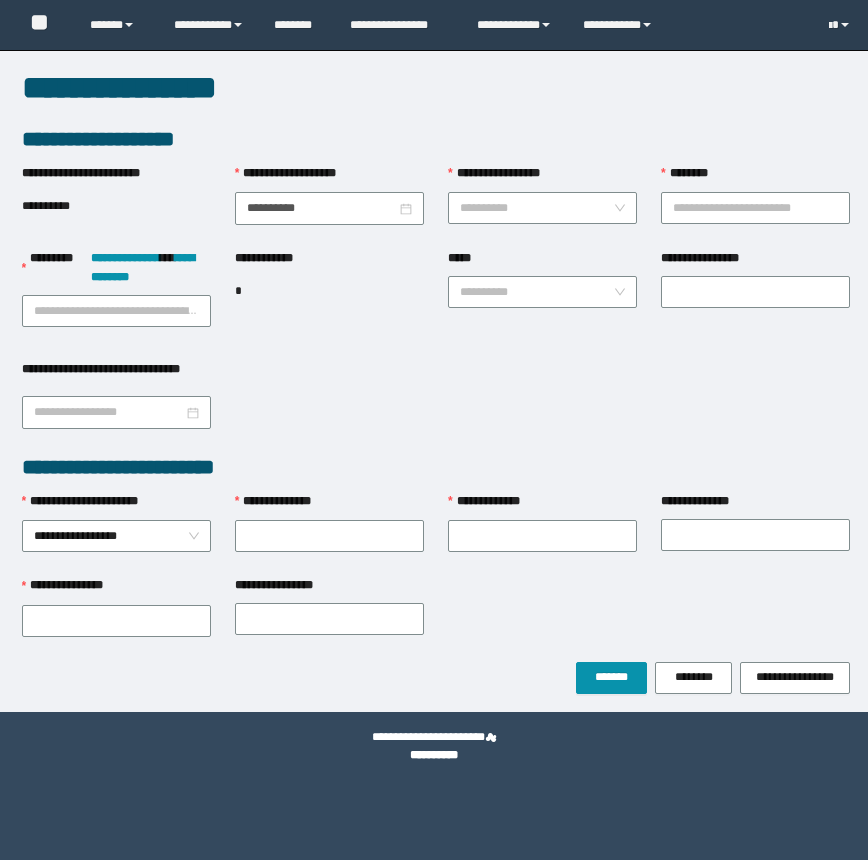 scroll, scrollTop: 0, scrollLeft: 0, axis: both 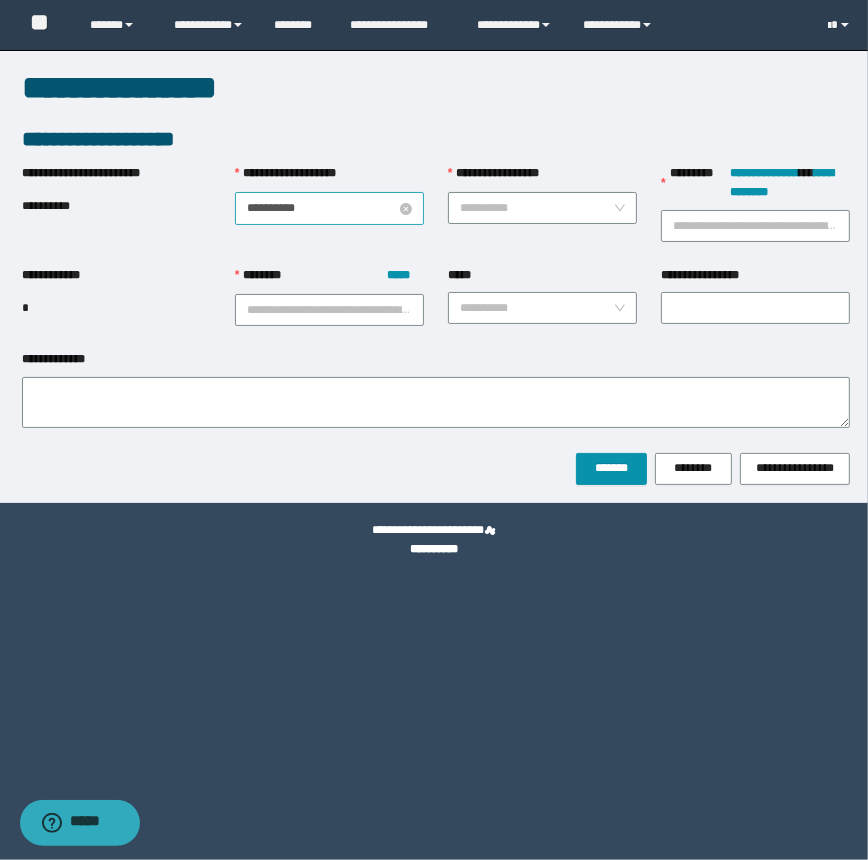 click on "**********" at bounding box center (321, 208) 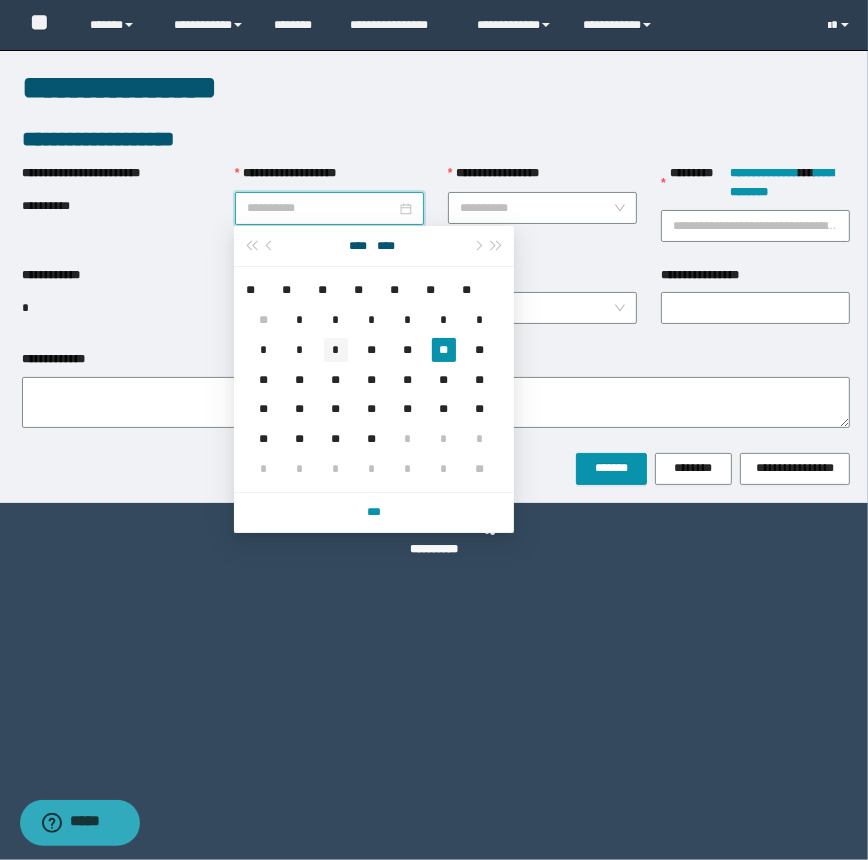 type on "**********" 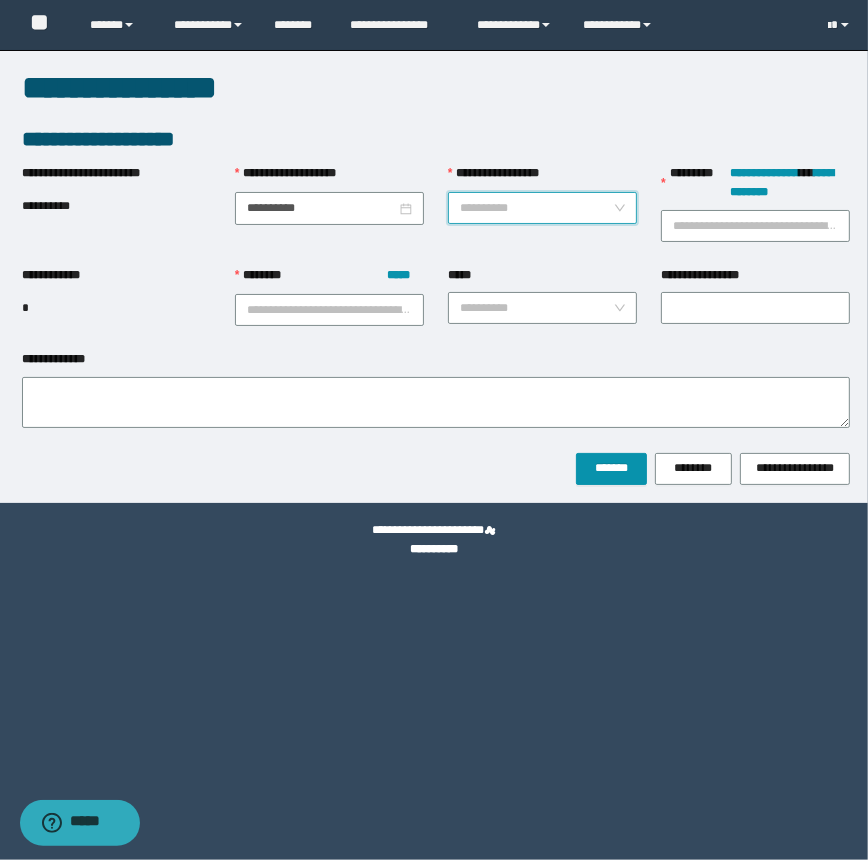 click on "**********" at bounding box center (536, 208) 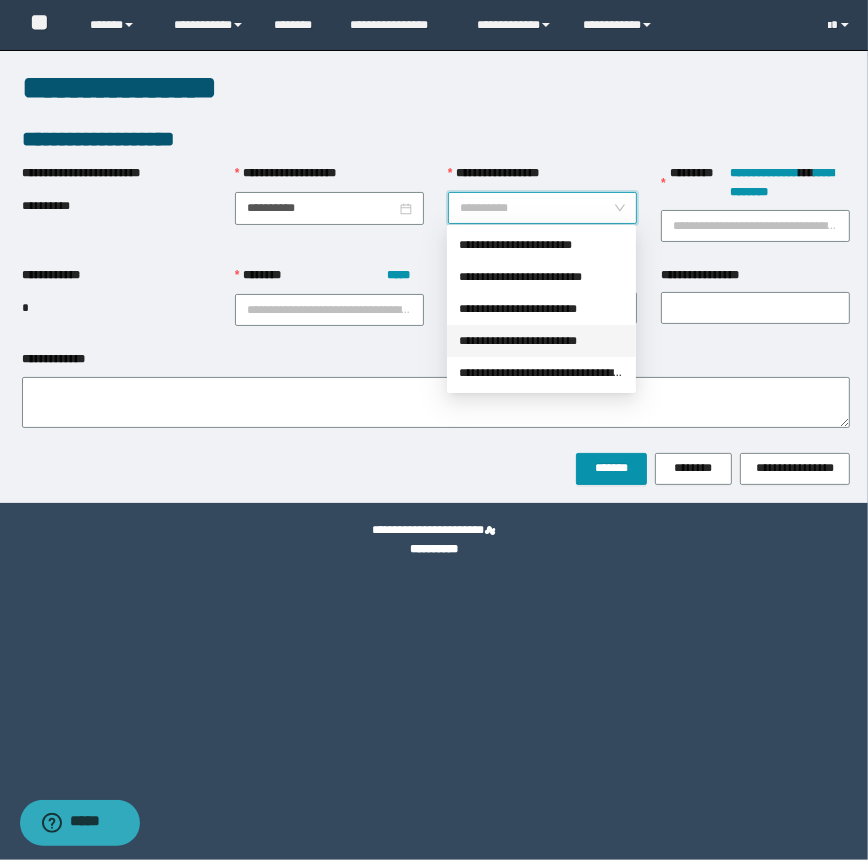 click on "**********" at bounding box center (541, 341) 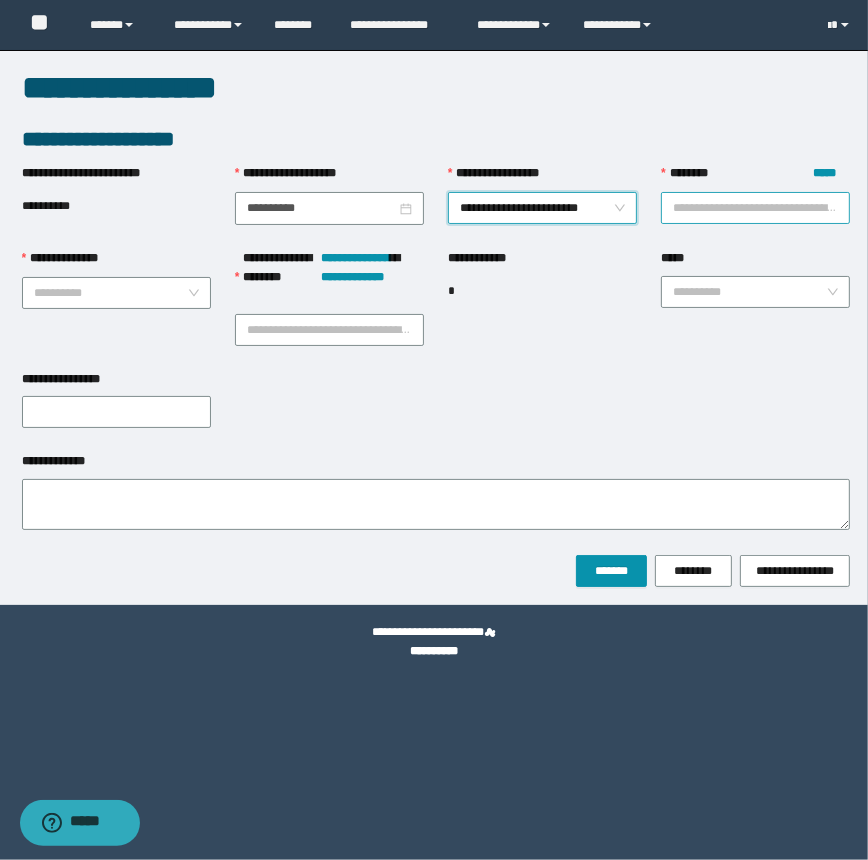 click on "******** *****" at bounding box center [755, 208] 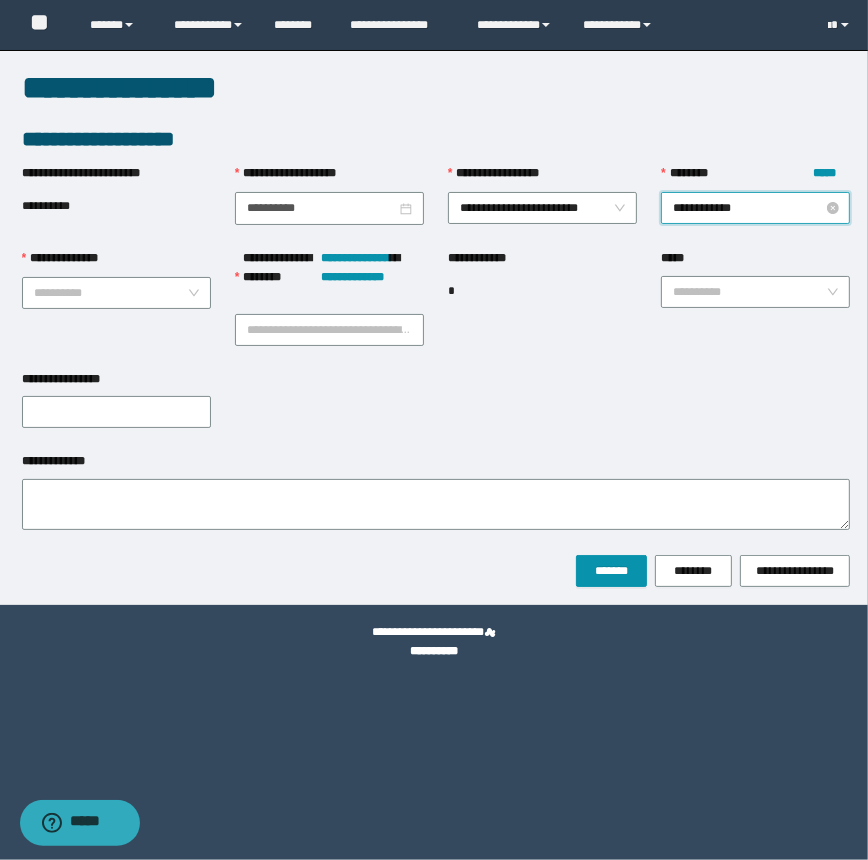 click on "**********" at bounding box center [755, 208] 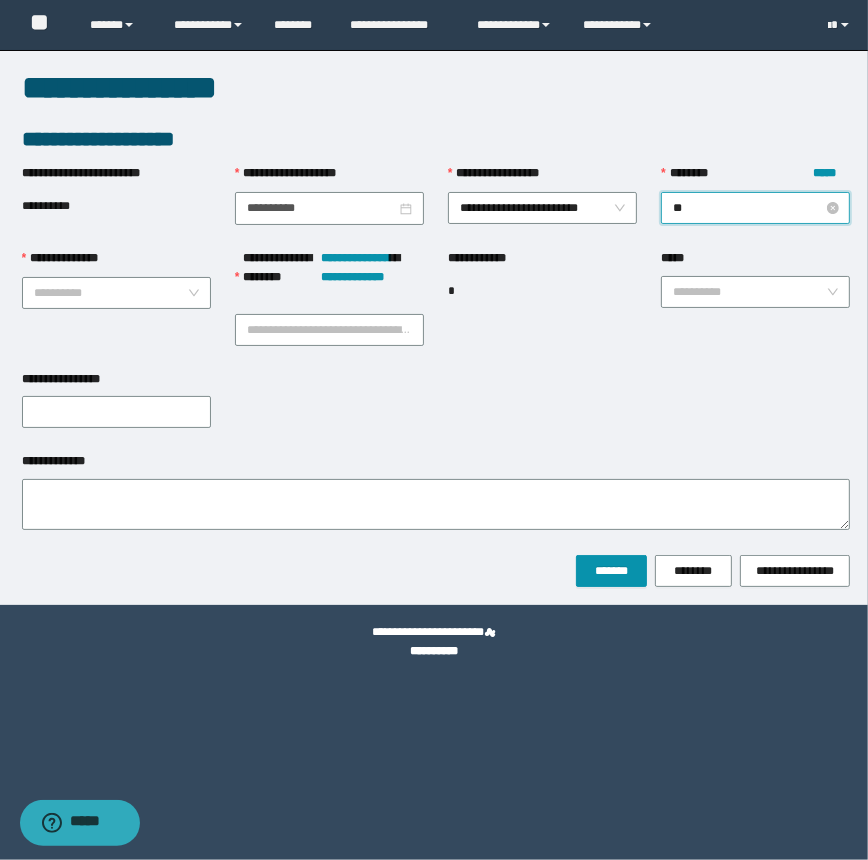 type on "*" 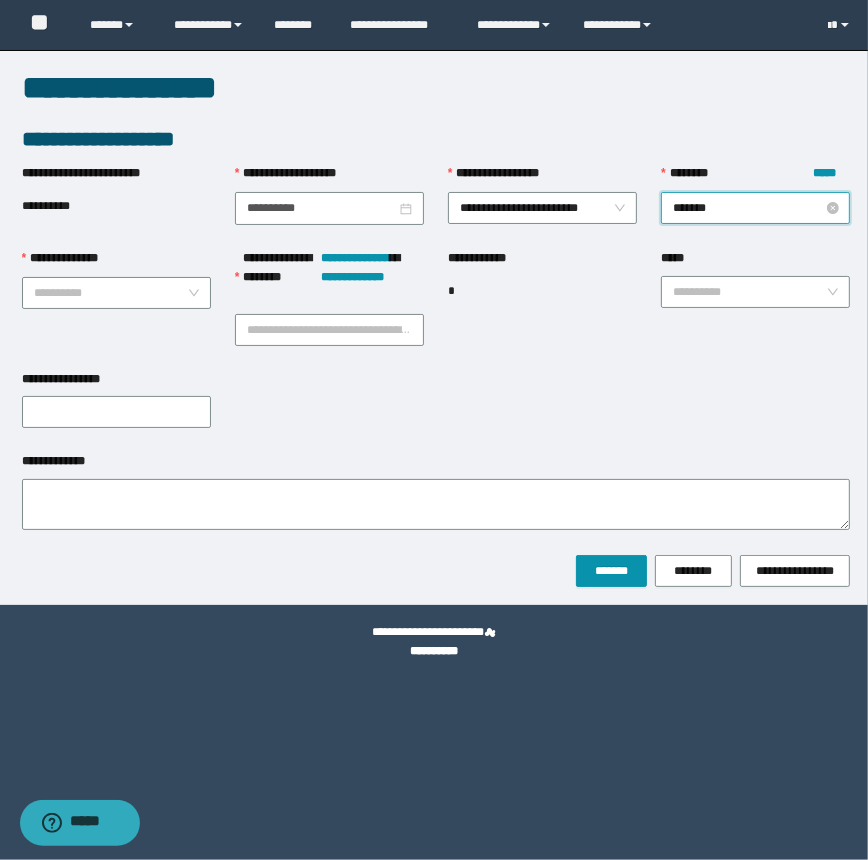 type on "********" 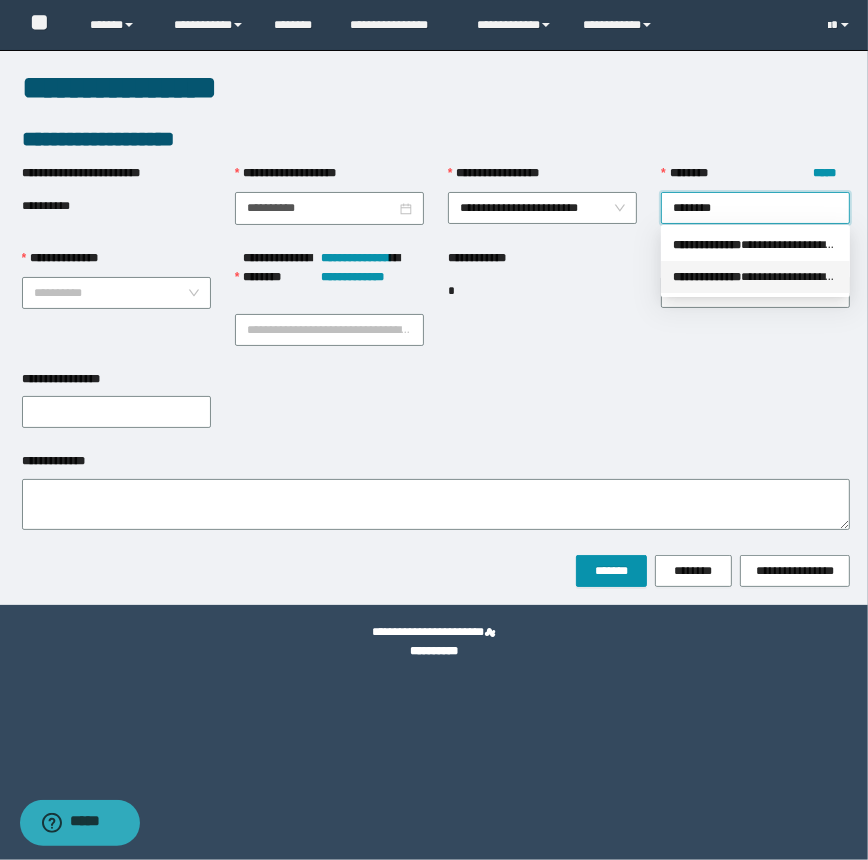 click on "**********" at bounding box center [755, 277] 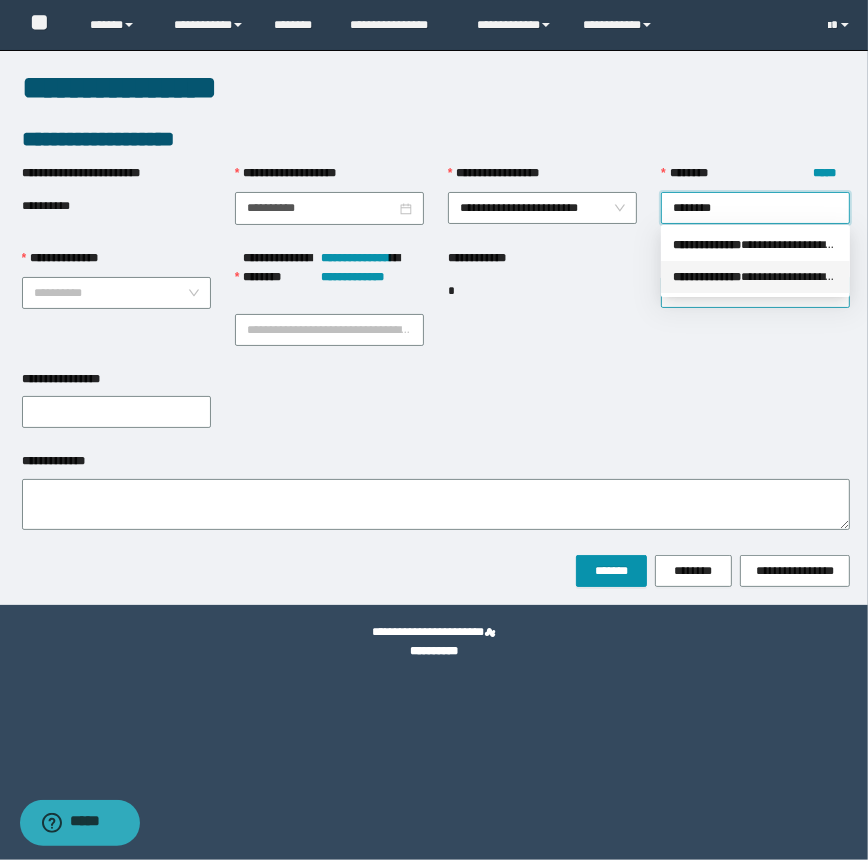 type 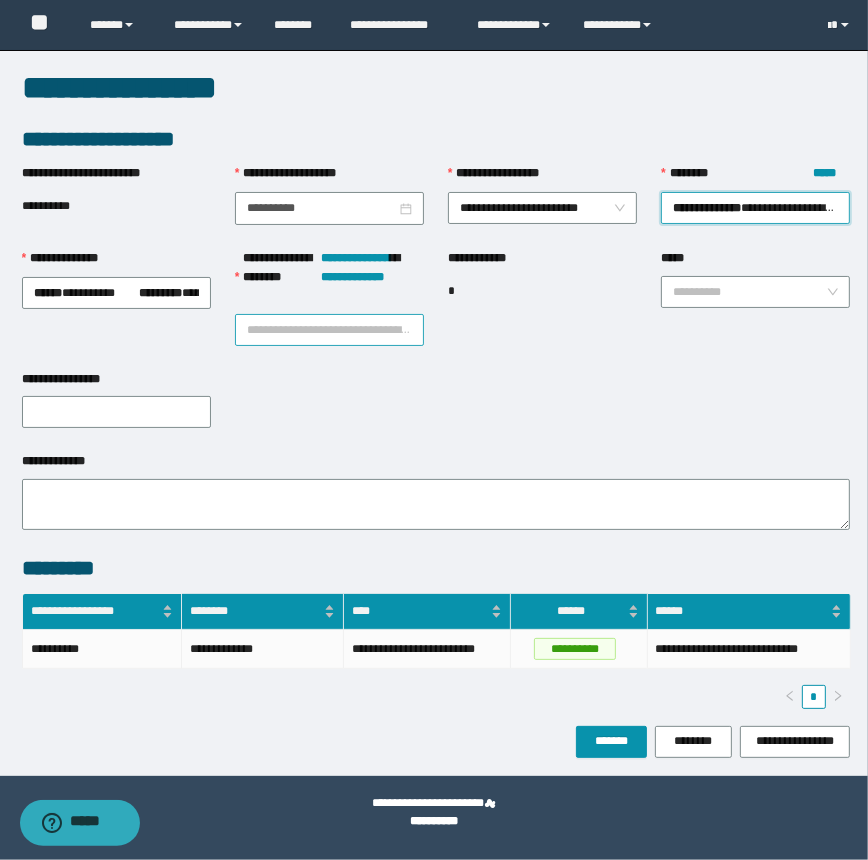 click on "**********" at bounding box center [329, 330] 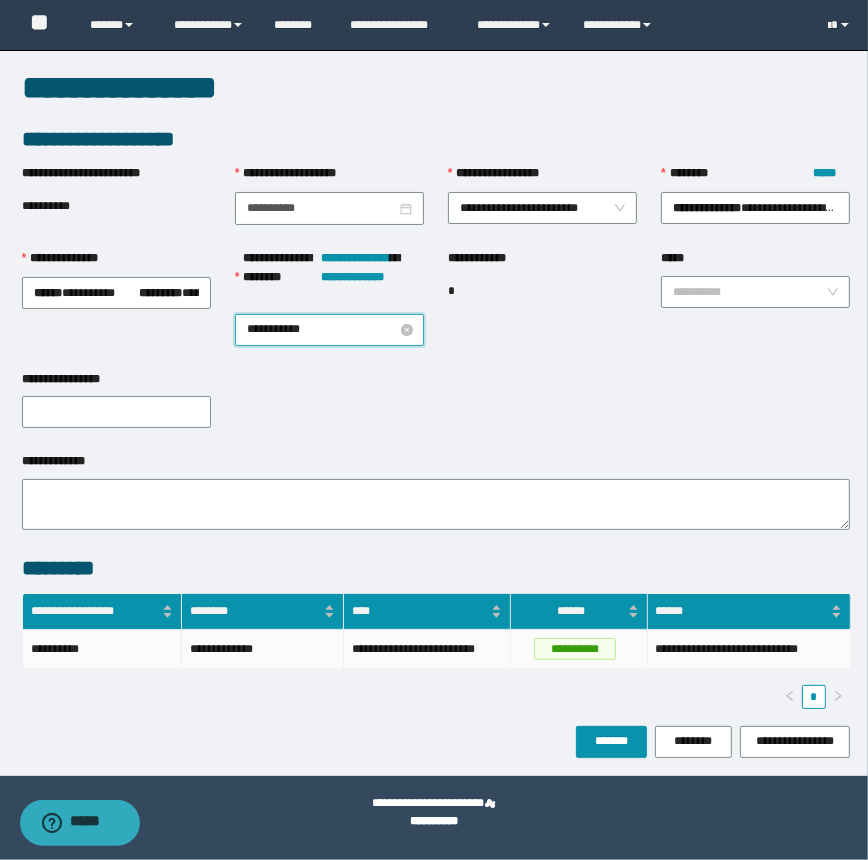 type on "**********" 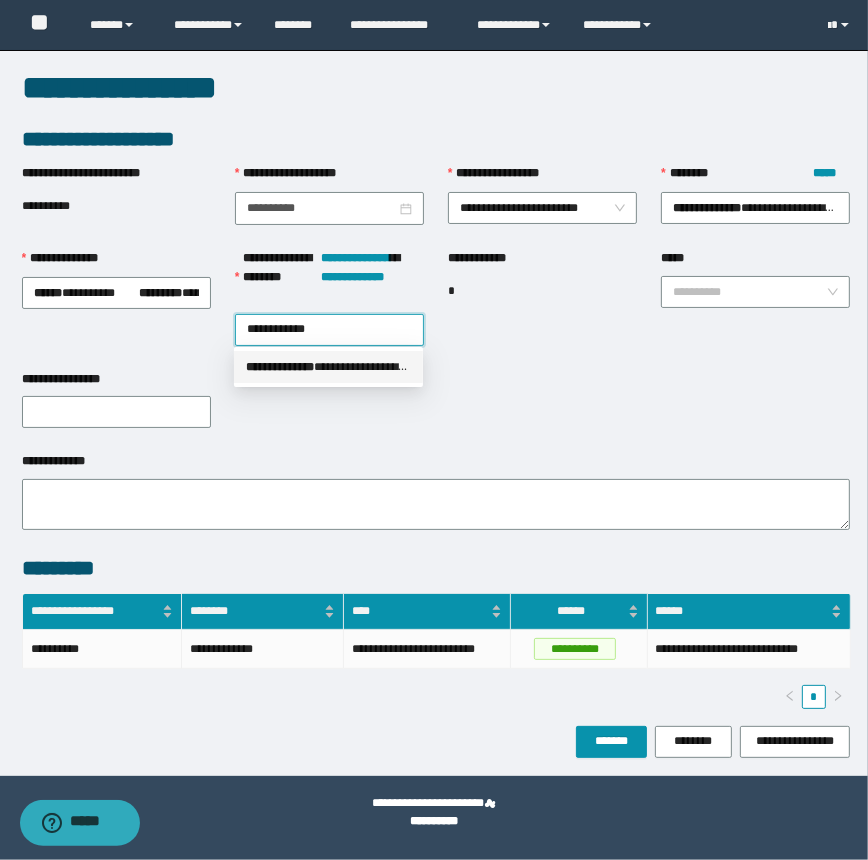 click on "**********" at bounding box center [280, 367] 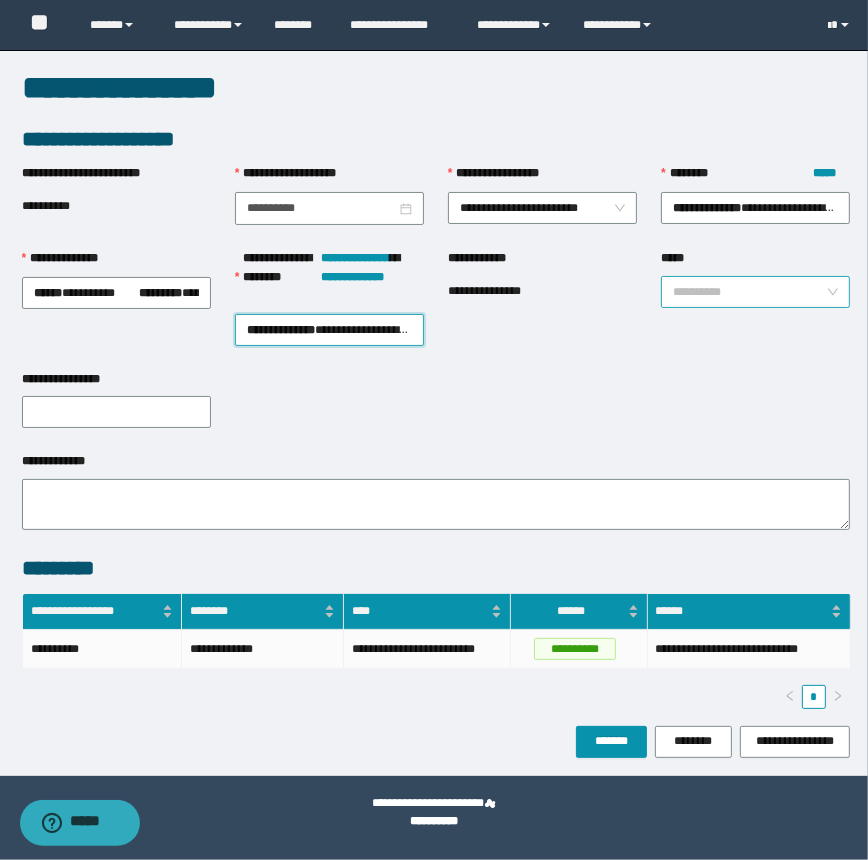 click on "*****" at bounding box center (749, 292) 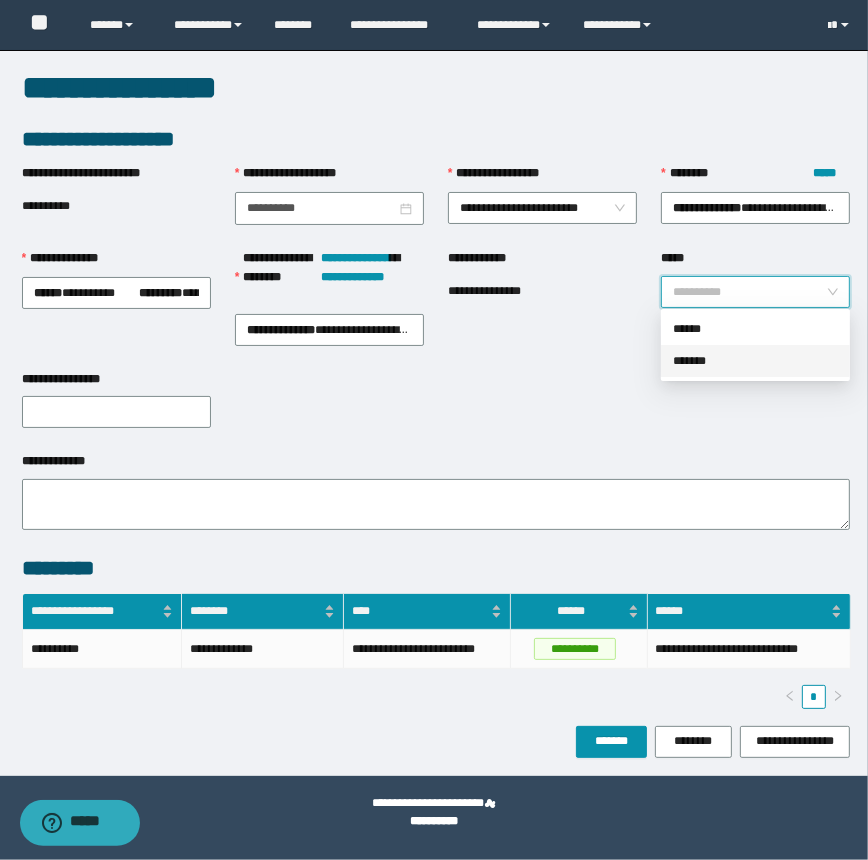 click on "*******" at bounding box center [755, 361] 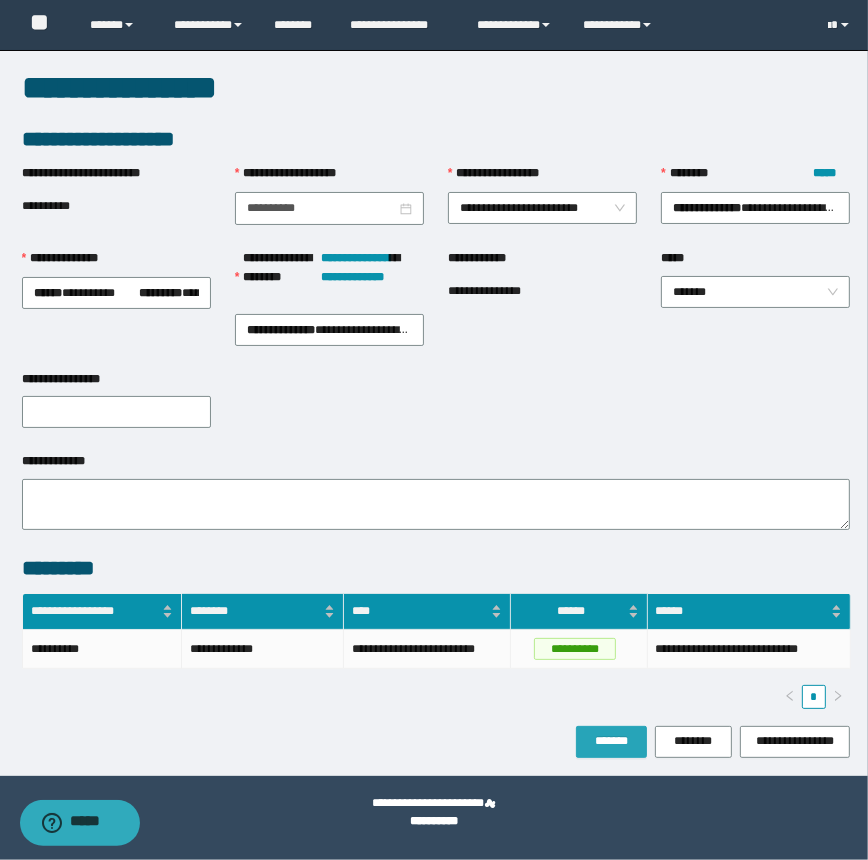 click on "*******" at bounding box center [611, 741] 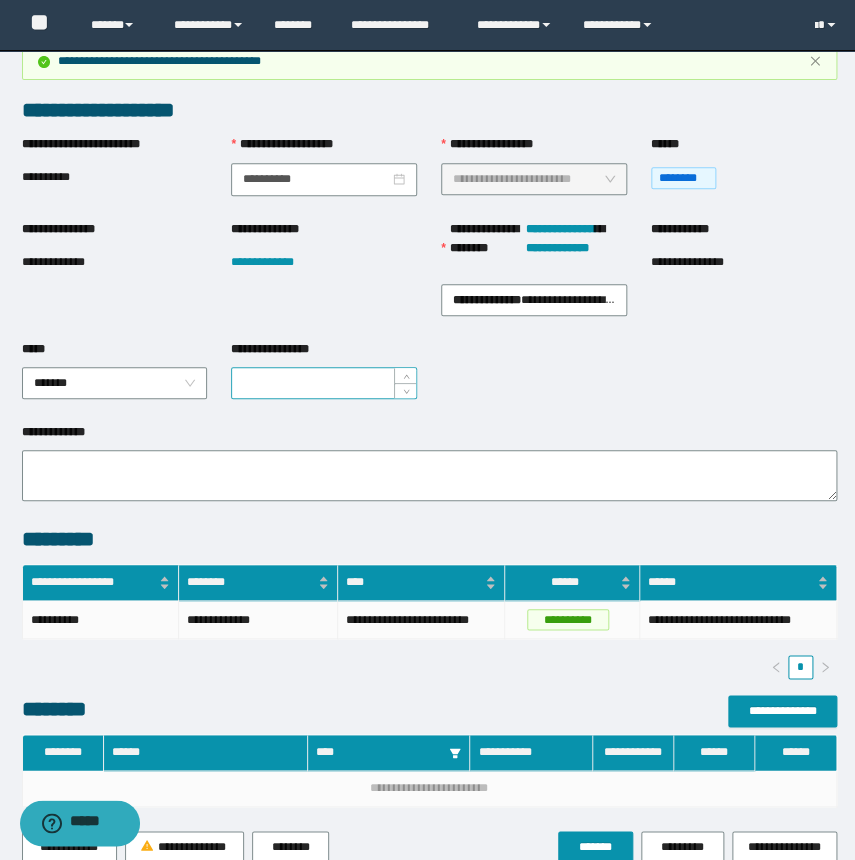 scroll, scrollTop: 0, scrollLeft: 0, axis: both 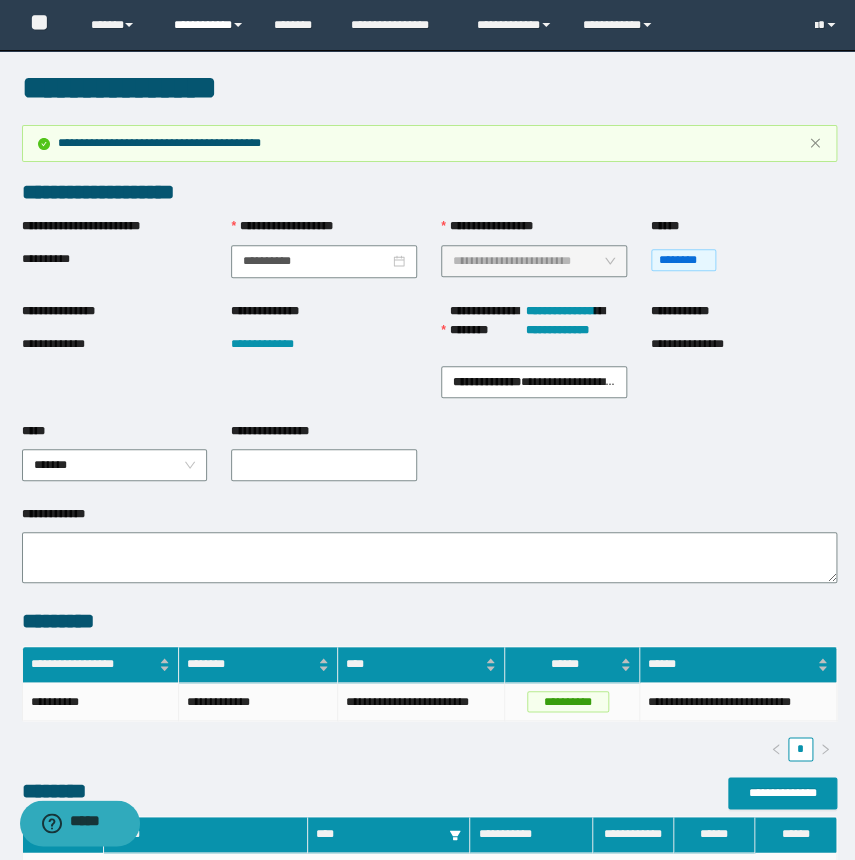 click on "**********" at bounding box center [209, 25] 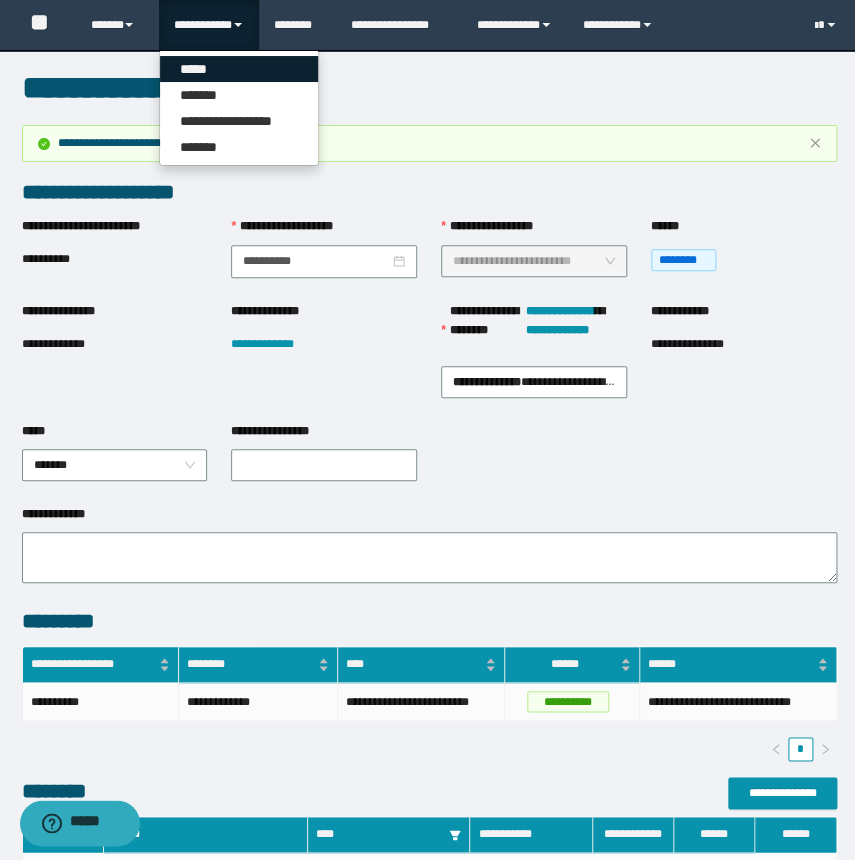 click on "*****" at bounding box center (239, 69) 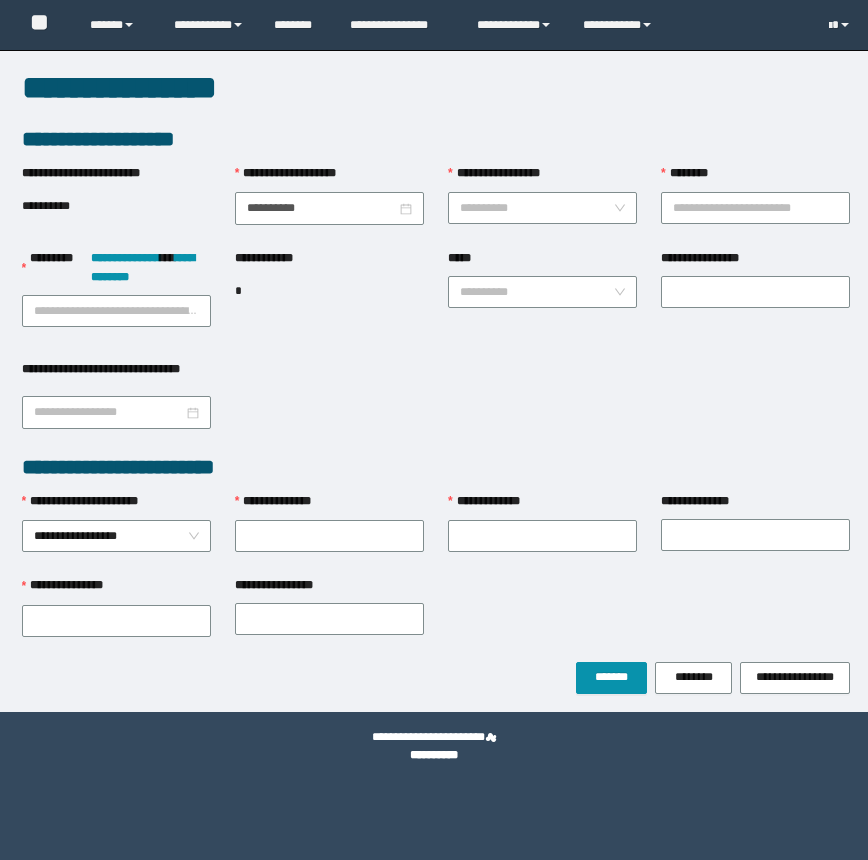 scroll, scrollTop: 0, scrollLeft: 0, axis: both 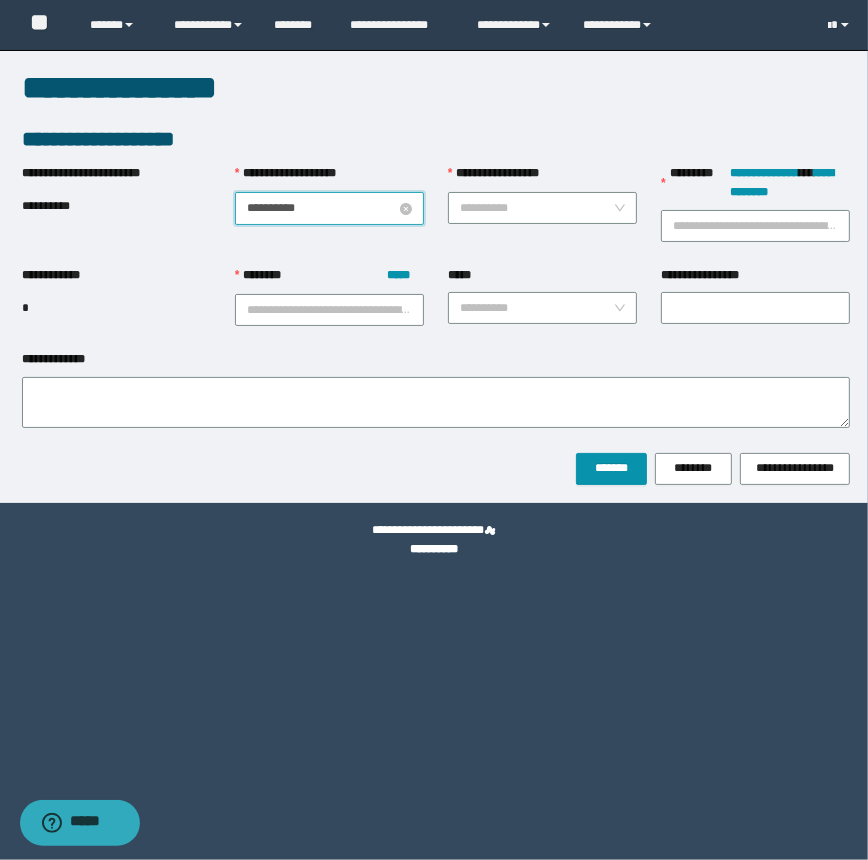 click on "**********" at bounding box center [321, 208] 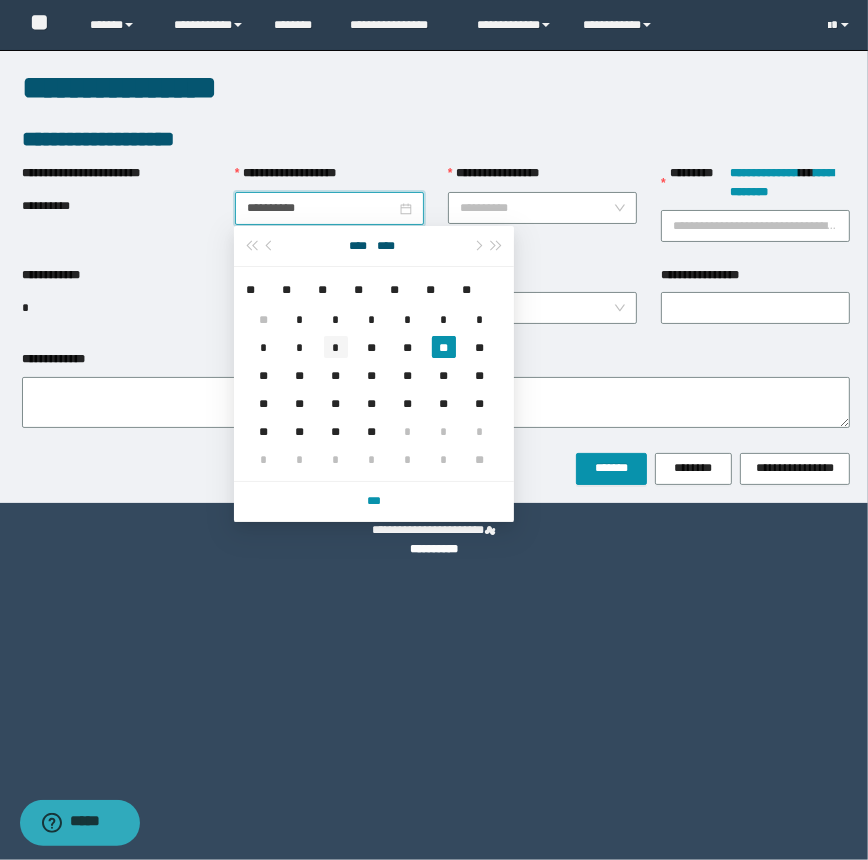 type on "**********" 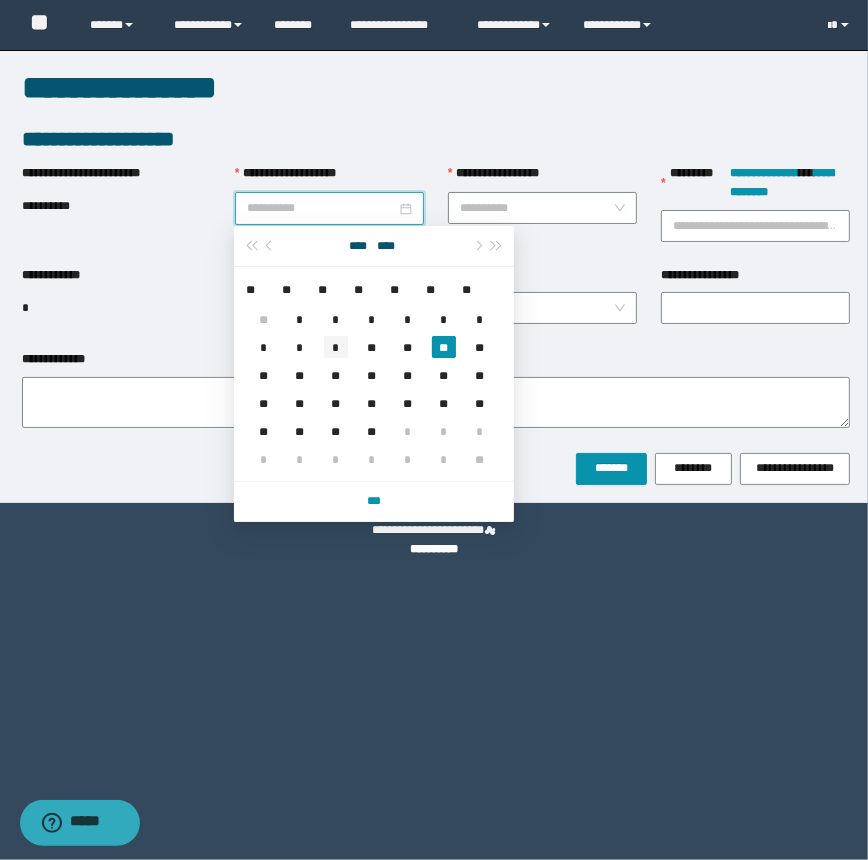 click on "*" at bounding box center (336, 347) 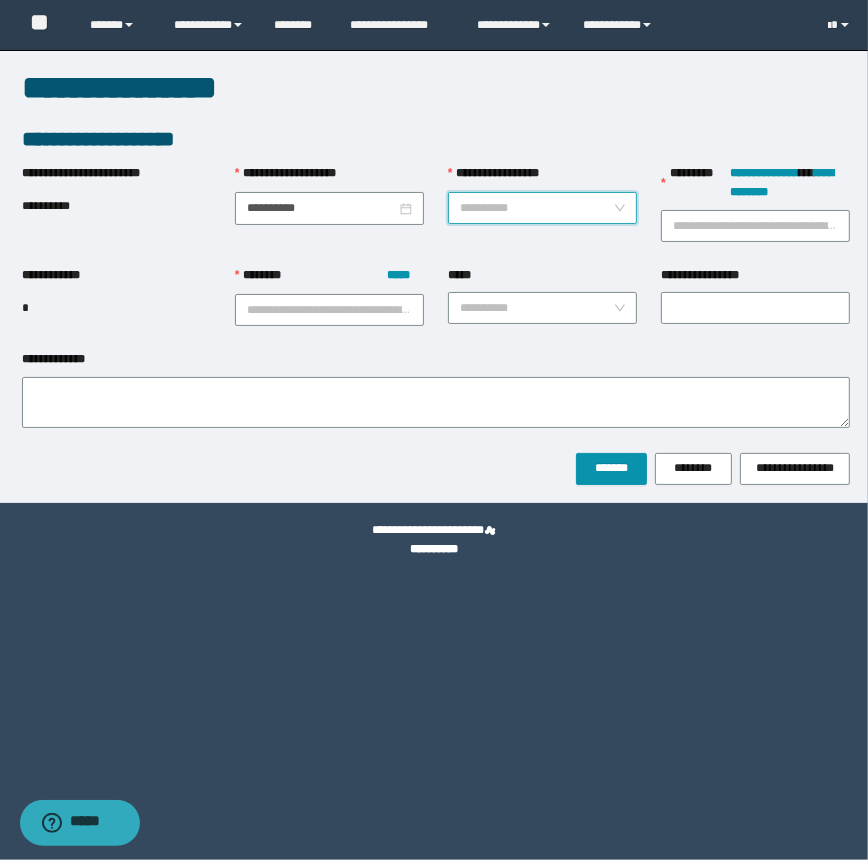 click on "**********" at bounding box center (536, 208) 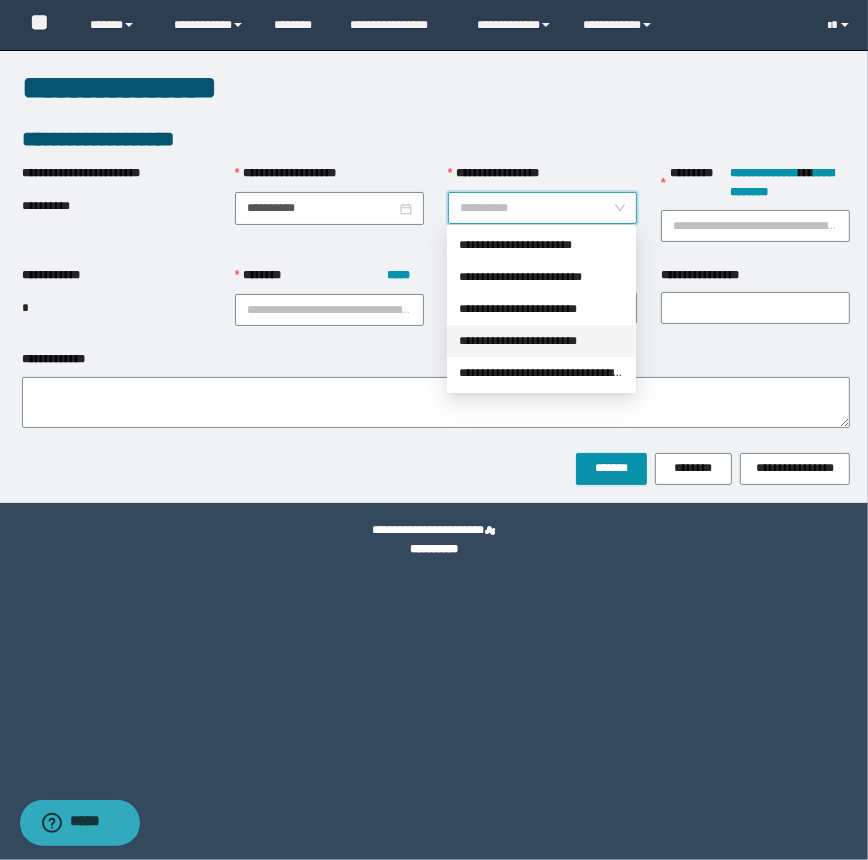 click on "**********" at bounding box center [541, 341] 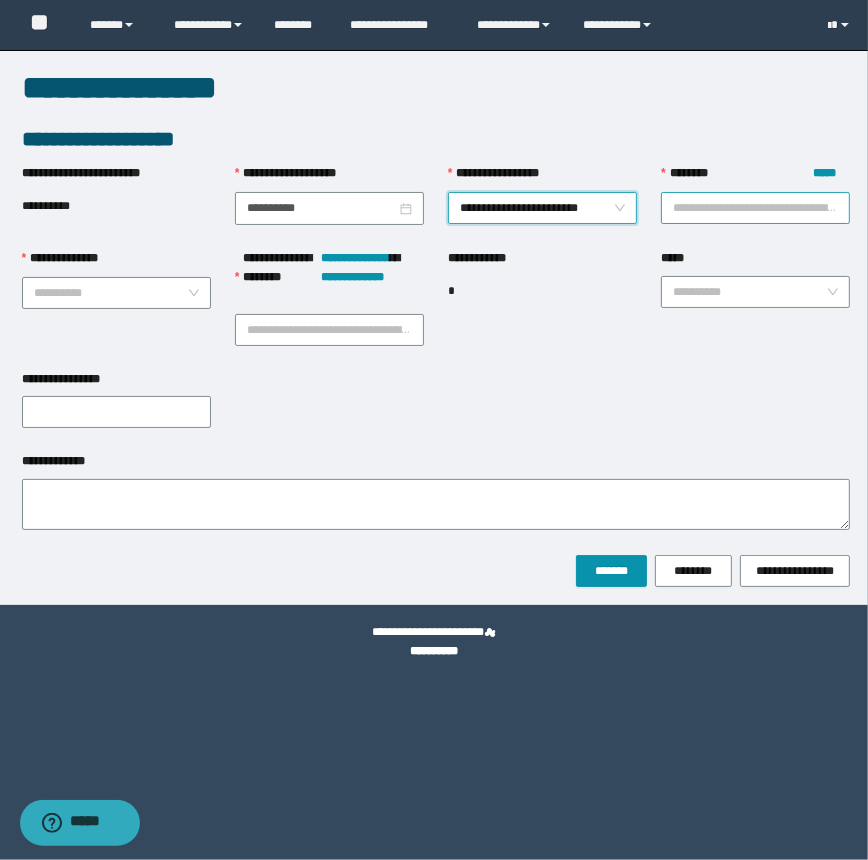 click on "******** *****" at bounding box center [755, 208] 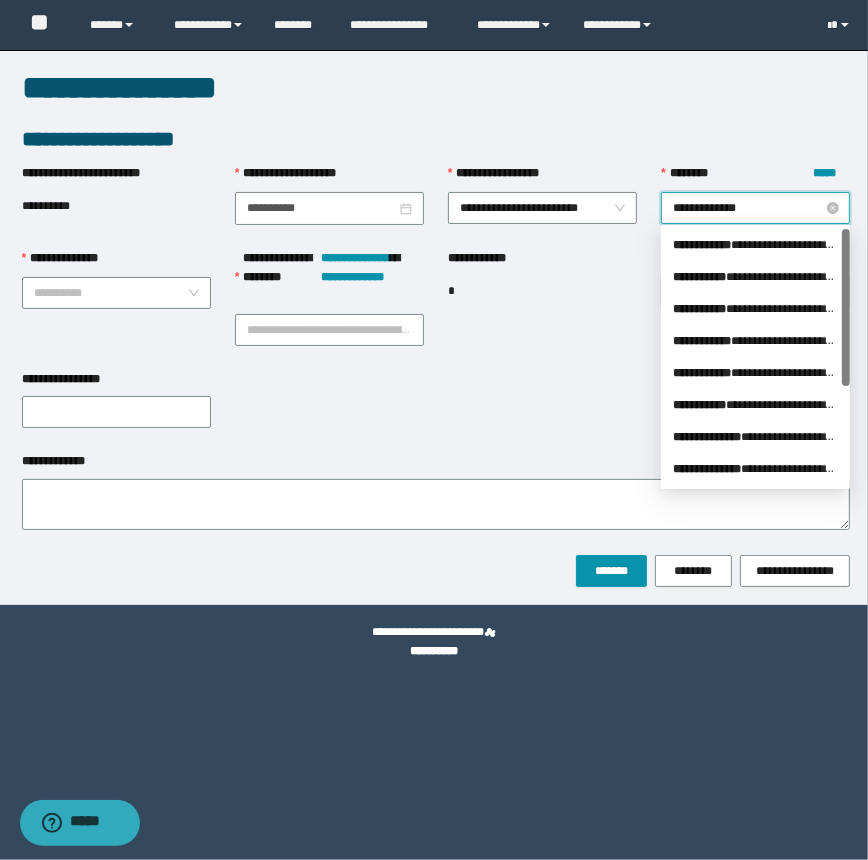 type on "**********" 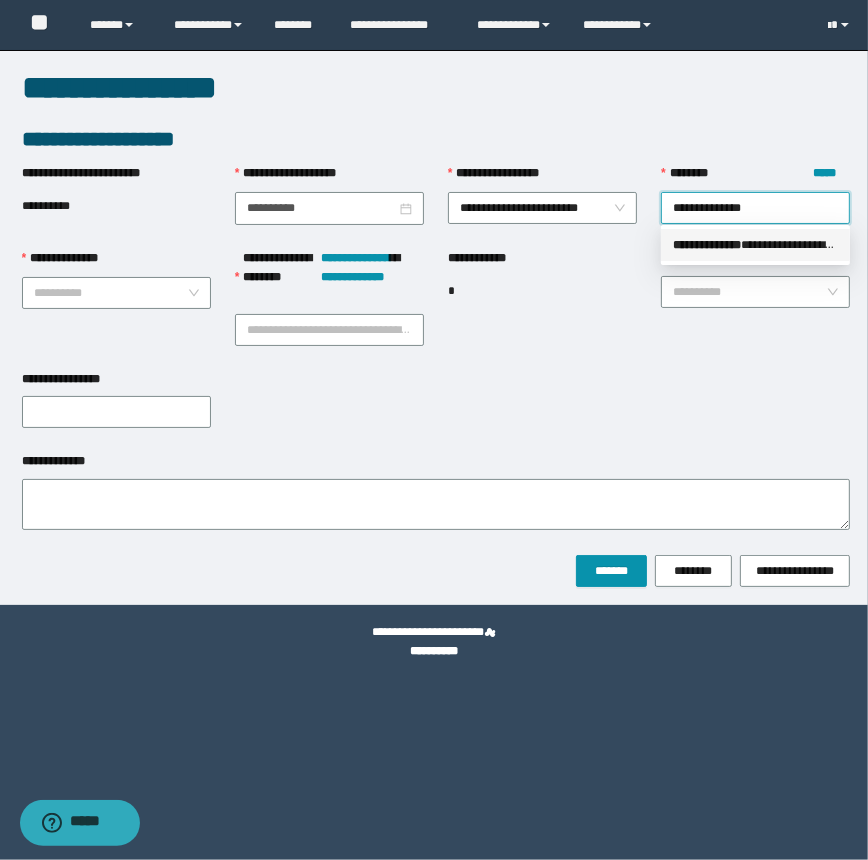 click on "**********" at bounding box center (707, 245) 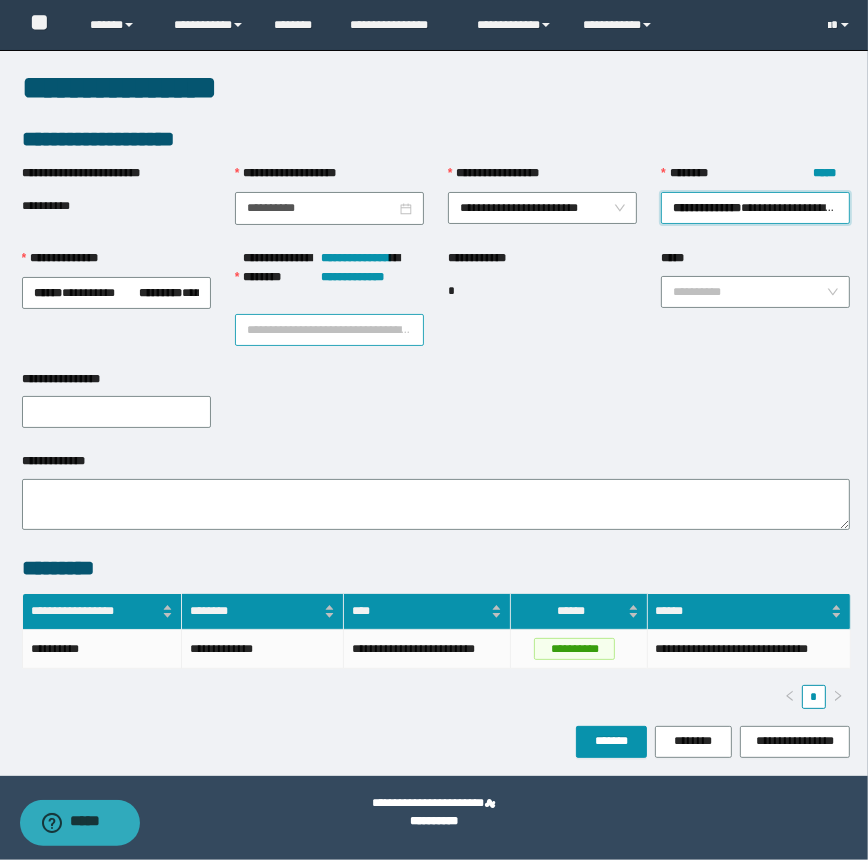 click on "**********" at bounding box center (329, 330) 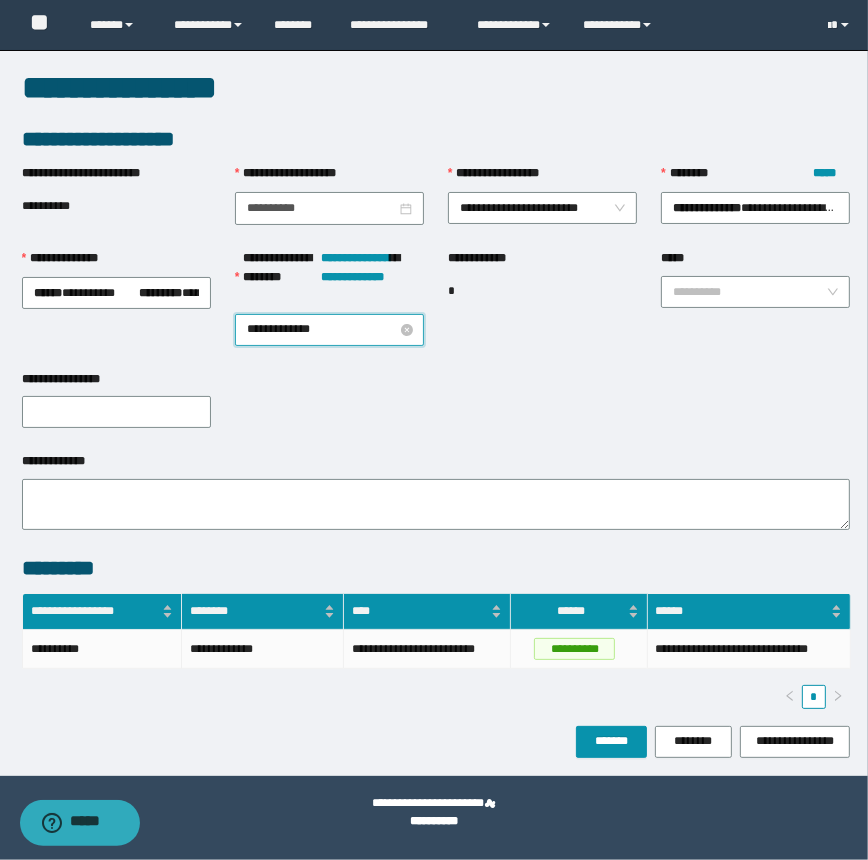 type on "**********" 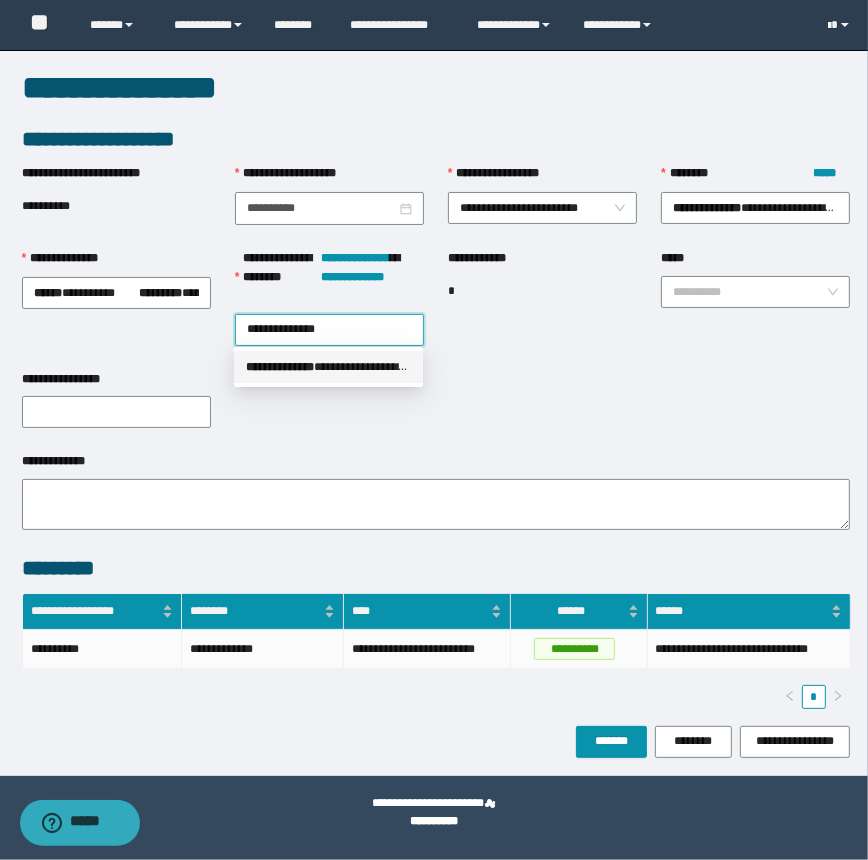 click on "**********" at bounding box center [328, 367] 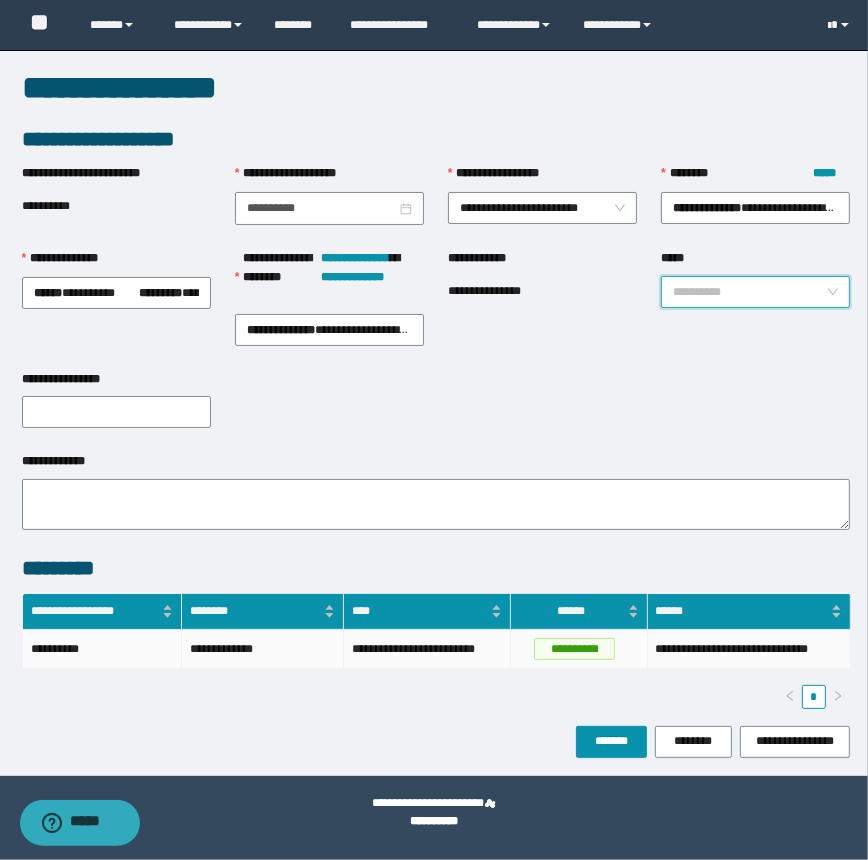 click on "*****" at bounding box center (749, 292) 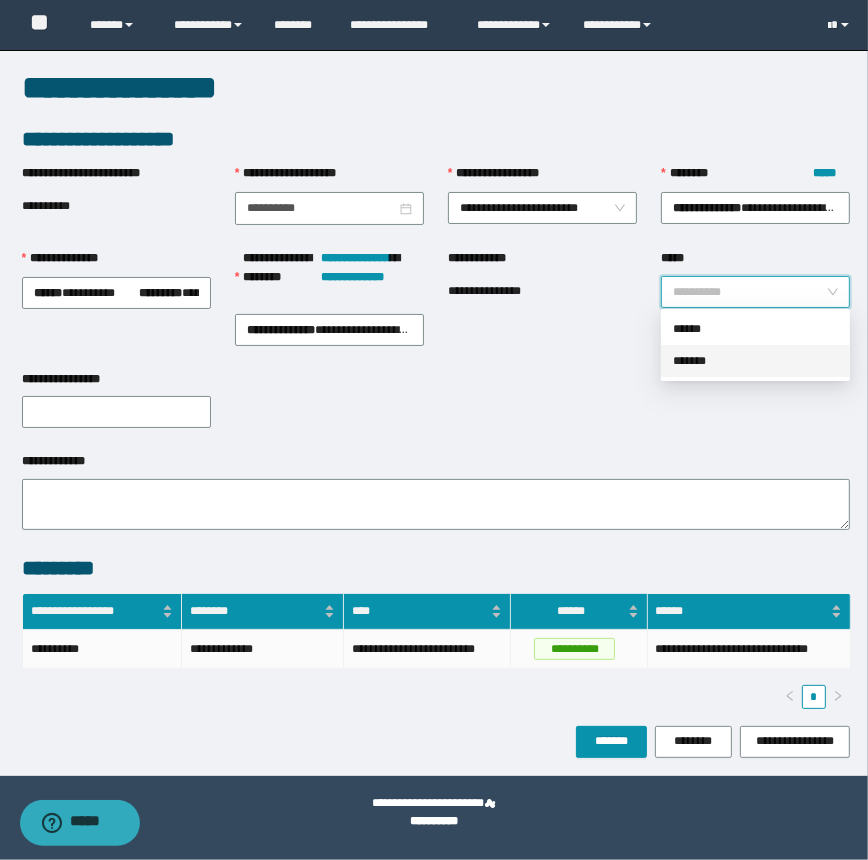 click on "*******" at bounding box center (755, 361) 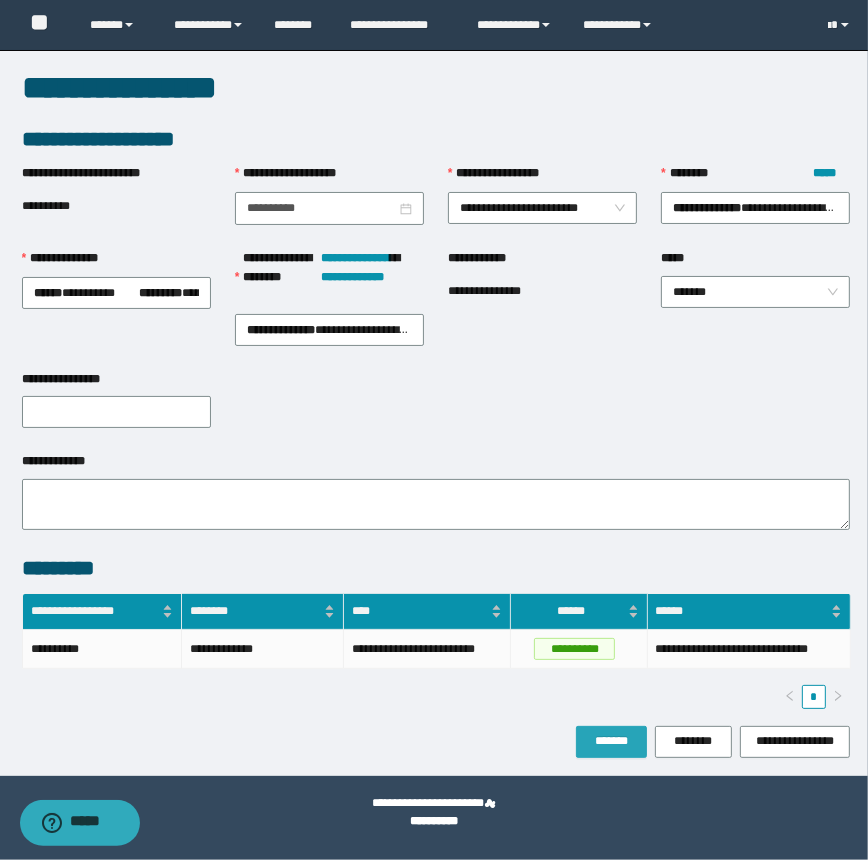 click on "*******" at bounding box center [611, 741] 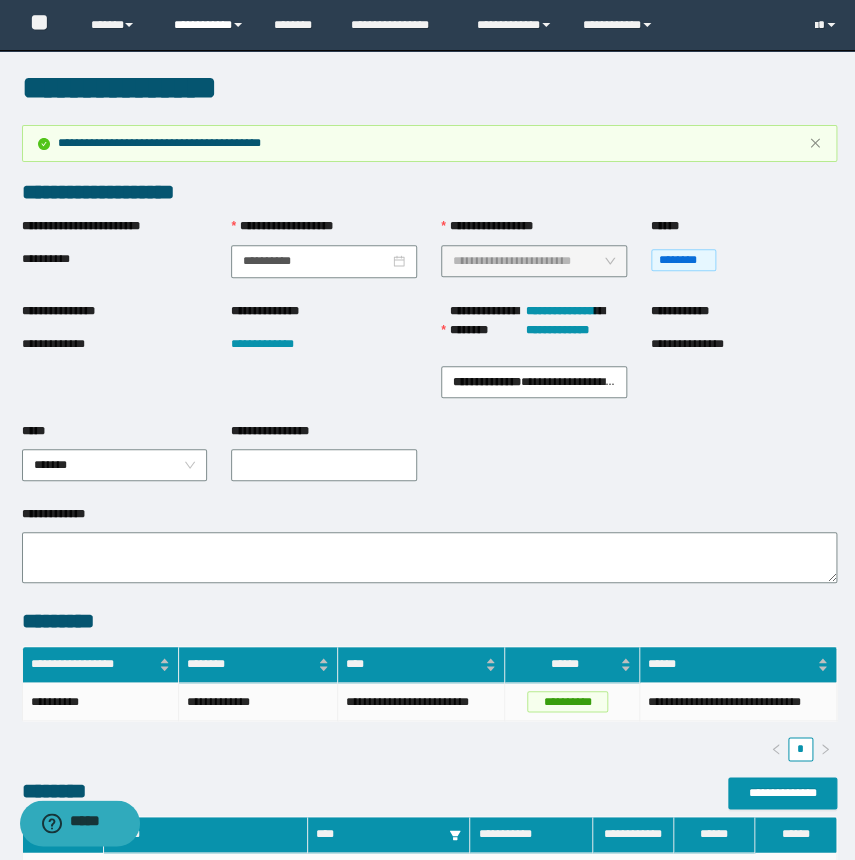 click on "**********" at bounding box center (209, 25) 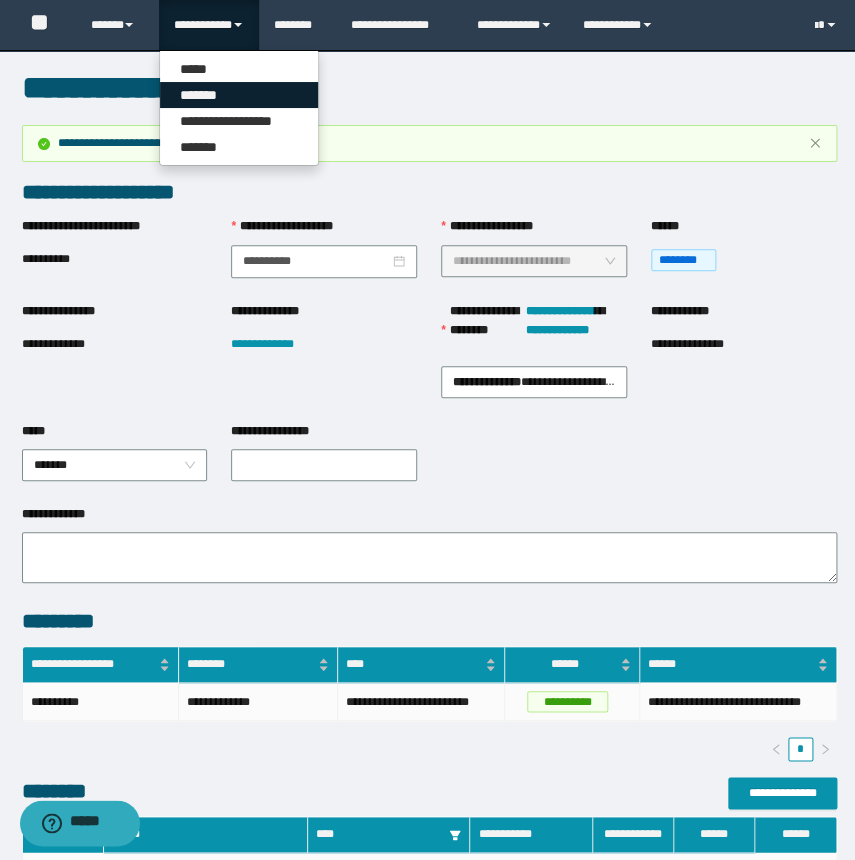 click on "*******" at bounding box center (239, 95) 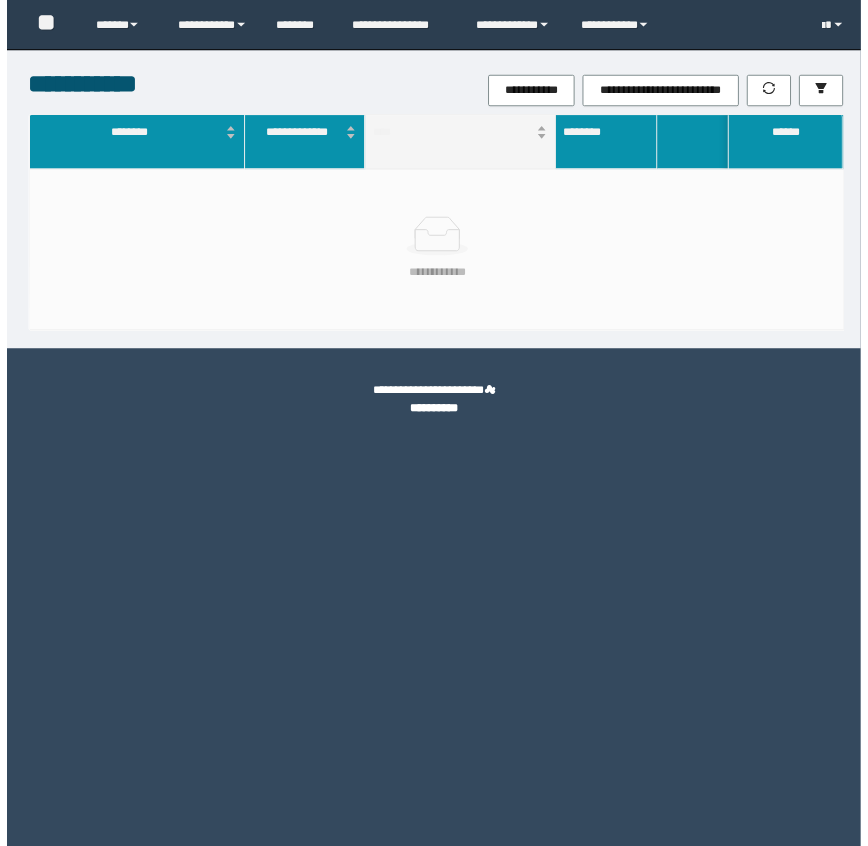 scroll, scrollTop: 0, scrollLeft: 0, axis: both 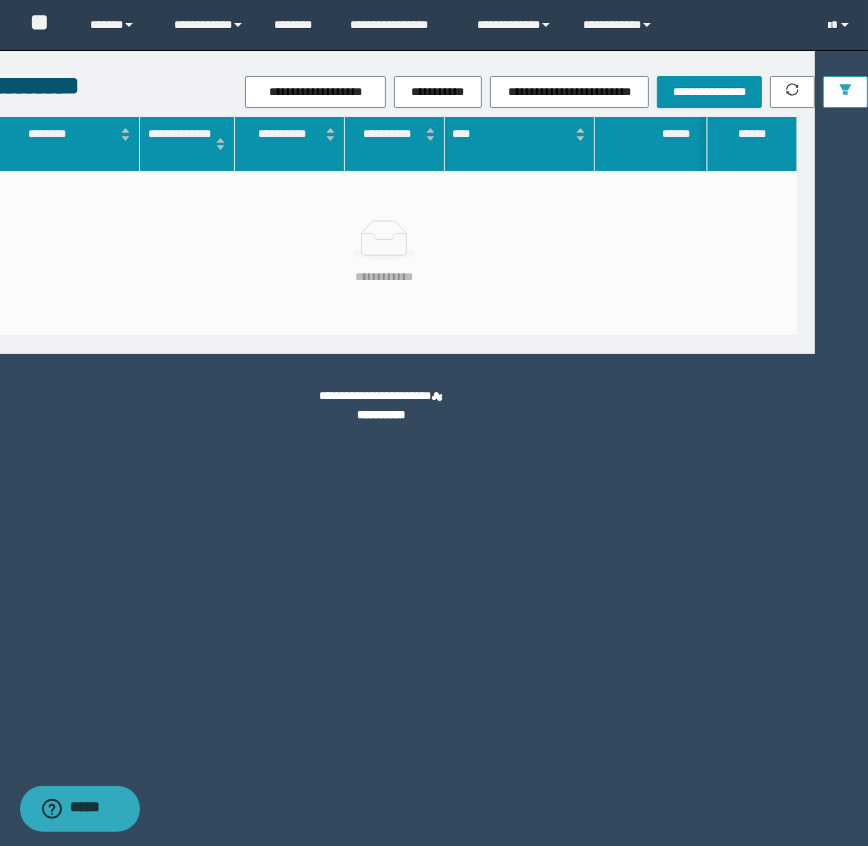 click at bounding box center [845, 92] 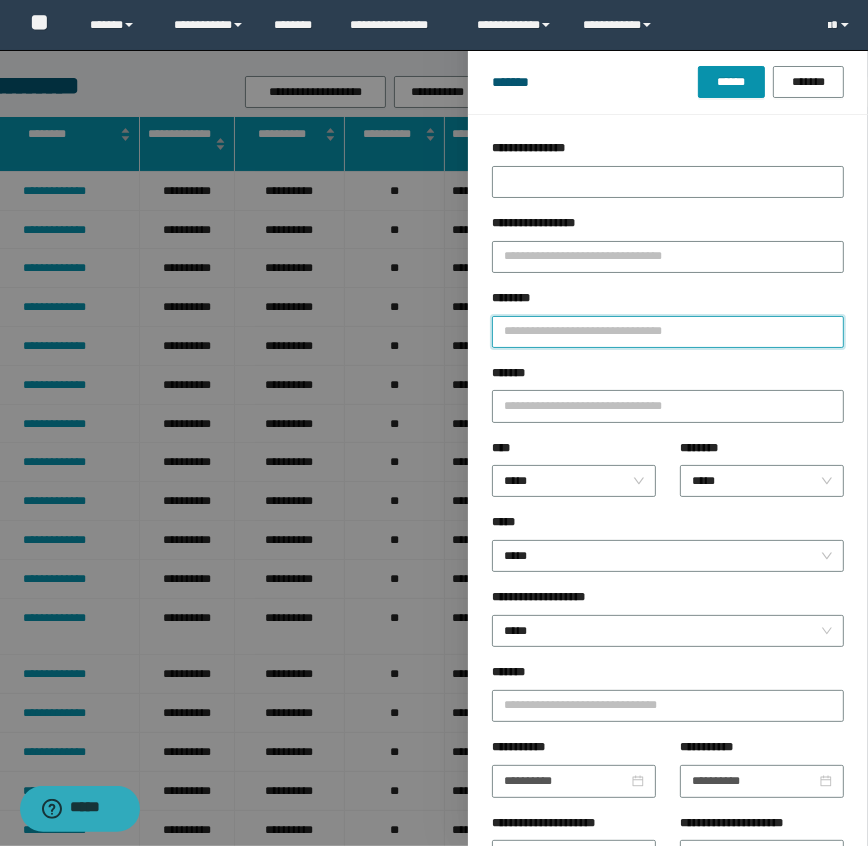 click on "********" at bounding box center (668, 332) 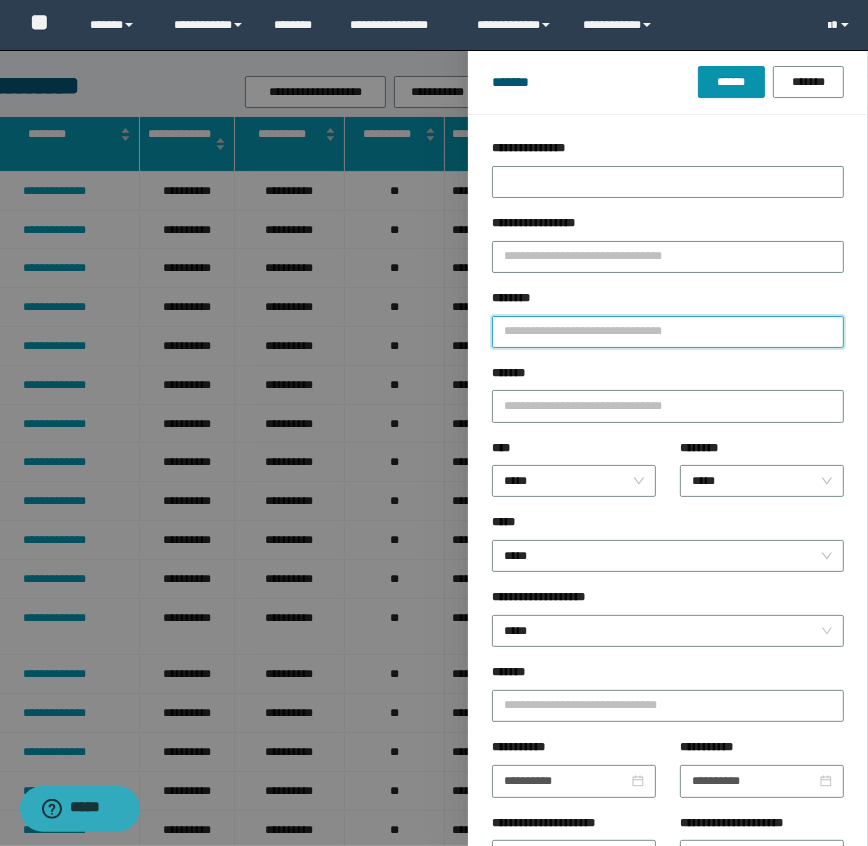 type on "*" 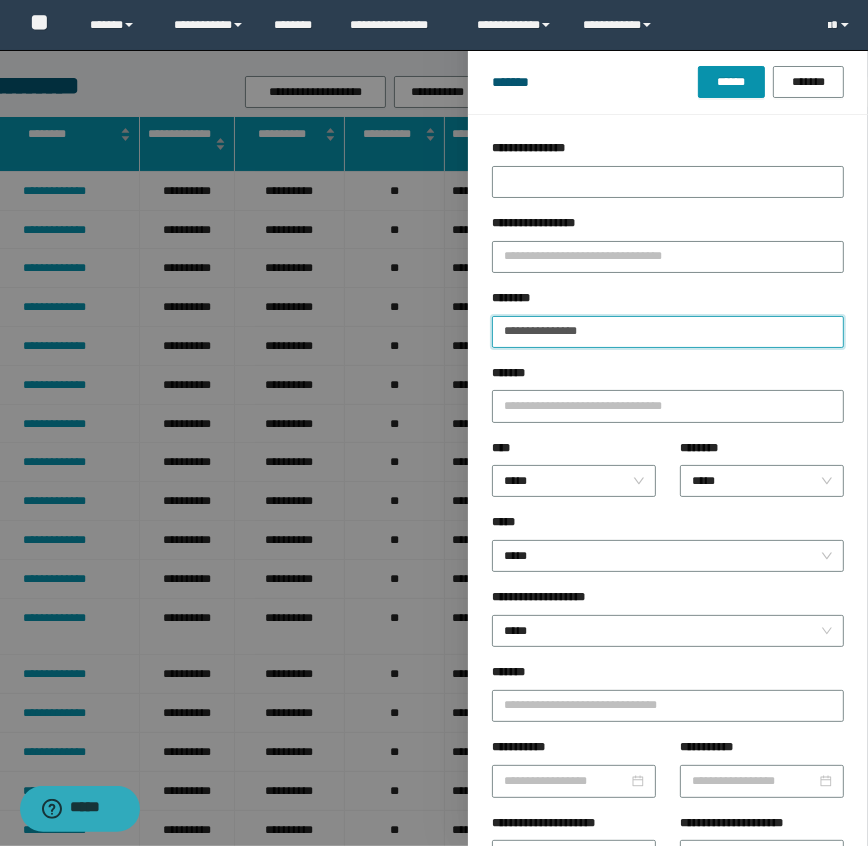 click on "**********" at bounding box center (668, 332) 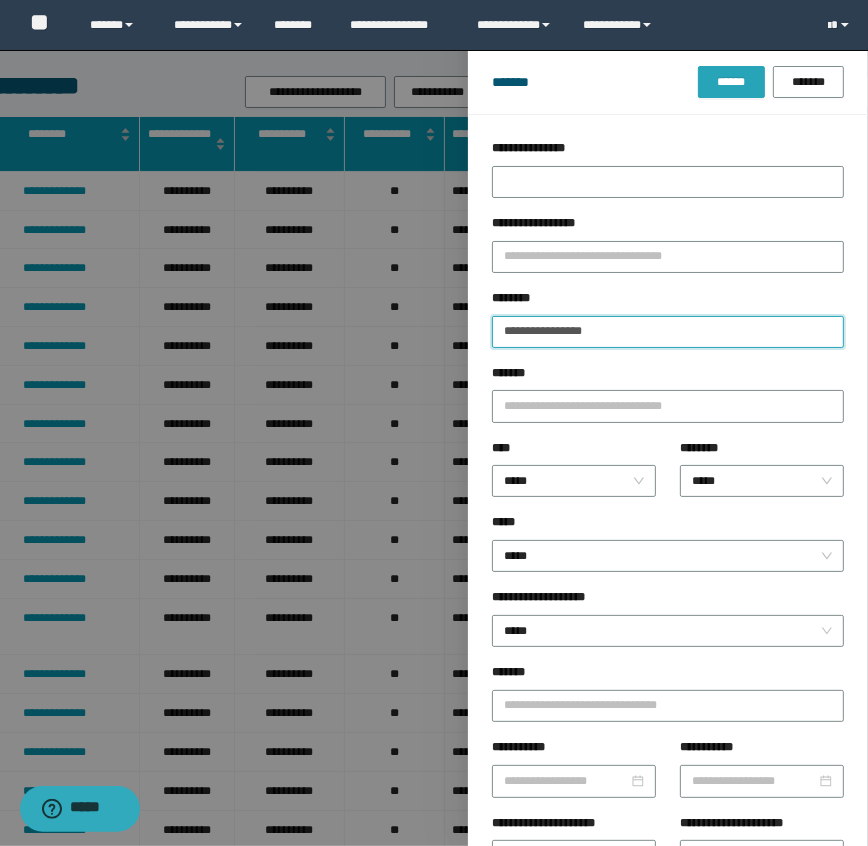 type on "**********" 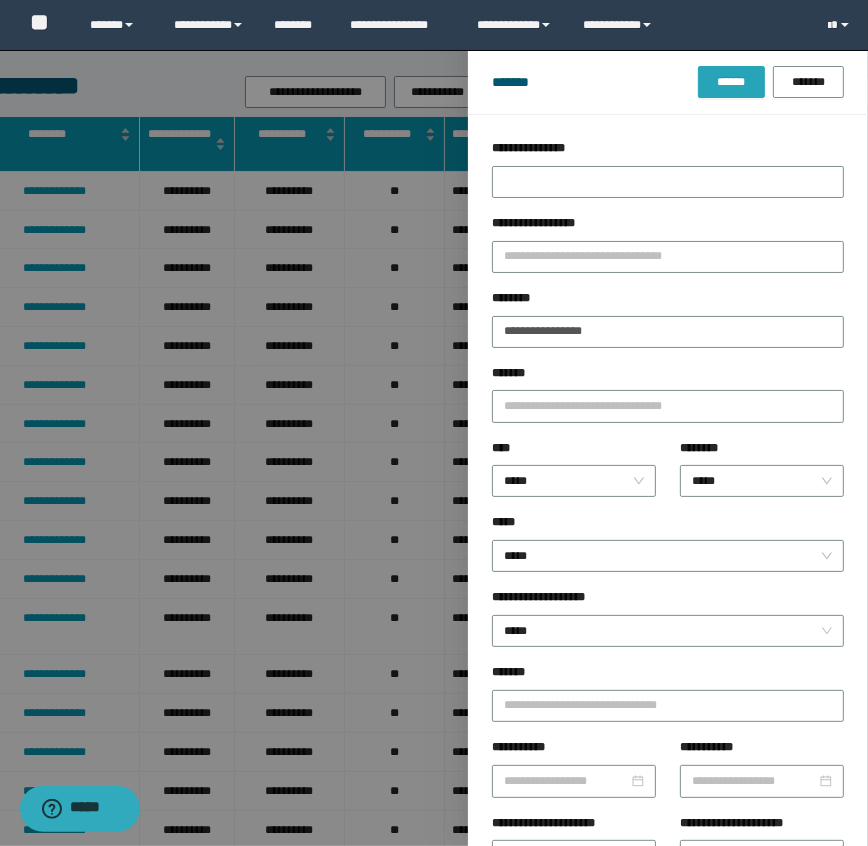 click on "******" at bounding box center (731, 82) 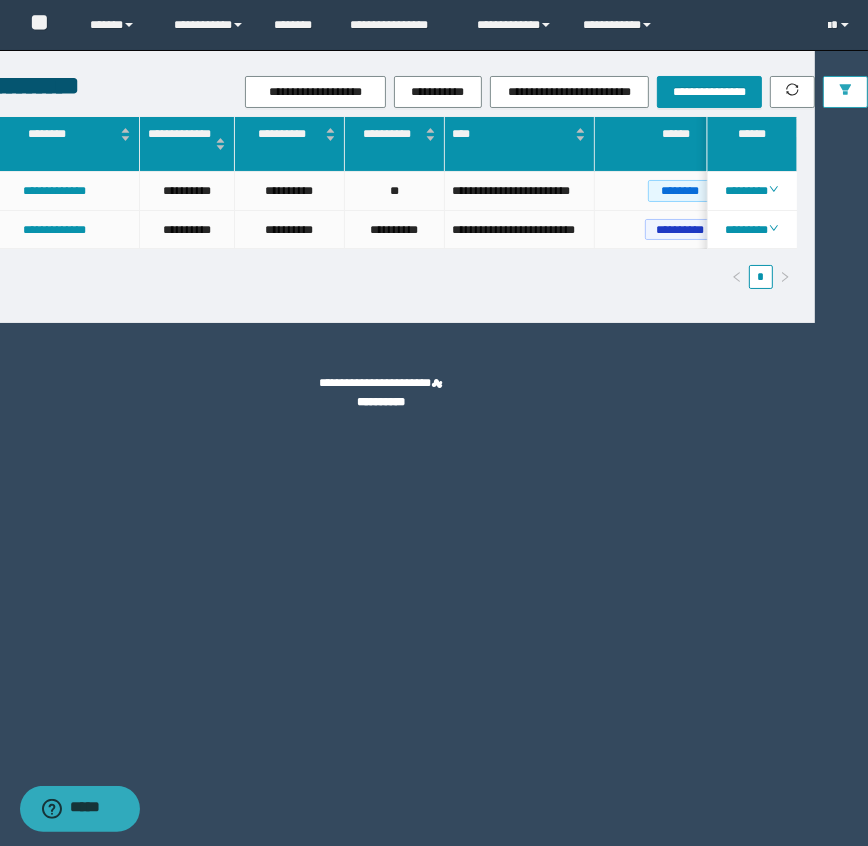 scroll, scrollTop: 0, scrollLeft: 713, axis: horizontal 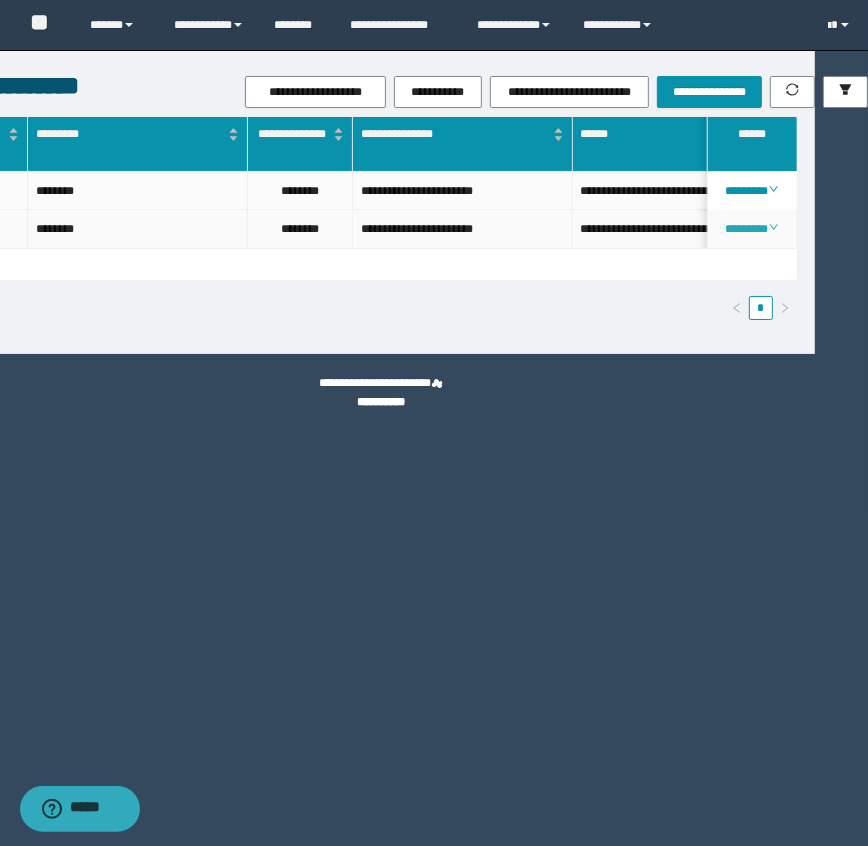 click on "********" at bounding box center (751, 229) 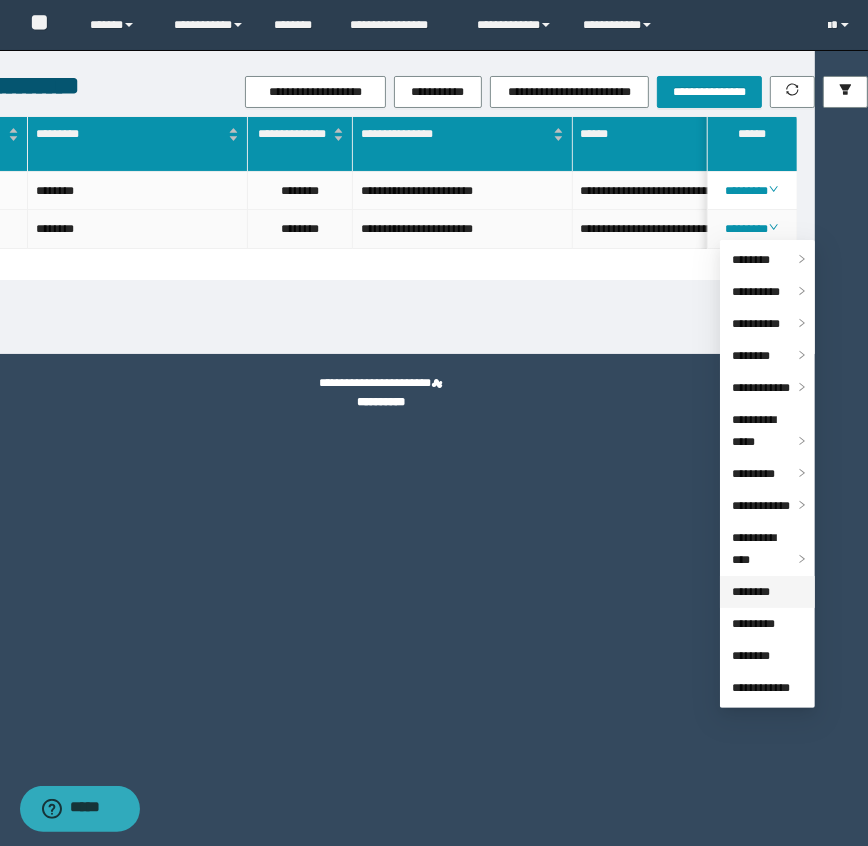 click on "********" at bounding box center (751, 592) 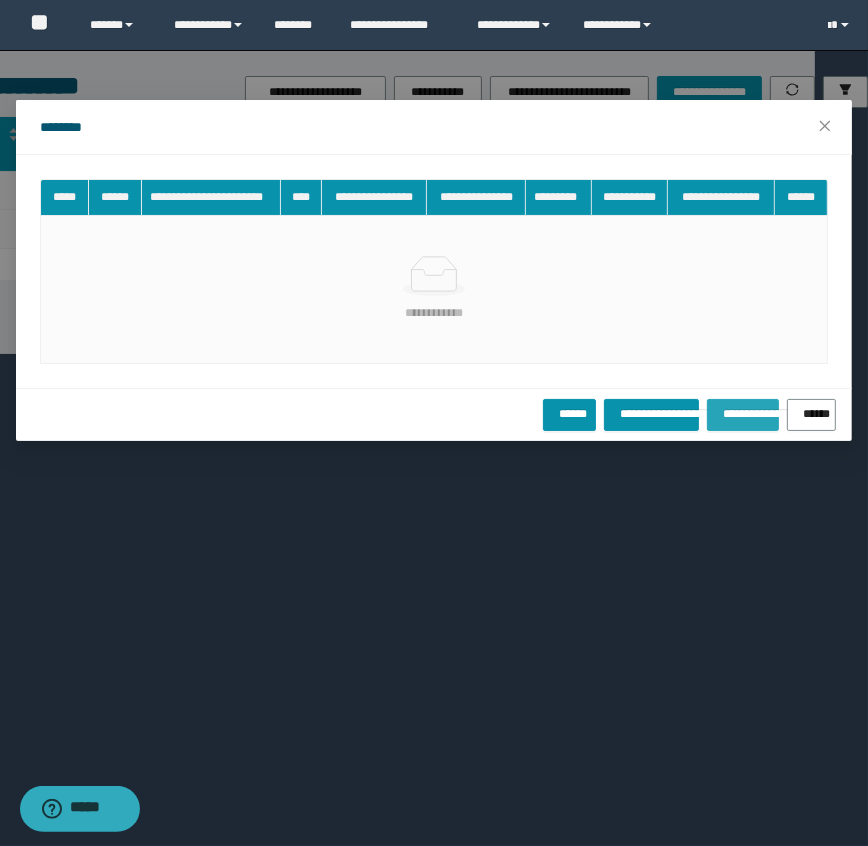 click on "**********" at bounding box center (743, 410) 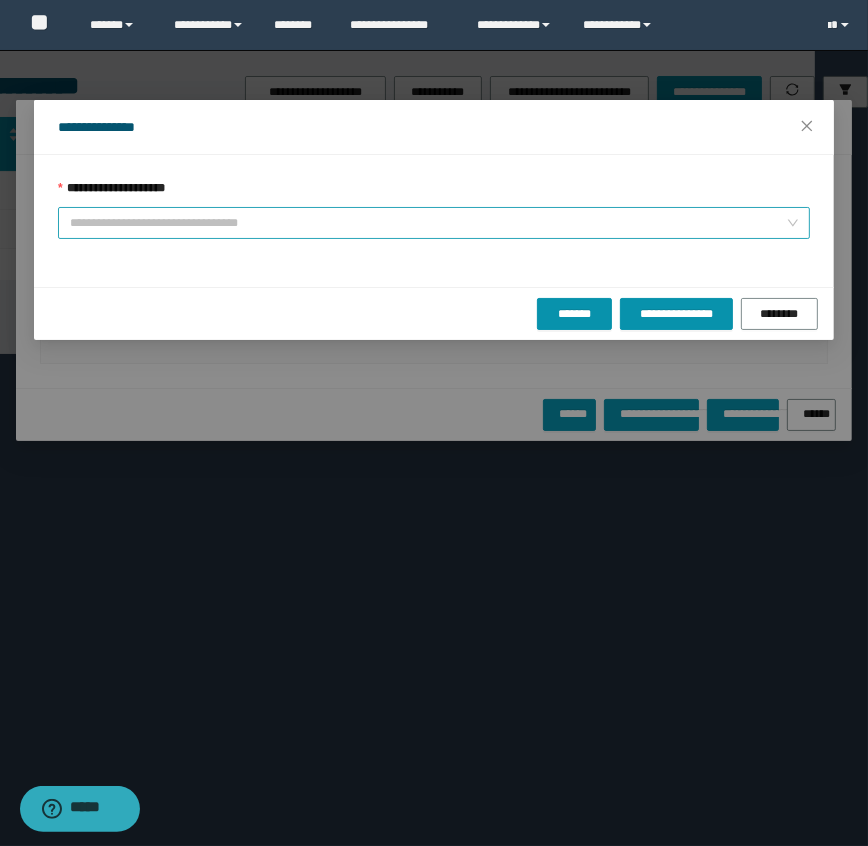 click on "**********" at bounding box center (428, 223) 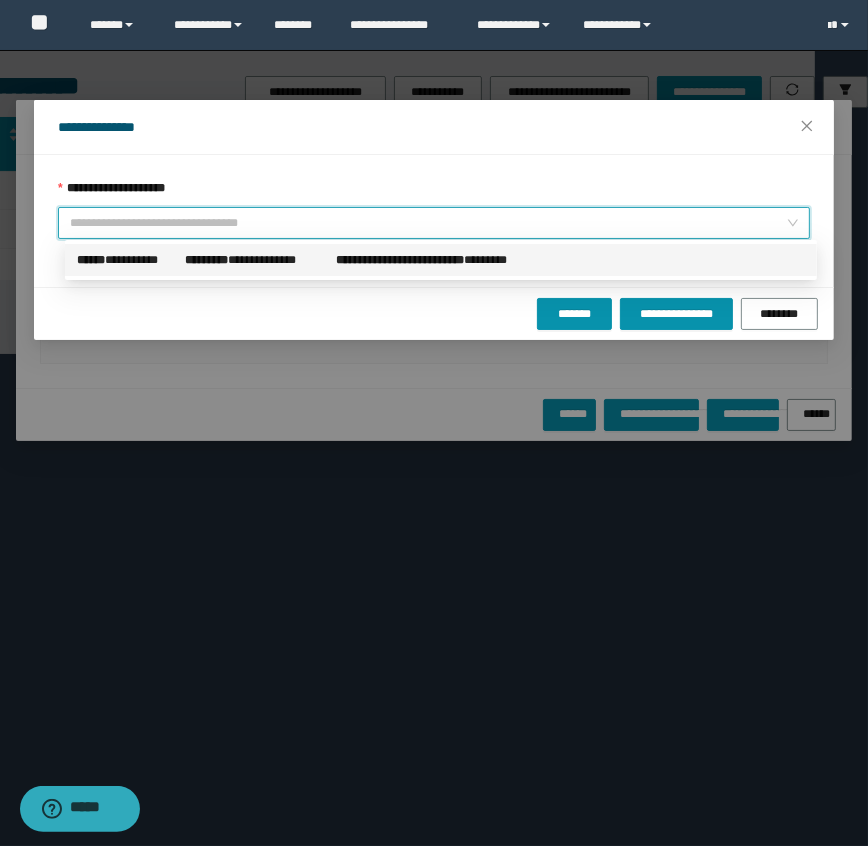 click on "**********" at bounding box center (400, 260) 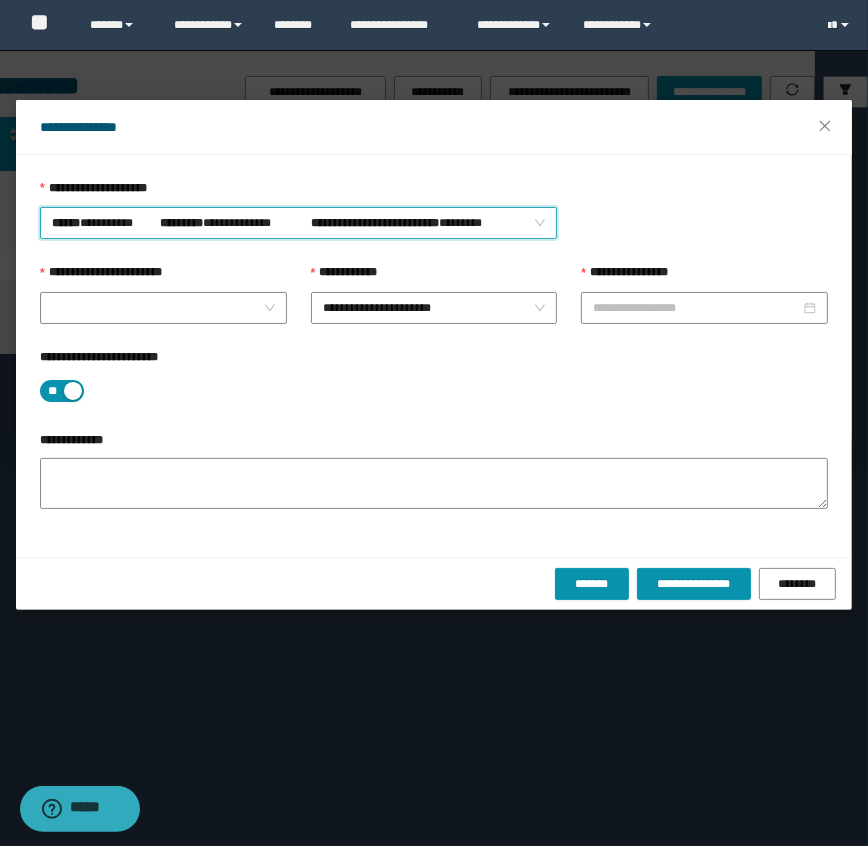 type on "**********" 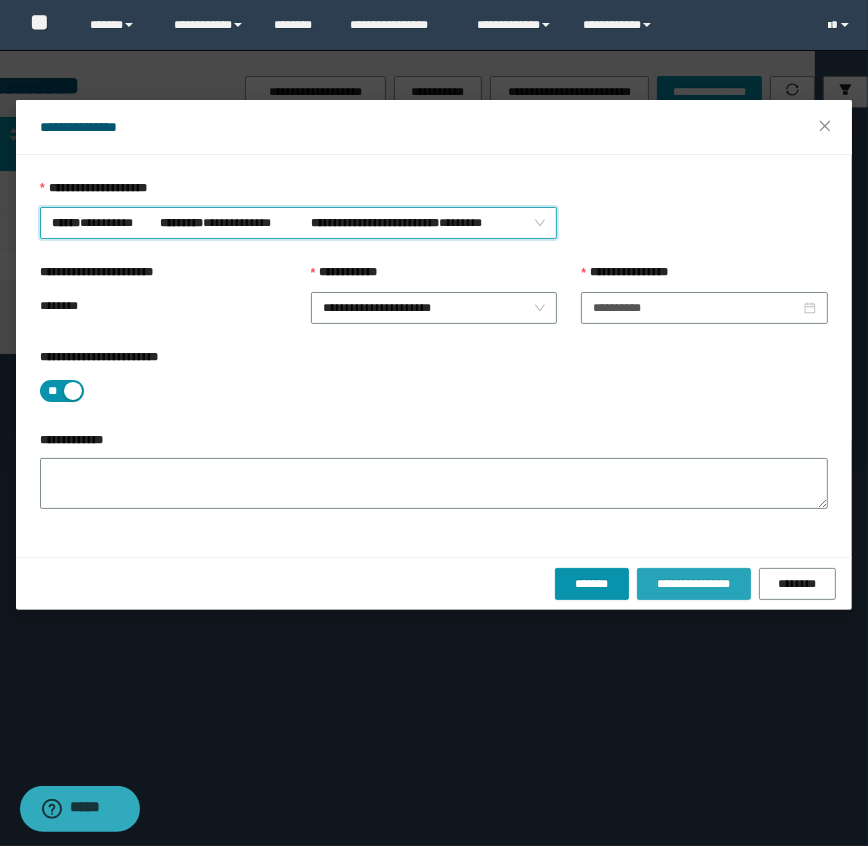 click on "**********" at bounding box center [693, 584] 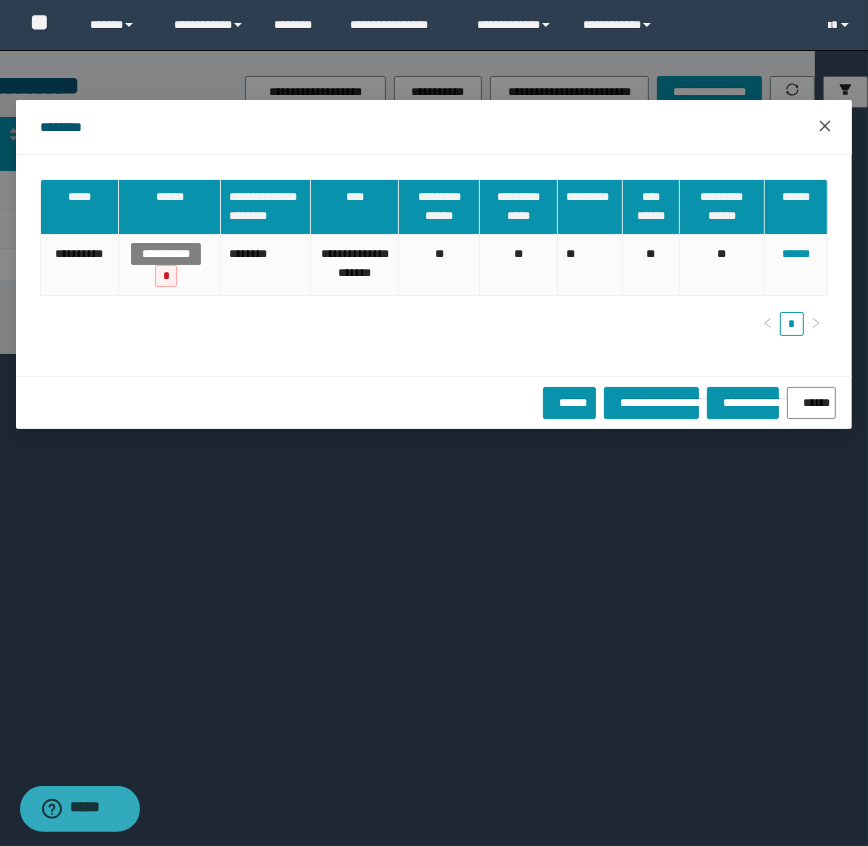 click 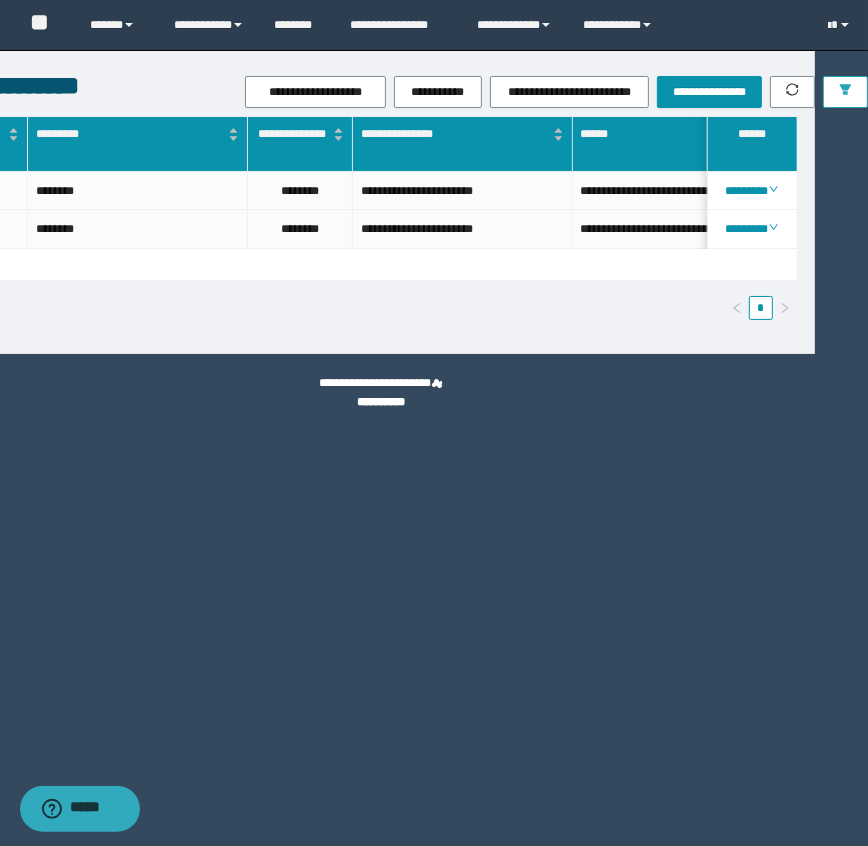 click at bounding box center [845, 91] 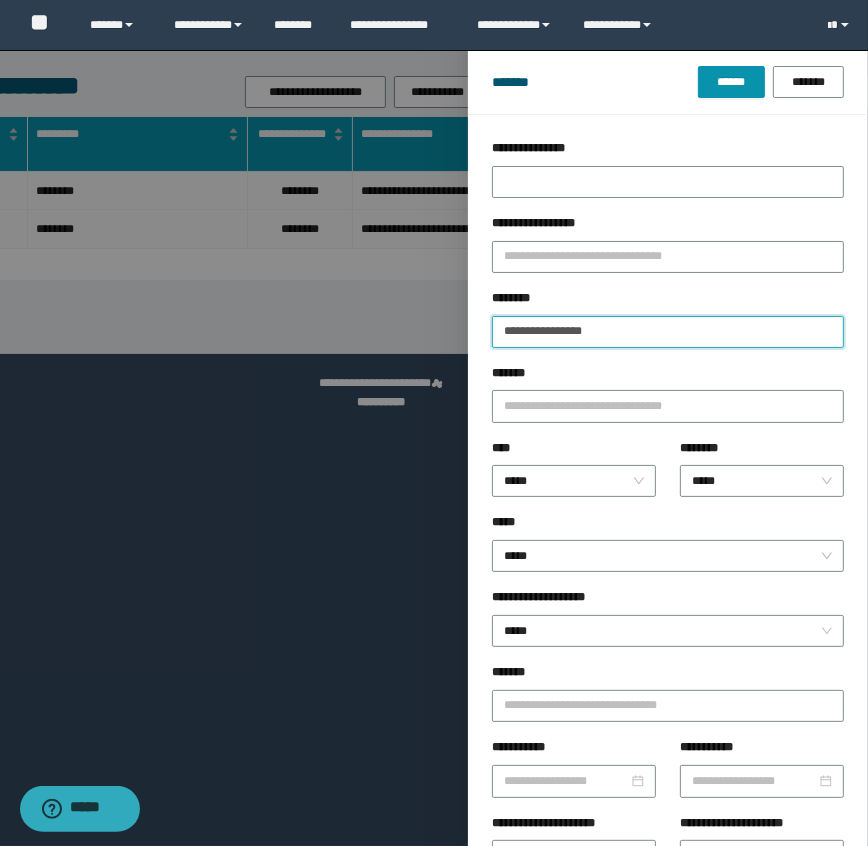 drag, startPoint x: 643, startPoint y: 319, endPoint x: 410, endPoint y: 352, distance: 235.3253 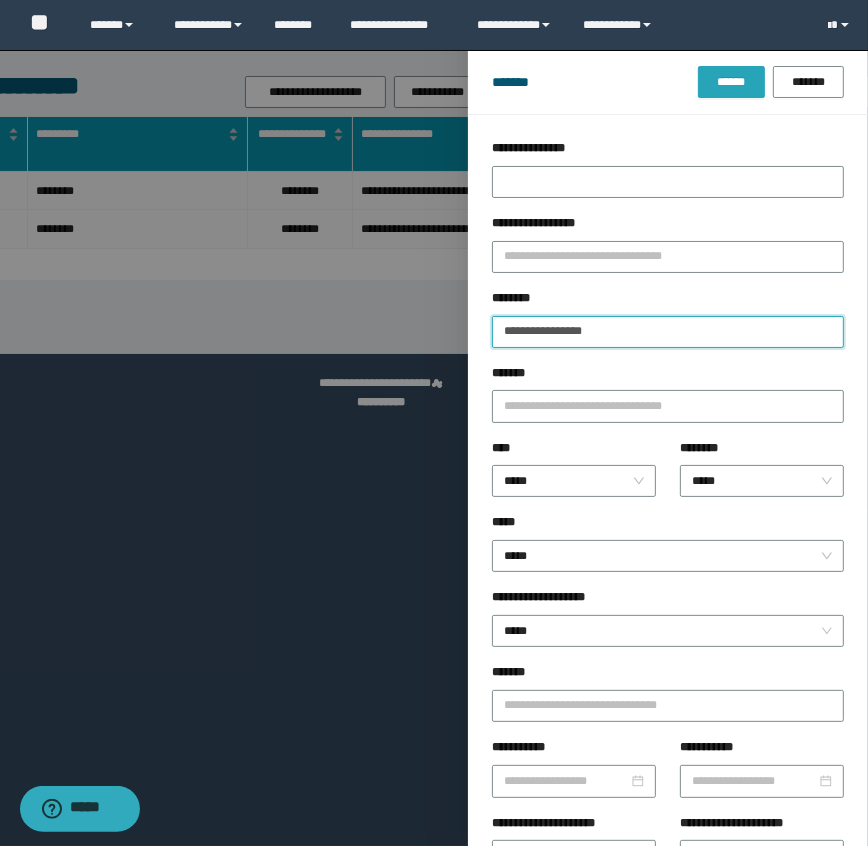type on "**********" 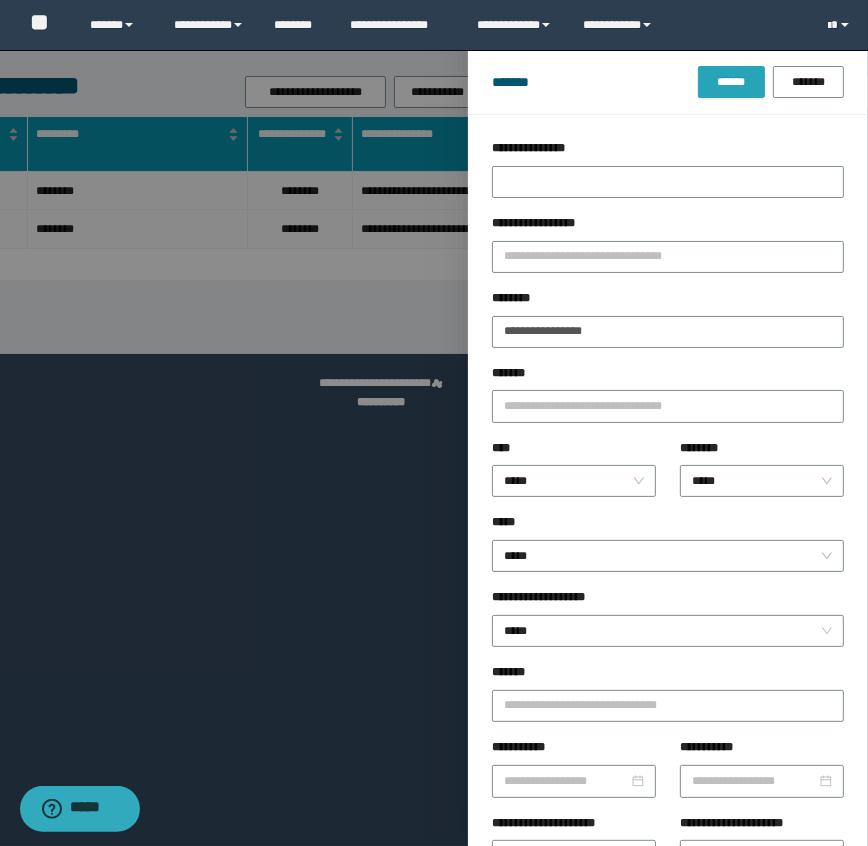 click on "******" at bounding box center [731, 82] 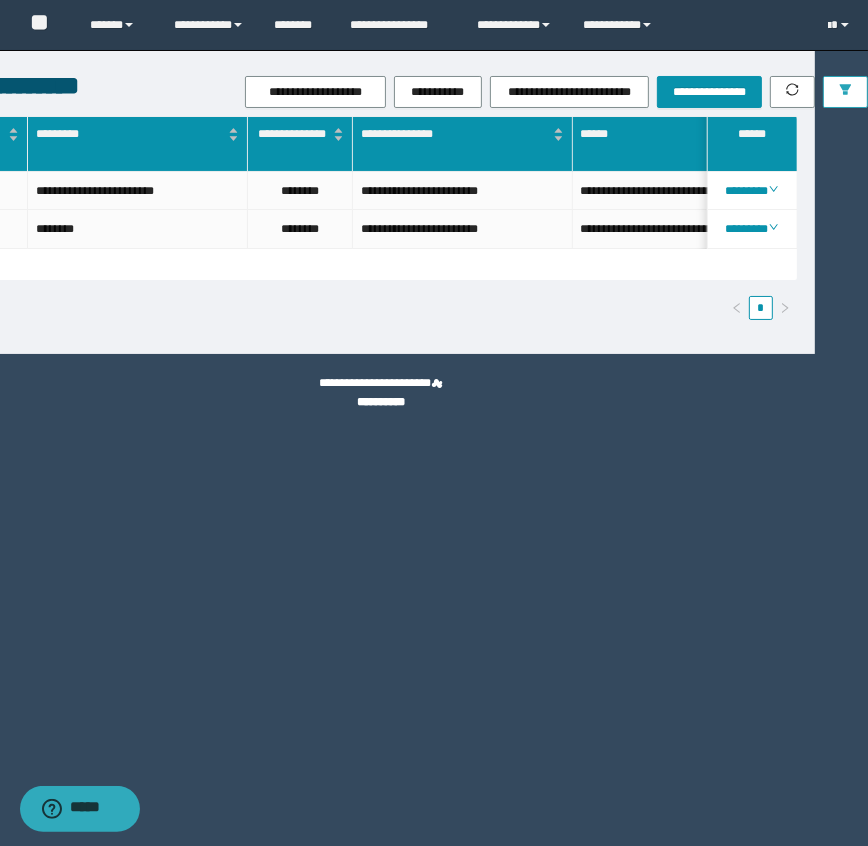 scroll, scrollTop: 0, scrollLeft: 798, axis: horizontal 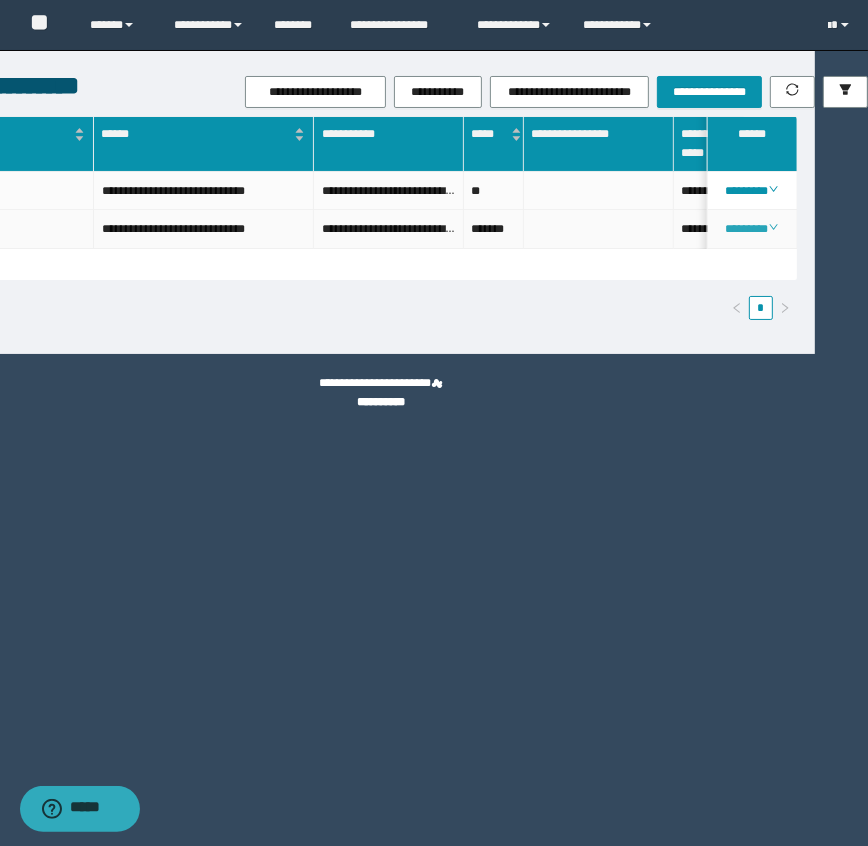 click on "********" at bounding box center (751, 229) 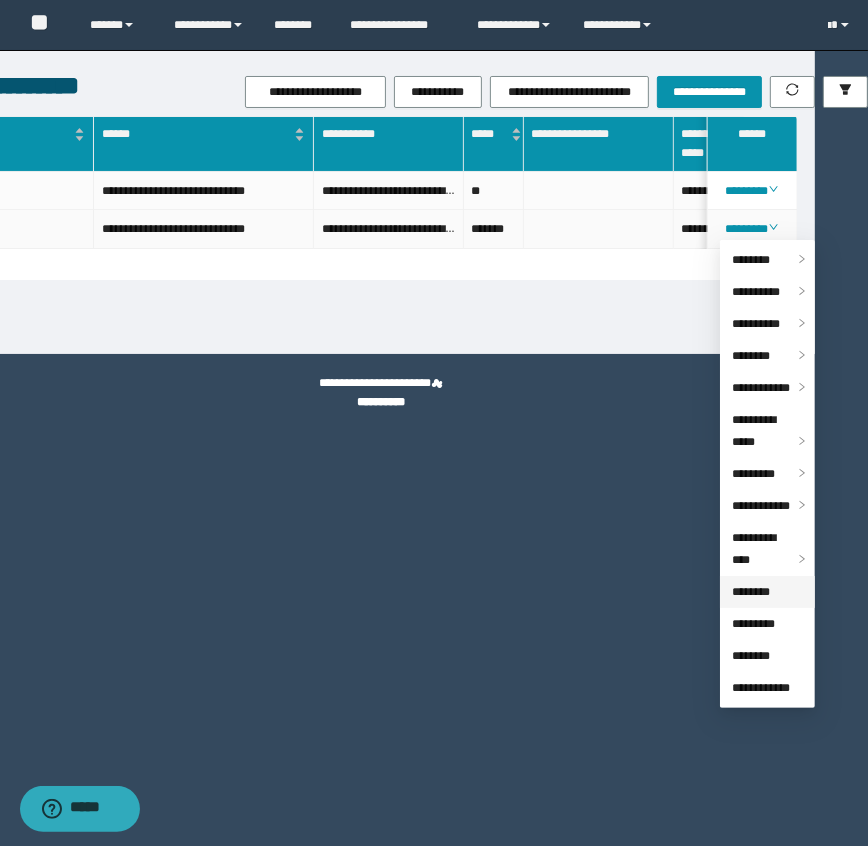 click on "********" at bounding box center (751, 592) 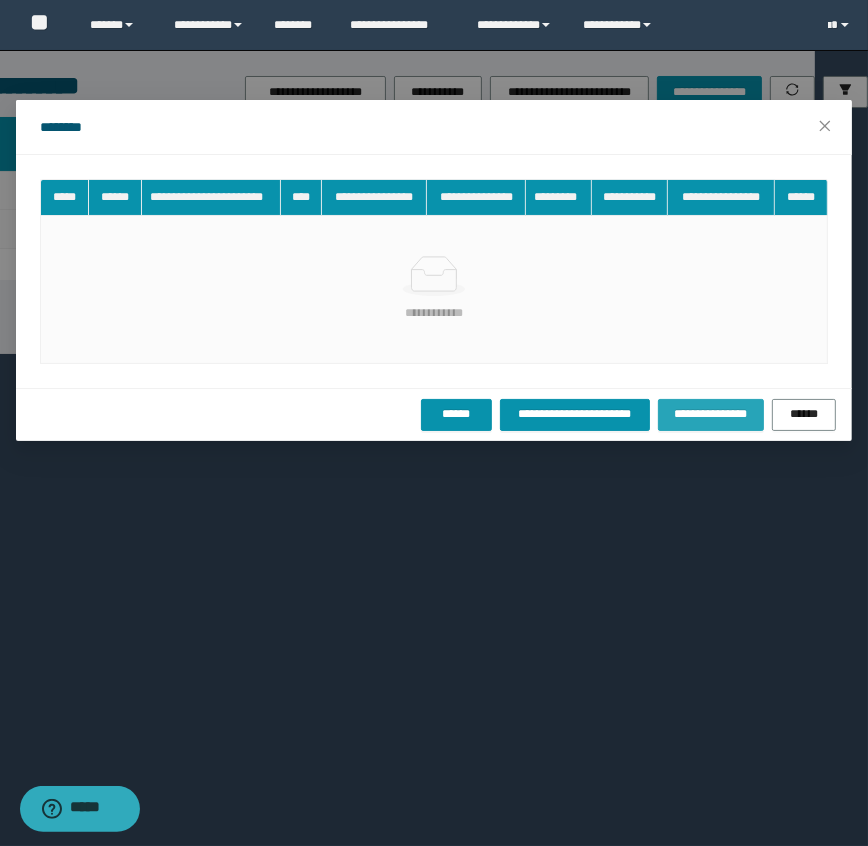 click on "**********" at bounding box center (711, 414) 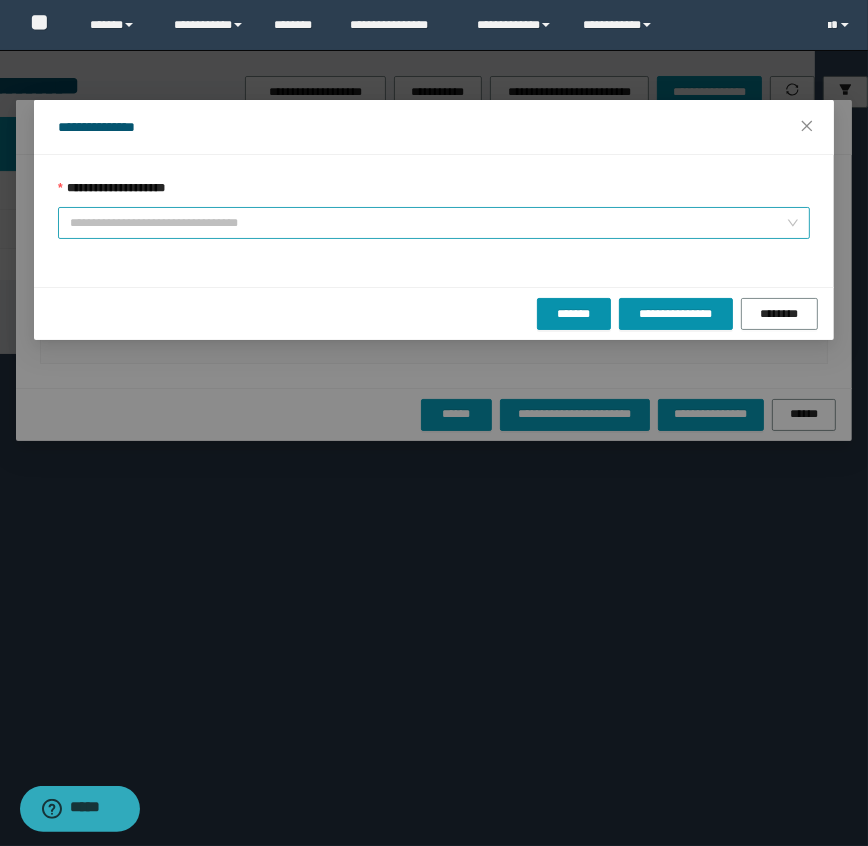click on "**********" at bounding box center (428, 223) 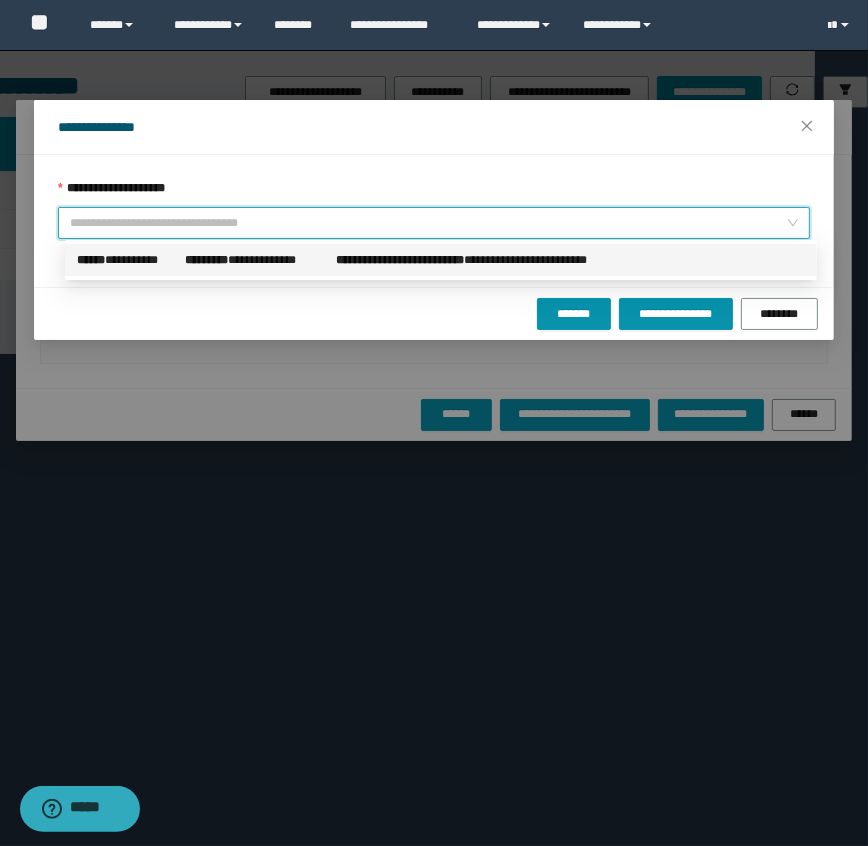 click on "[FIRST] [LAST]" at bounding box center (485, 260) 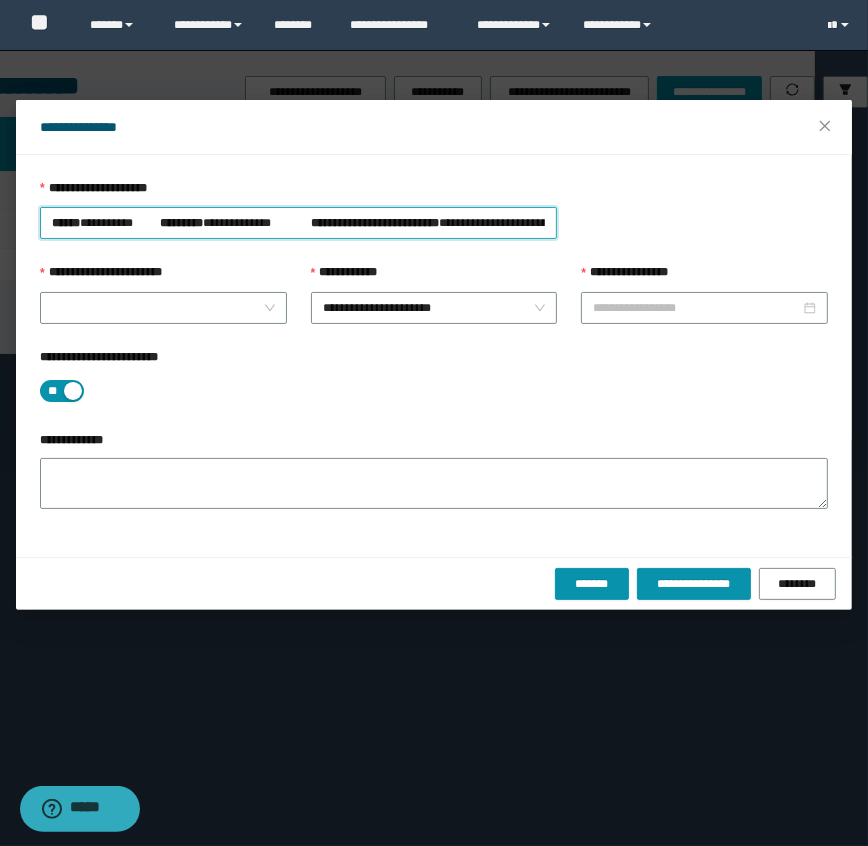 type on "**********" 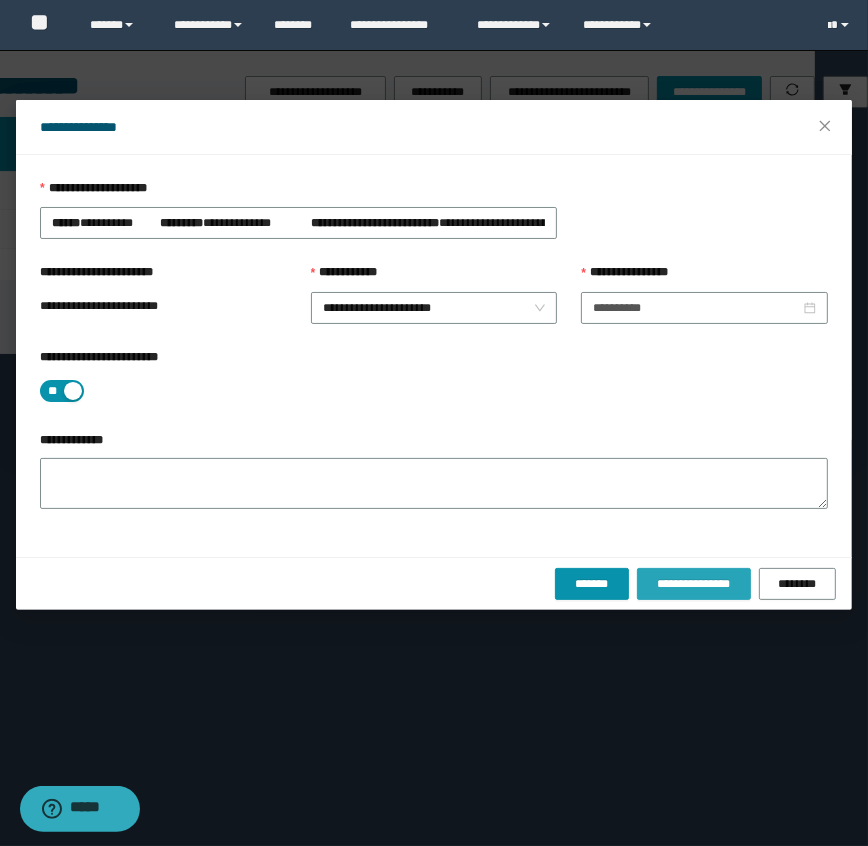 click on "**********" at bounding box center [693, 584] 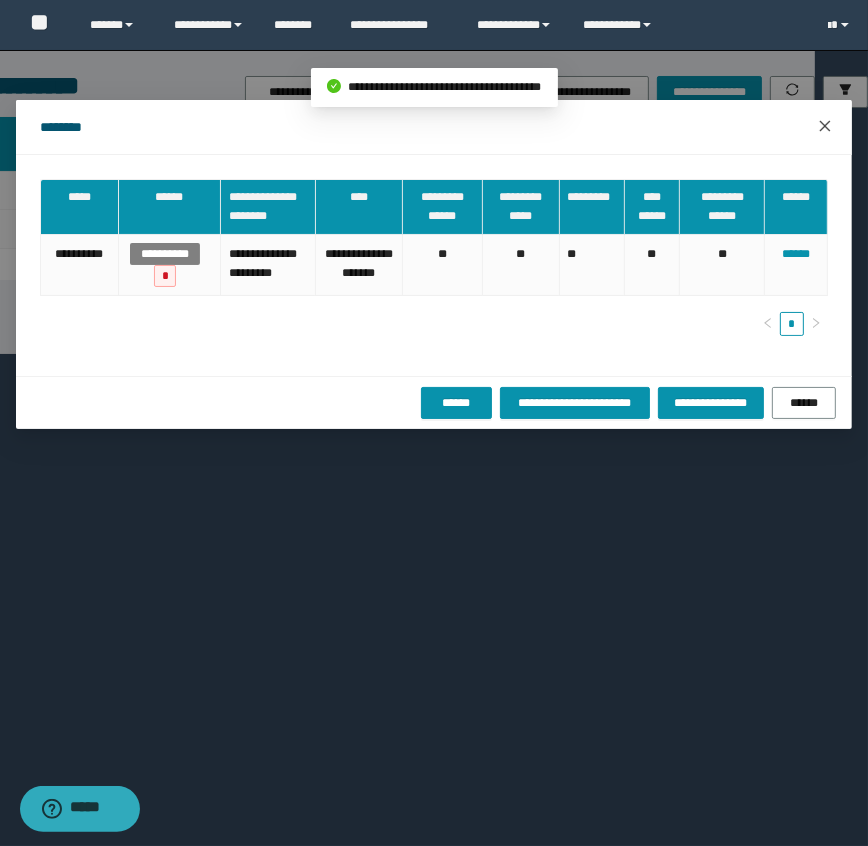 click 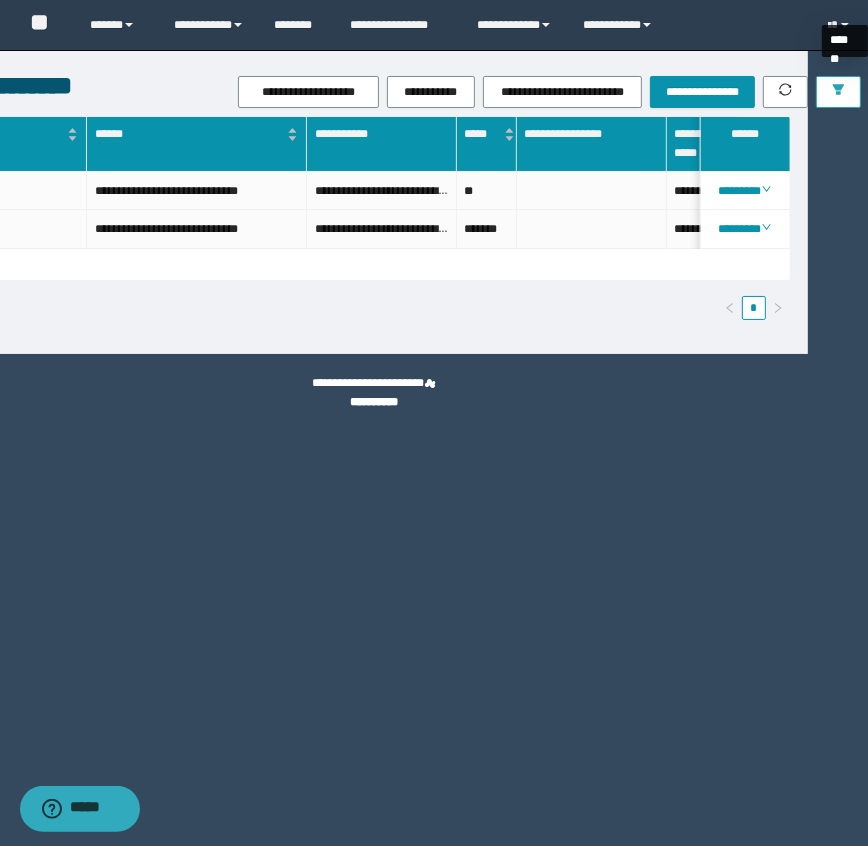 click 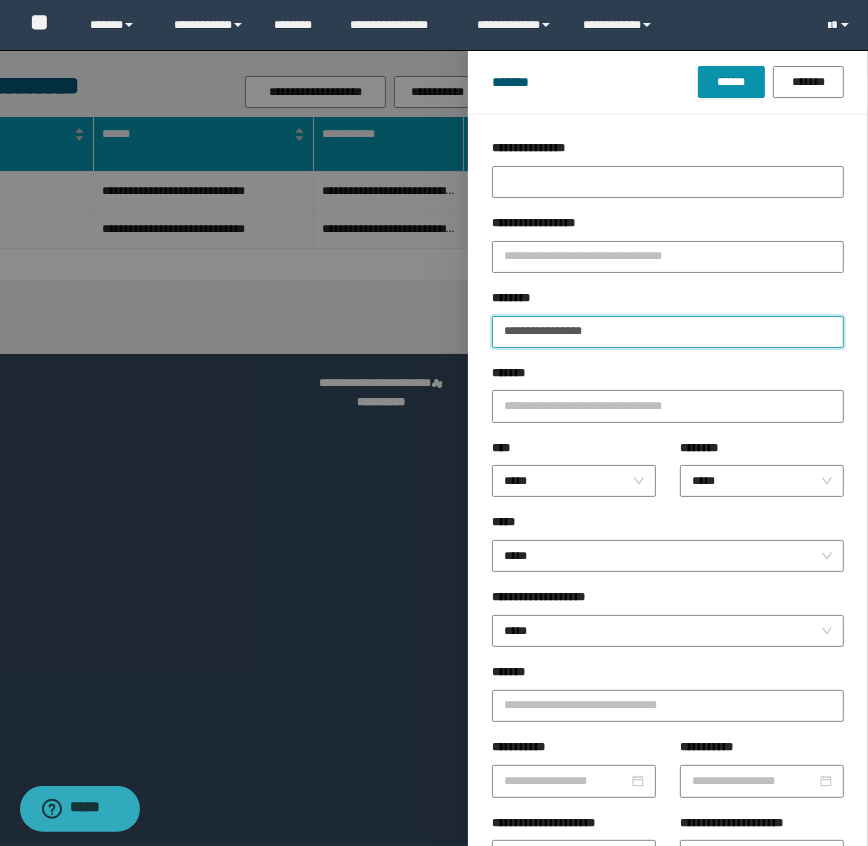 drag, startPoint x: 619, startPoint y: 333, endPoint x: 473, endPoint y: 351, distance: 147.10541 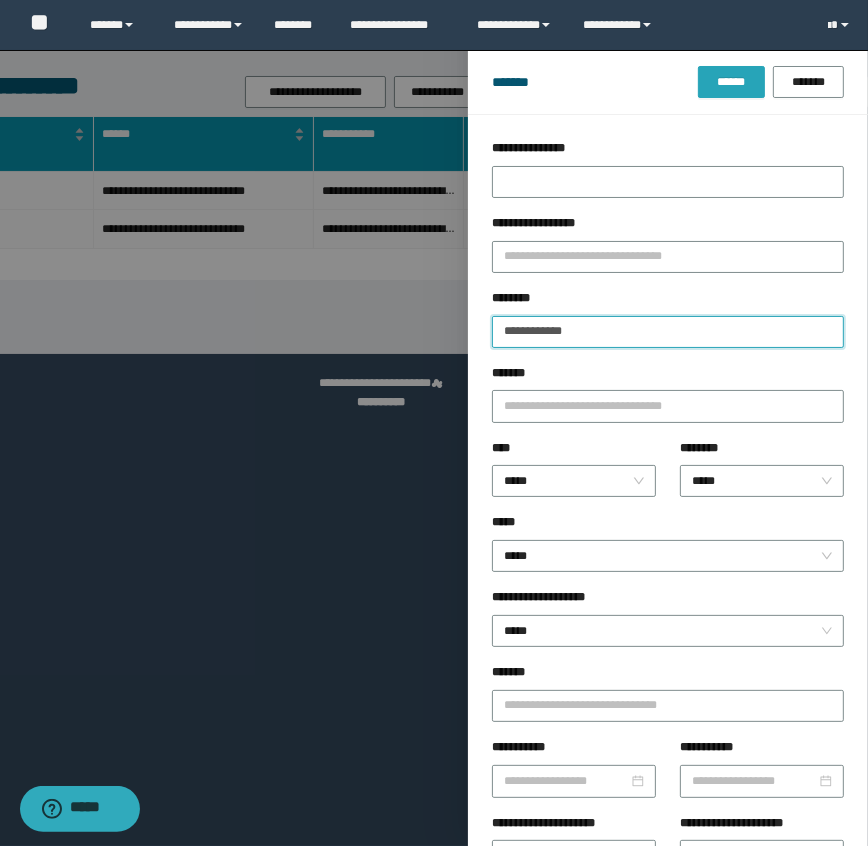 type on "**********" 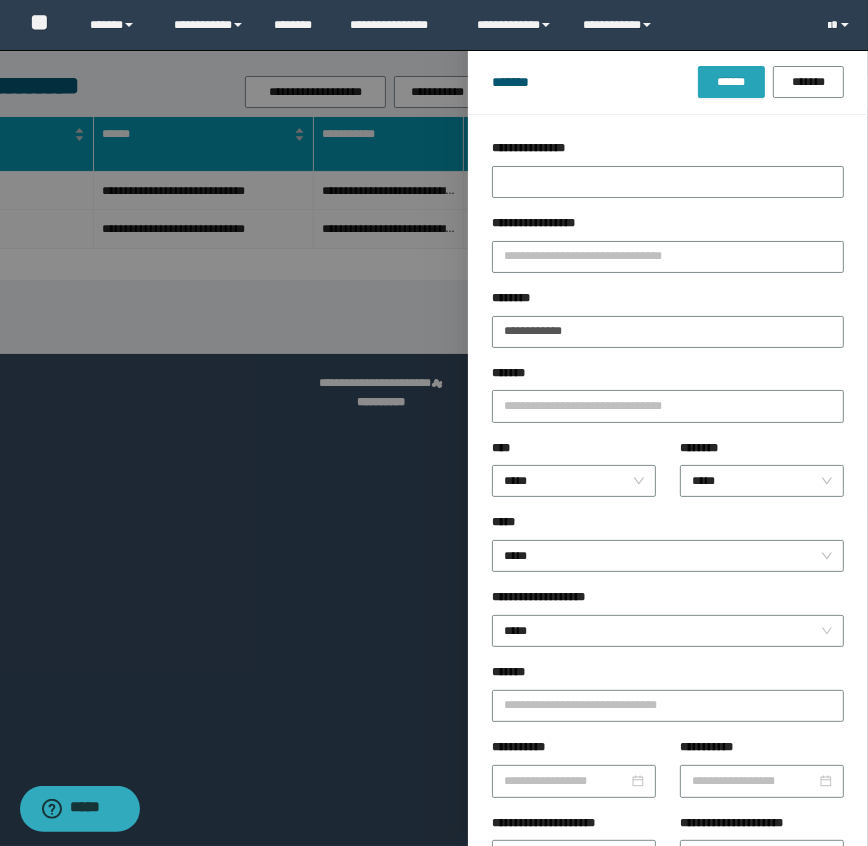 click on "******" at bounding box center [731, 82] 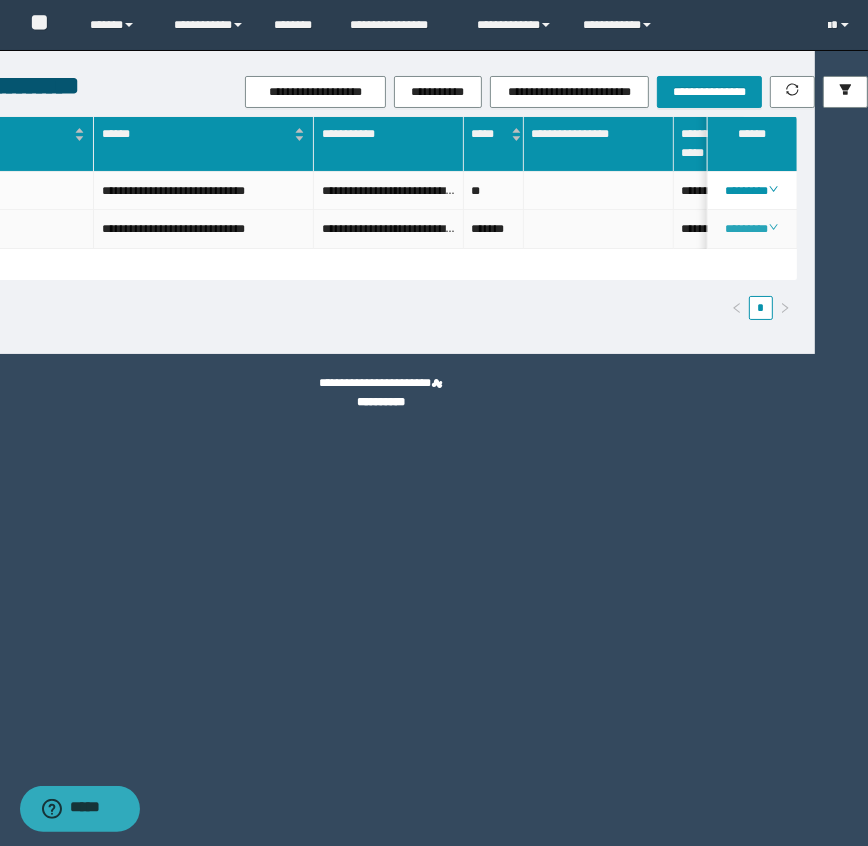 click on "********" at bounding box center (751, 229) 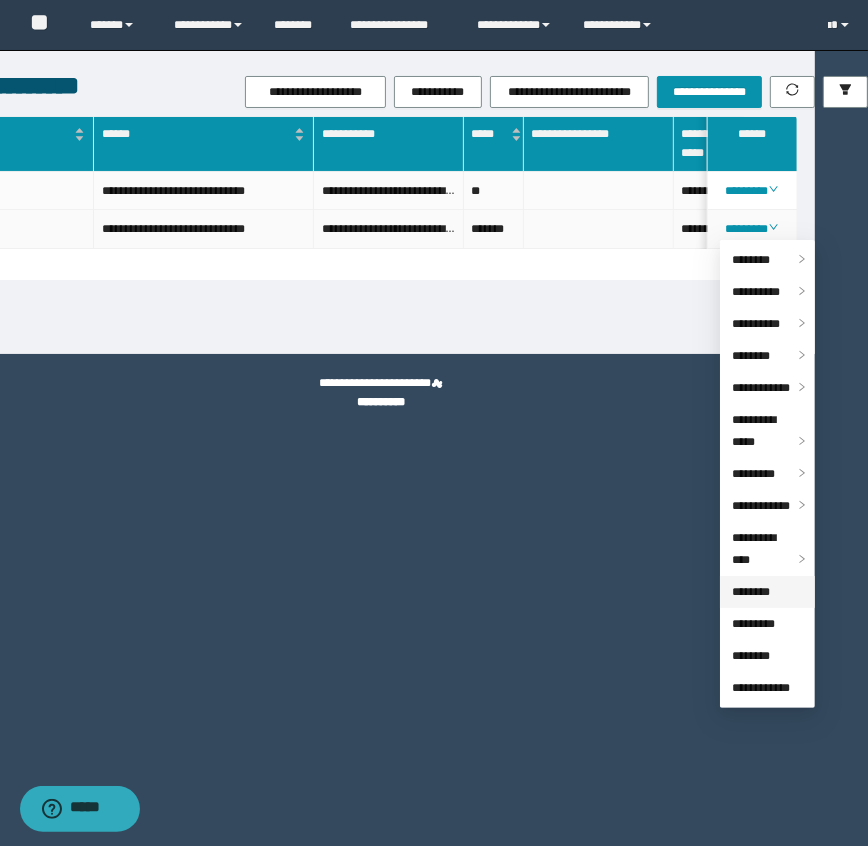 click on "********" at bounding box center (751, 592) 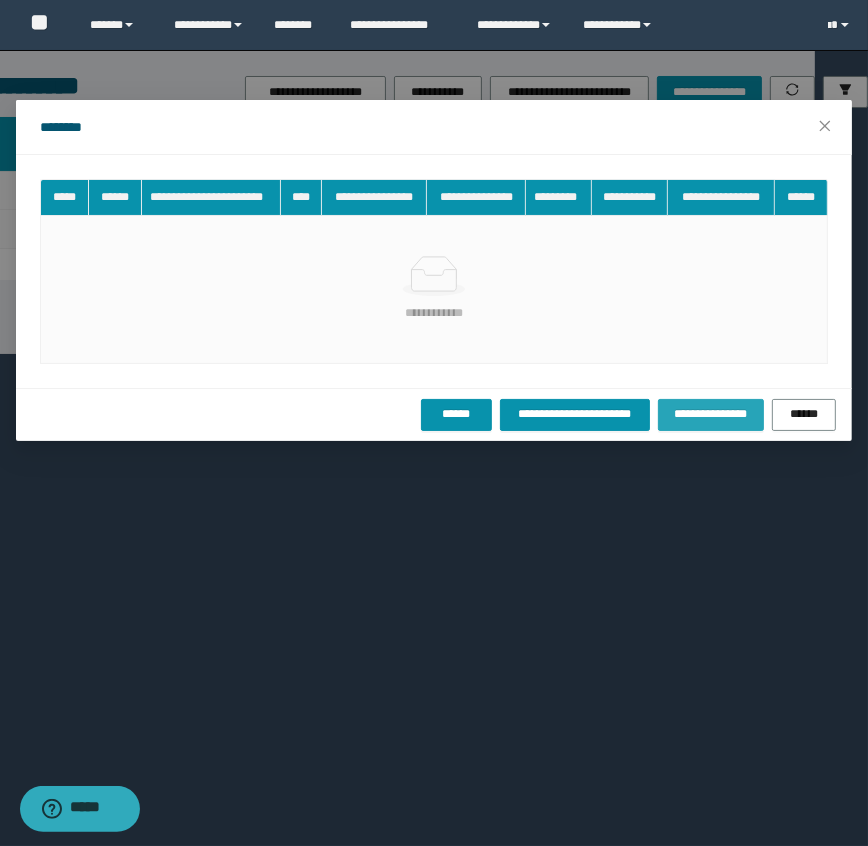 click on "**********" at bounding box center (711, 414) 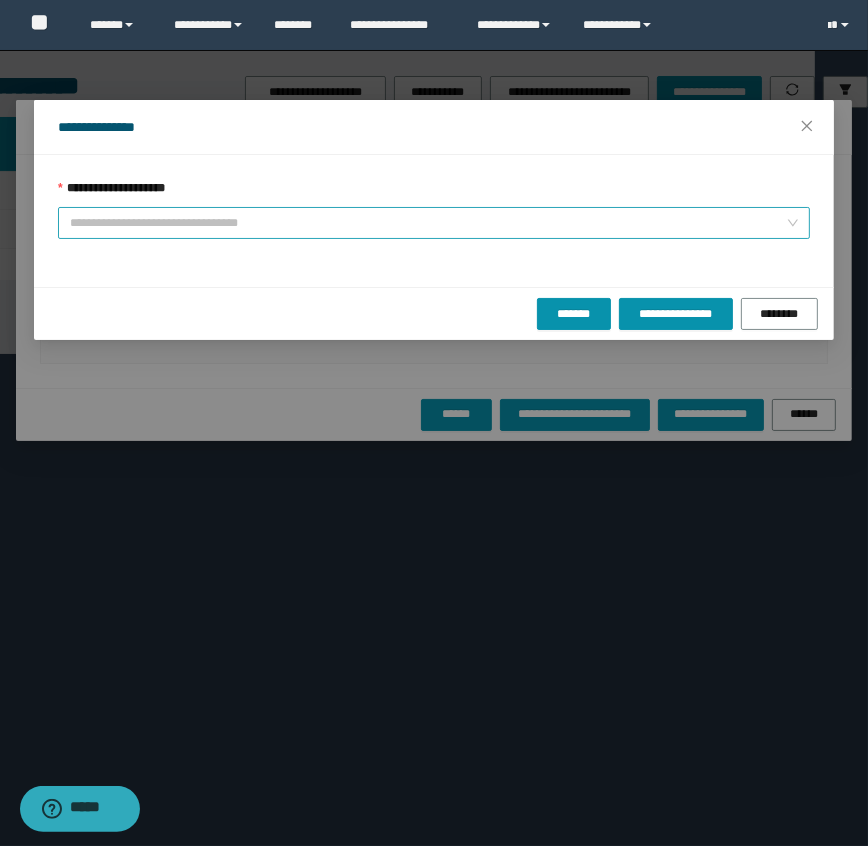 click on "**********" at bounding box center [428, 223] 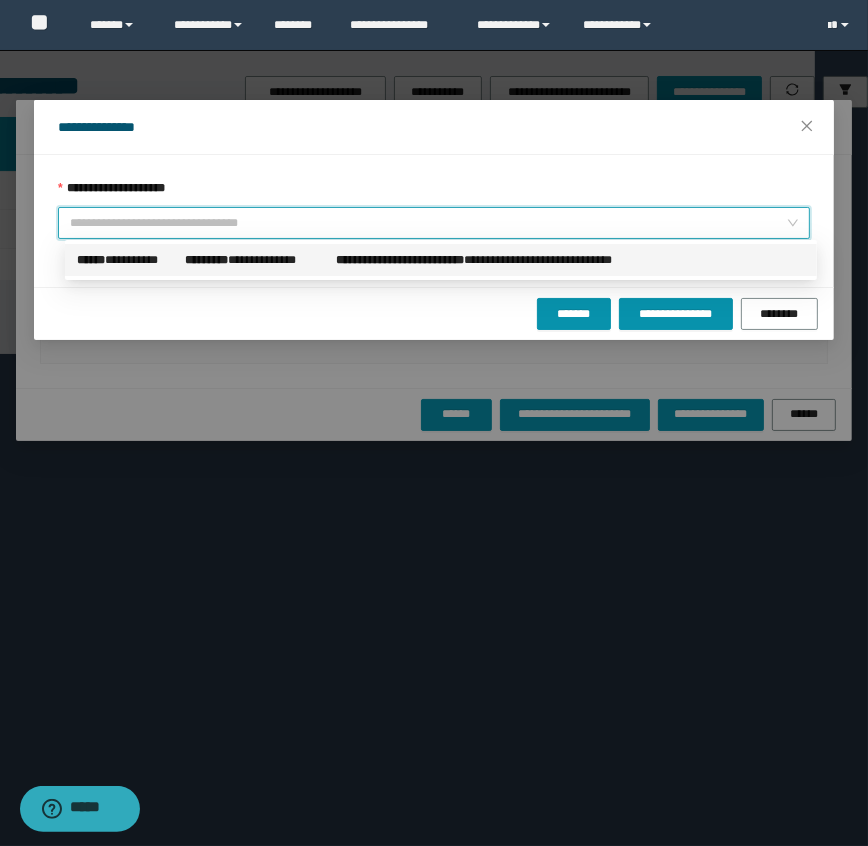 click on "**********" at bounding box center (400, 260) 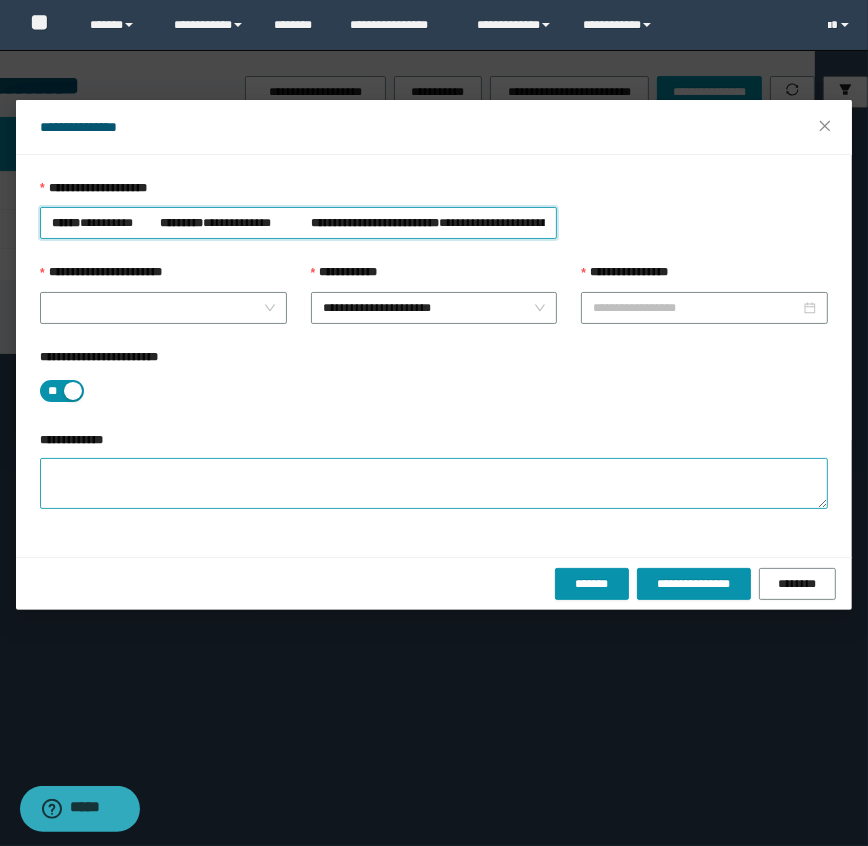 type on "**********" 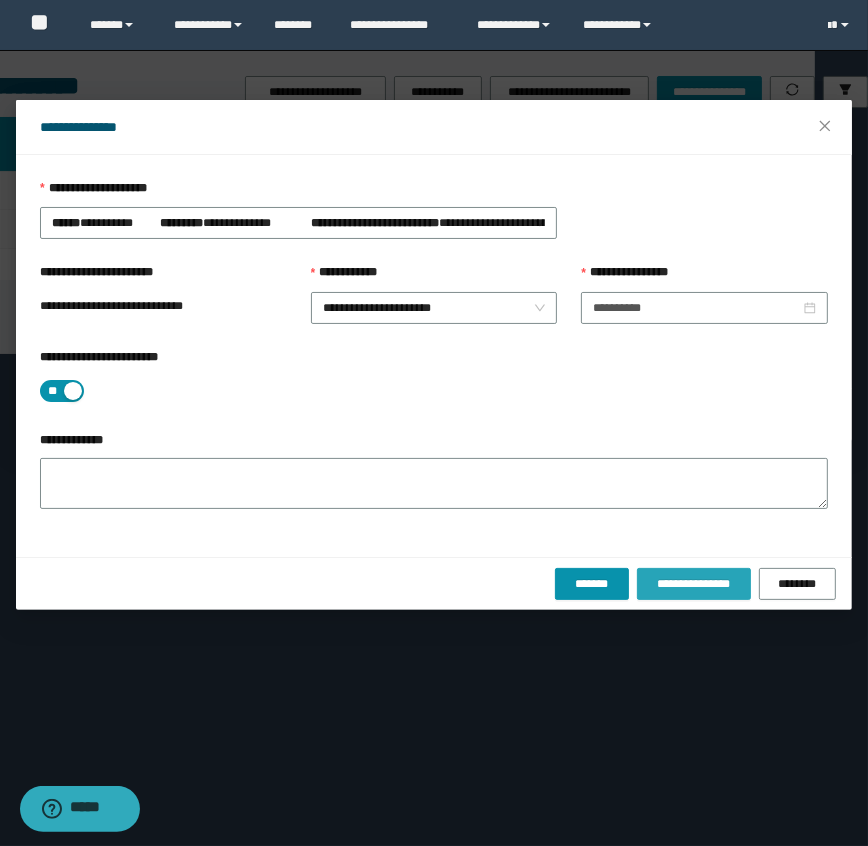 click on "**********" at bounding box center [693, 584] 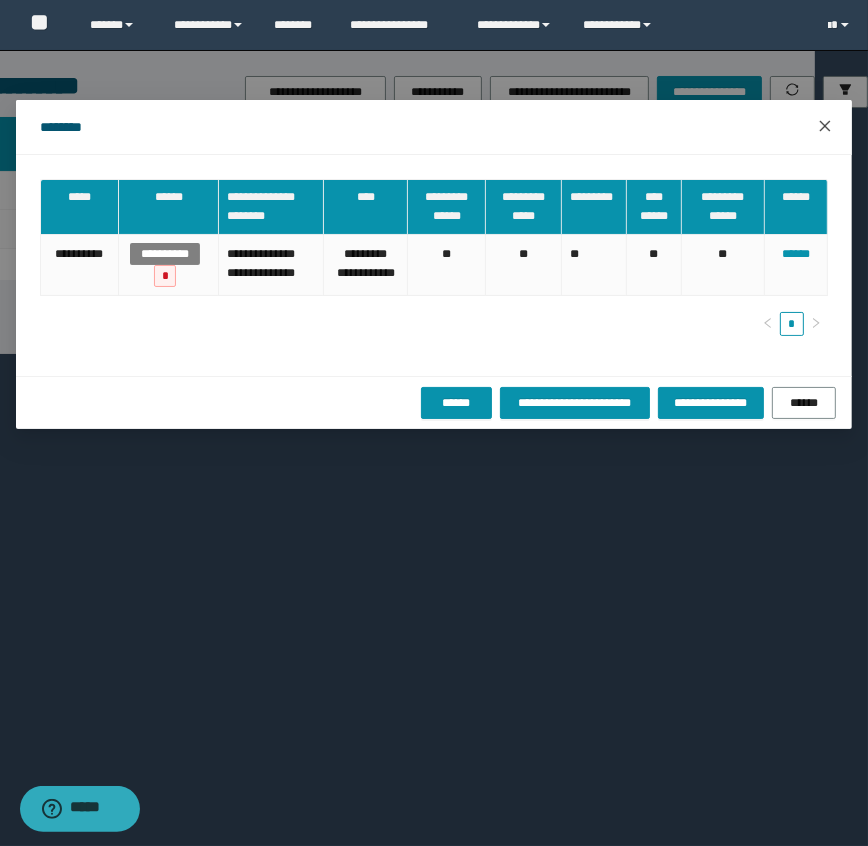 click at bounding box center (825, 127) 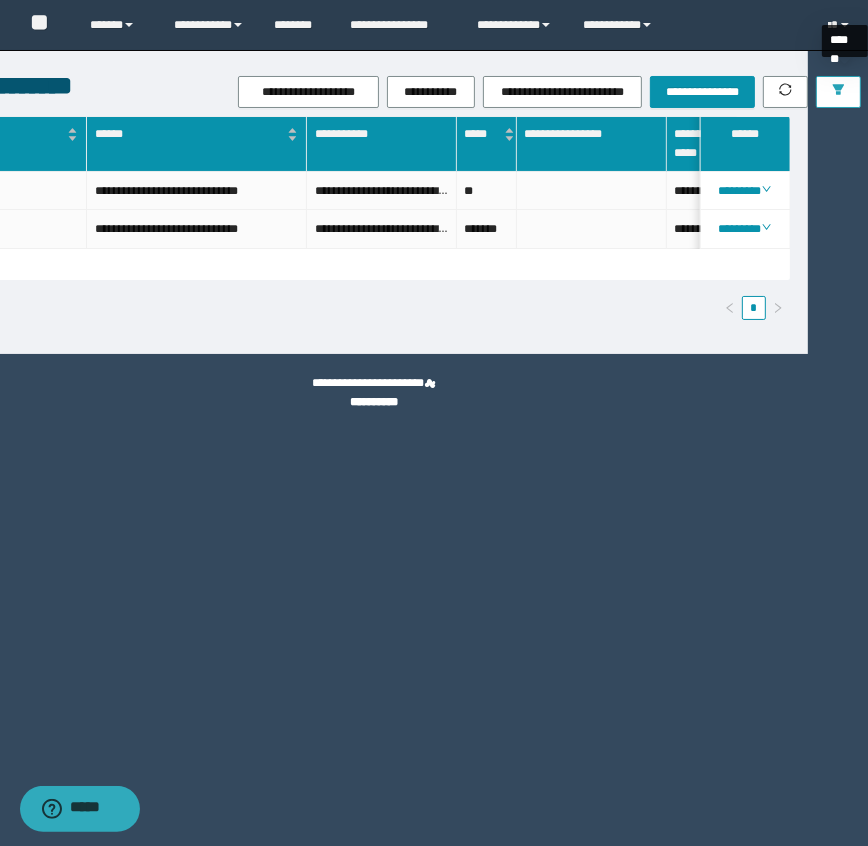 click at bounding box center [838, 92] 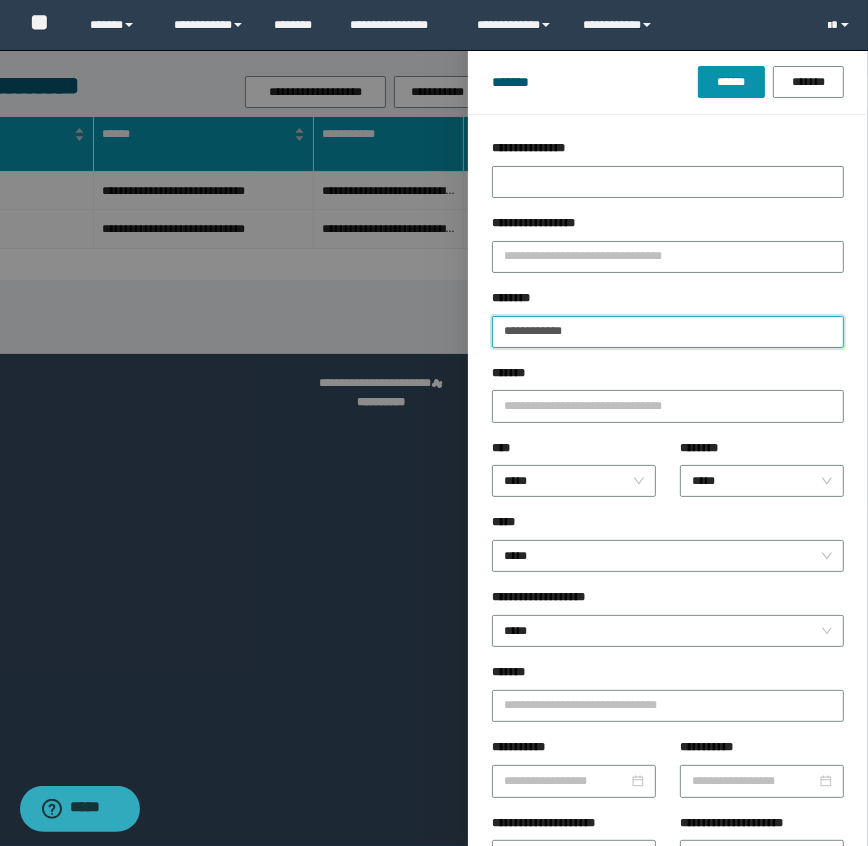 drag, startPoint x: 603, startPoint y: 329, endPoint x: 433, endPoint y: 340, distance: 170.35551 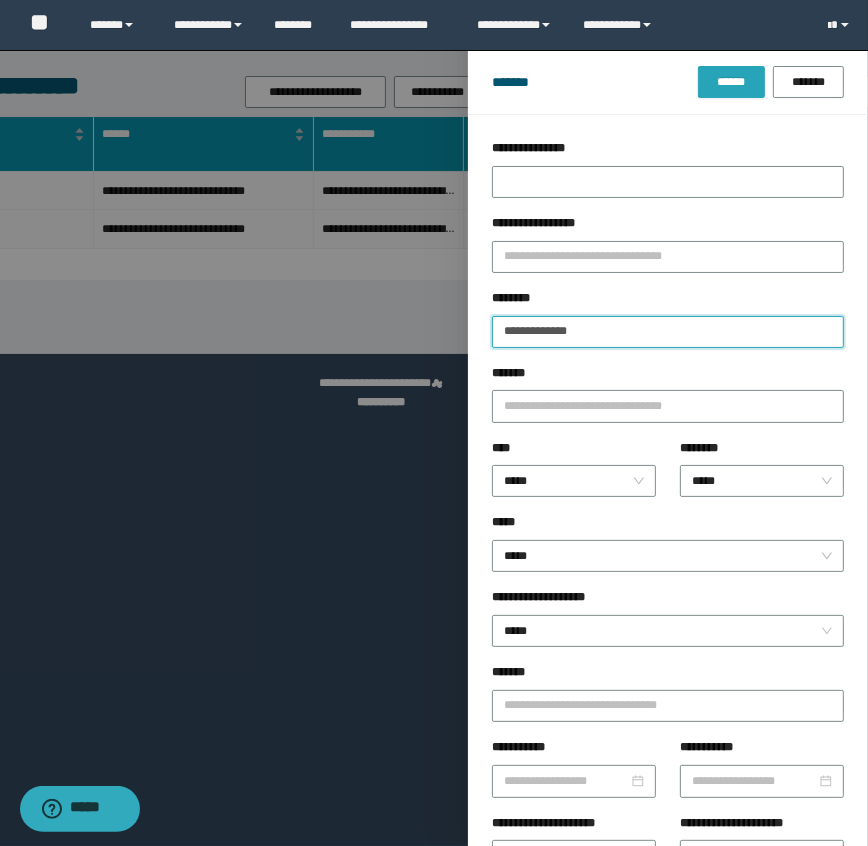 type on "**********" 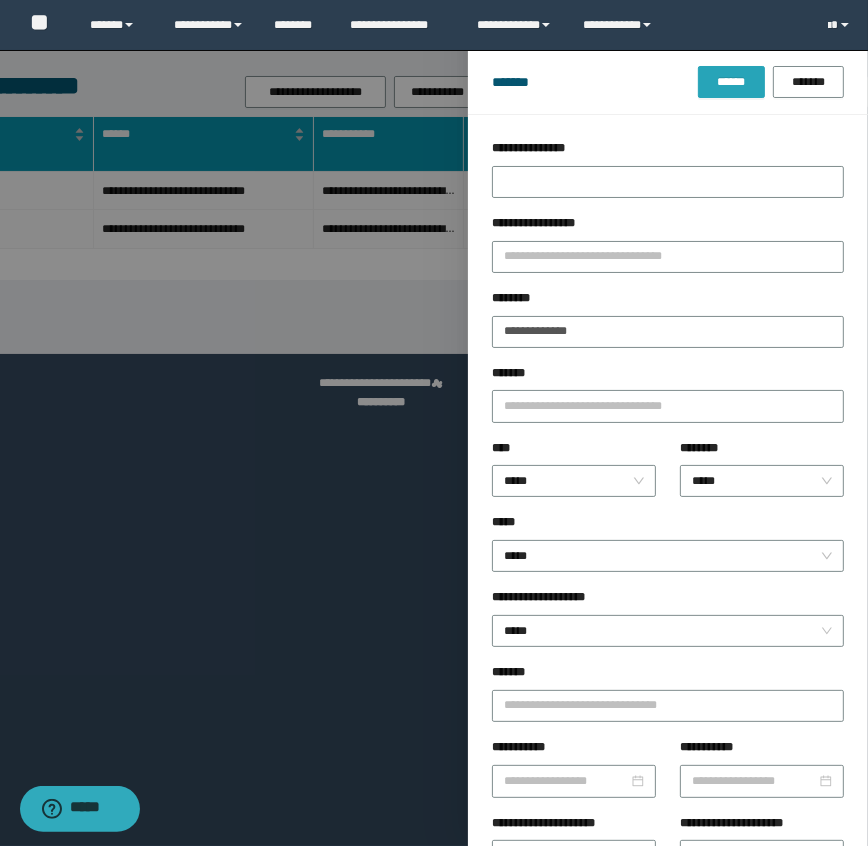 click on "******" at bounding box center [731, 82] 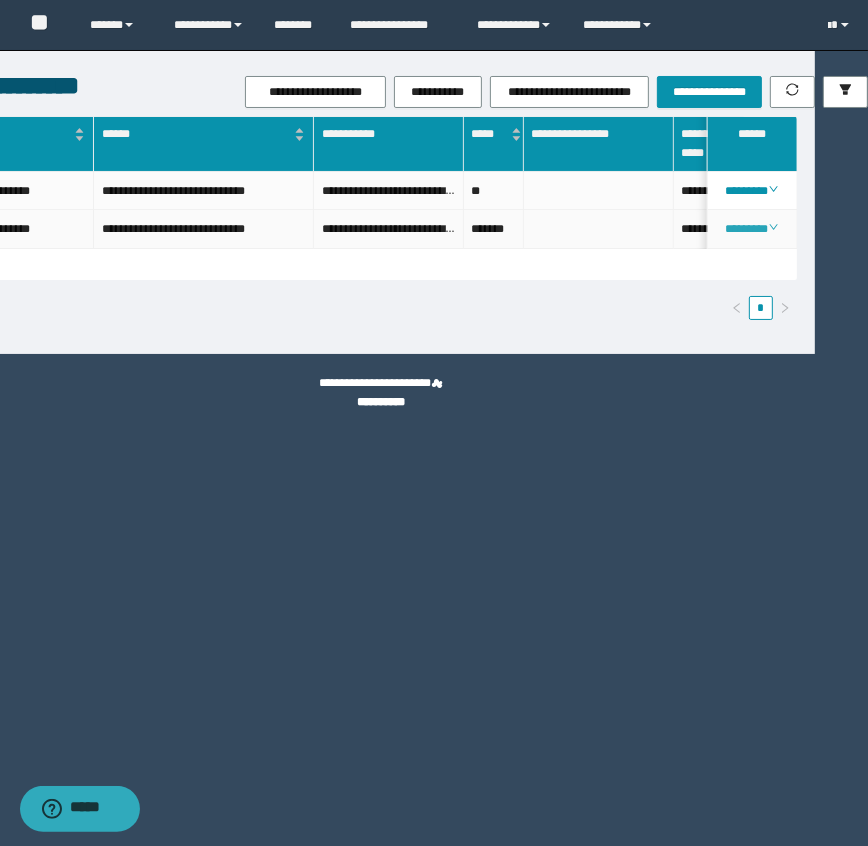 click on "********" at bounding box center (751, 229) 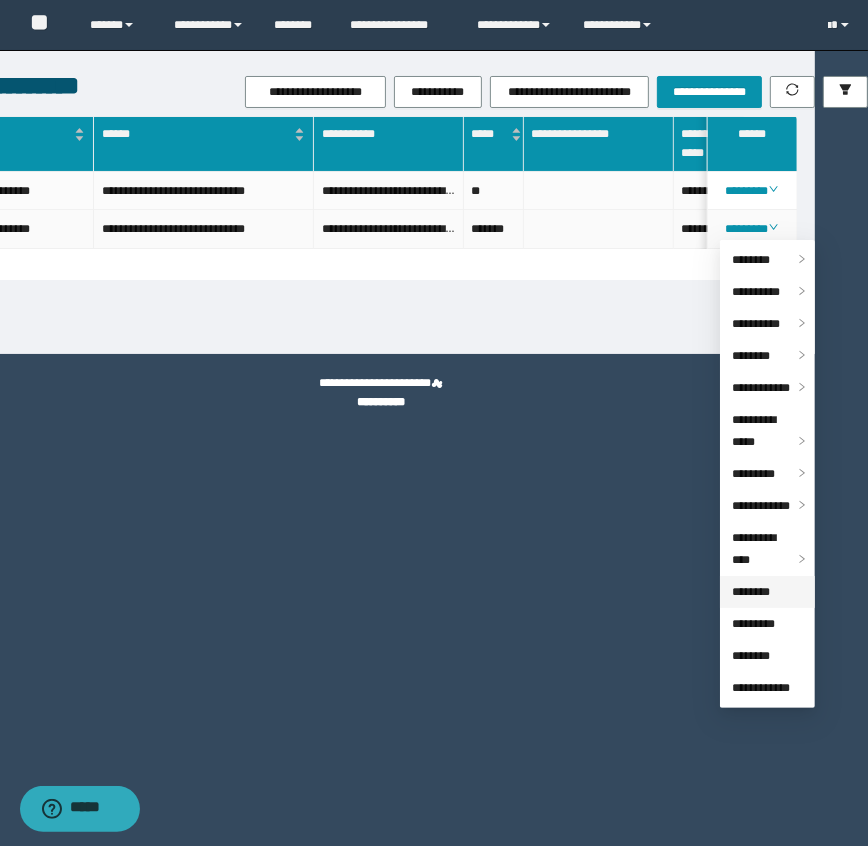 click on "********" at bounding box center [751, 592] 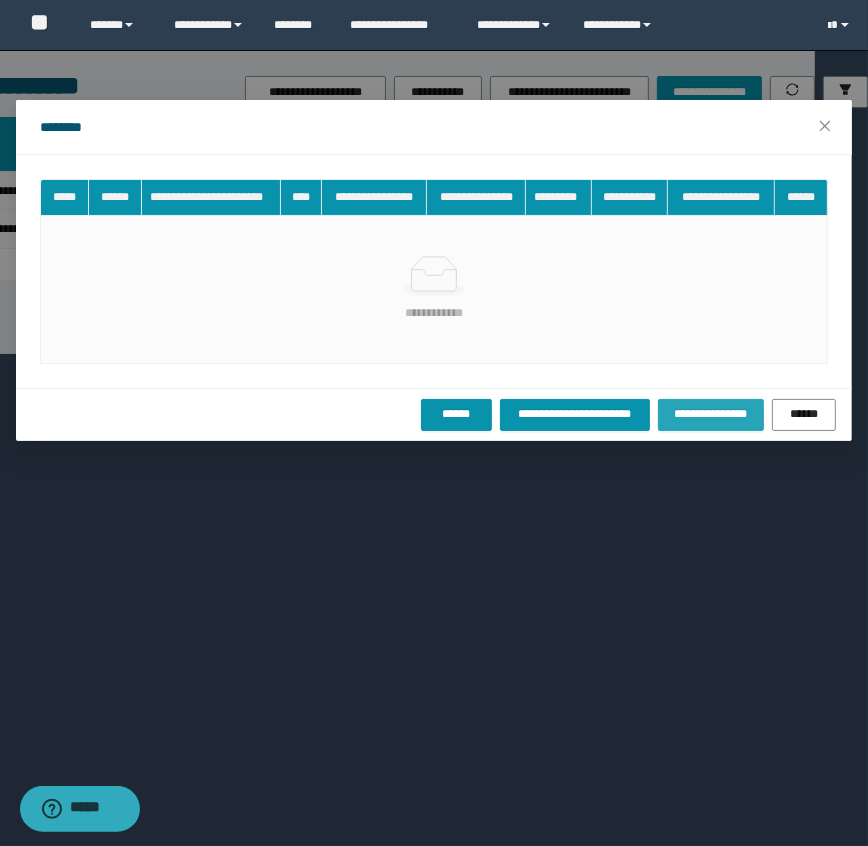 click on "**********" at bounding box center [711, 414] 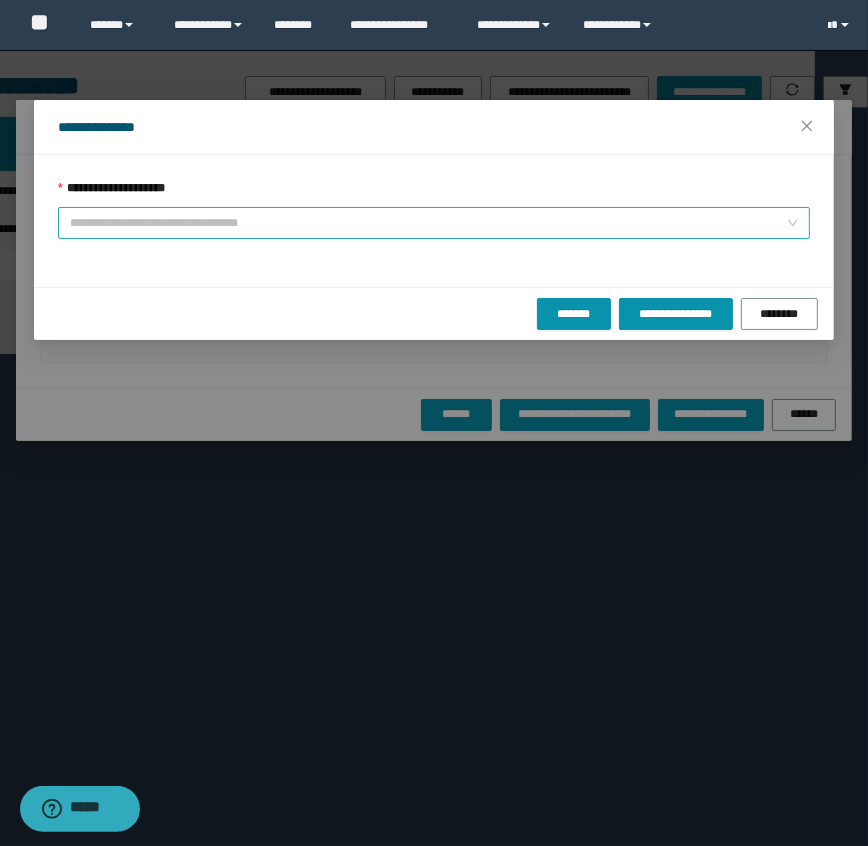click on "**********" at bounding box center [428, 223] 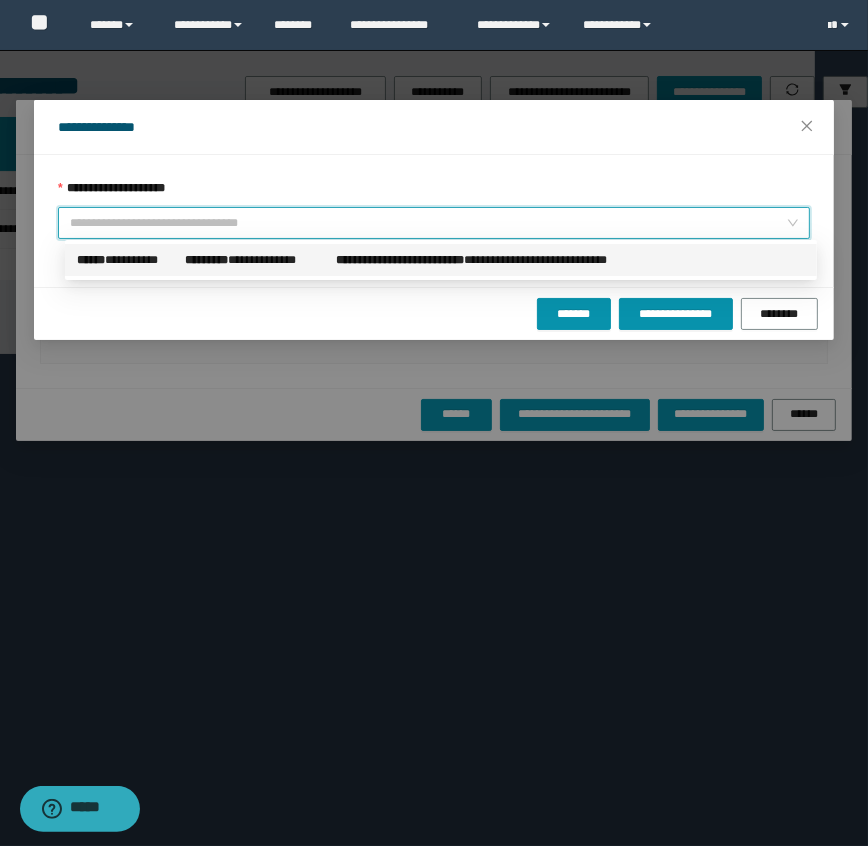 click on "**********" at bounding box center [400, 260] 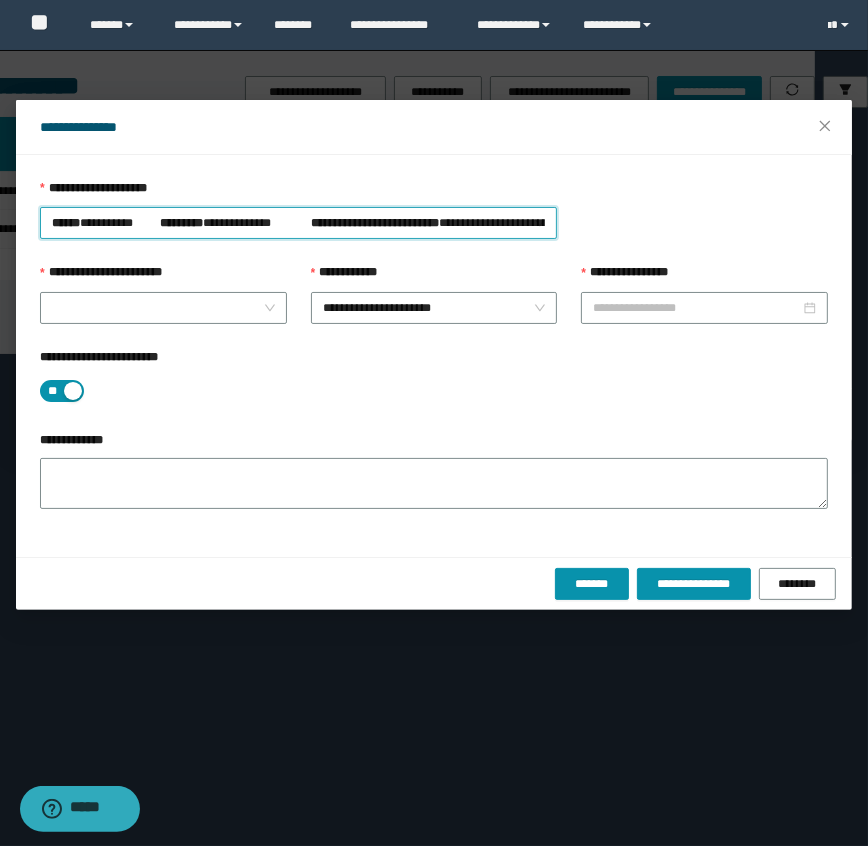 type on "**********" 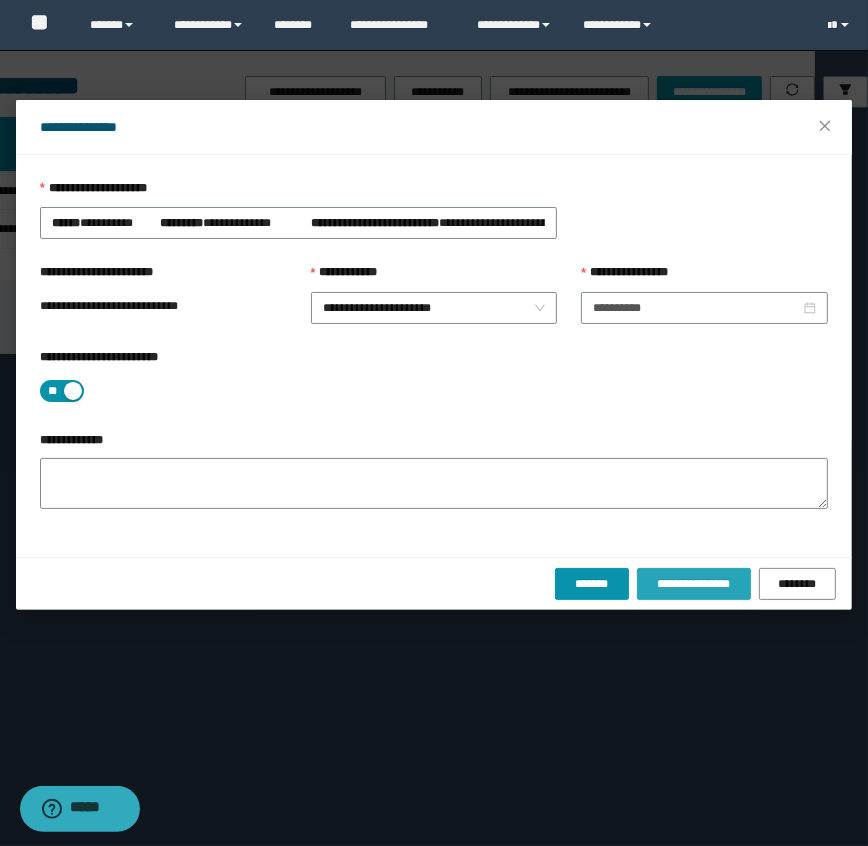 click on "**********" at bounding box center [693, 584] 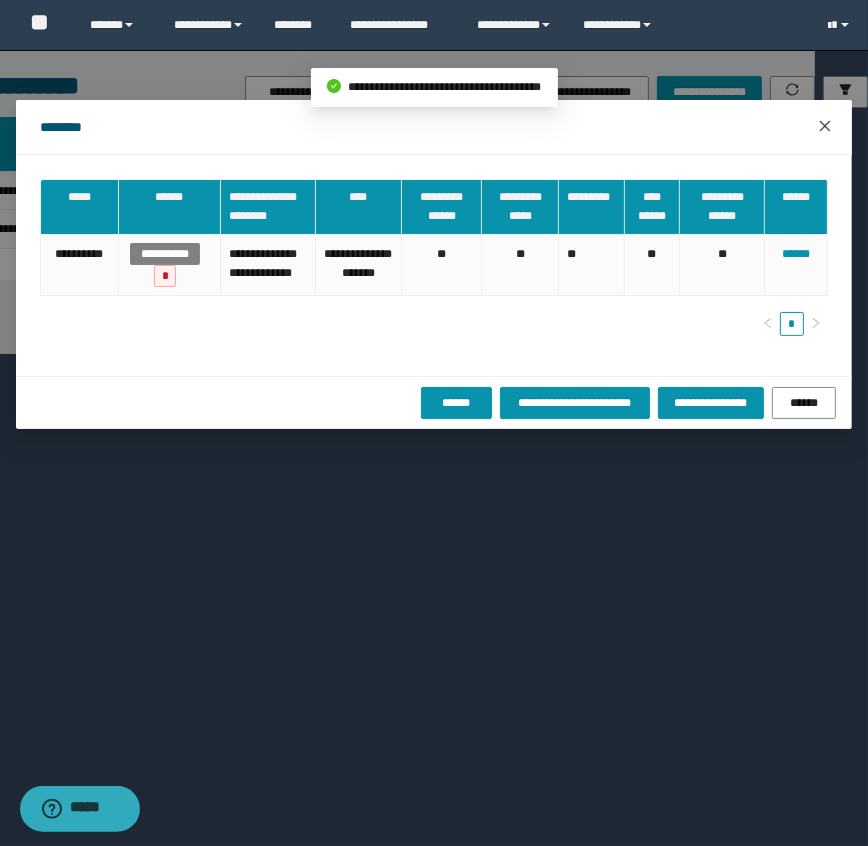 click at bounding box center [825, 127] 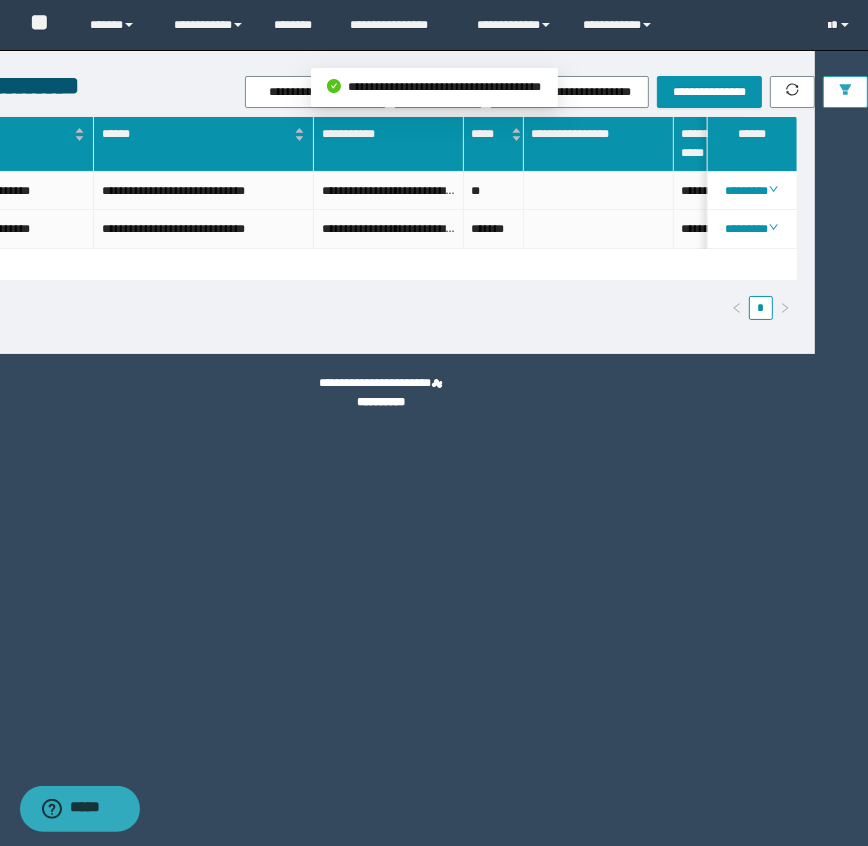 click 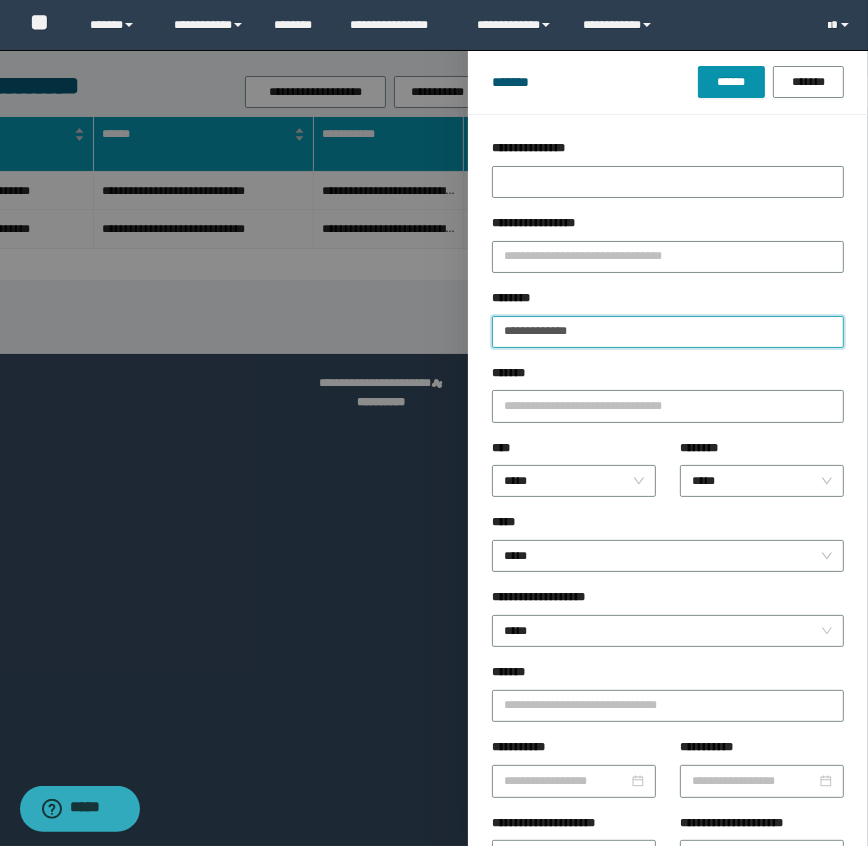 drag, startPoint x: 619, startPoint y: 320, endPoint x: 424, endPoint y: 320, distance: 195 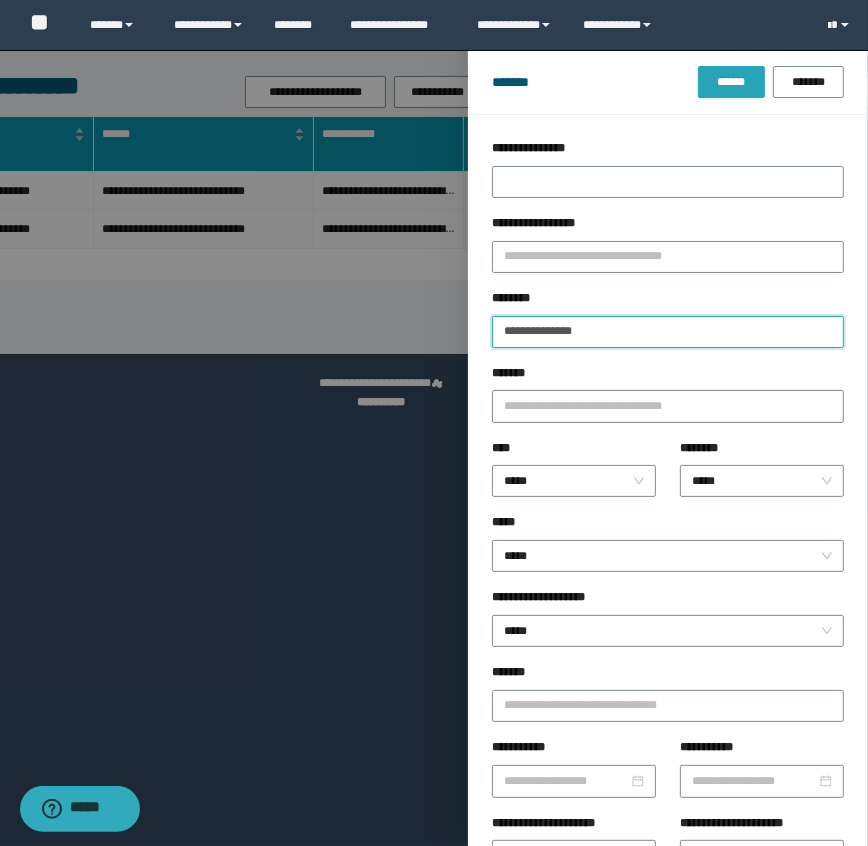 type on "**********" 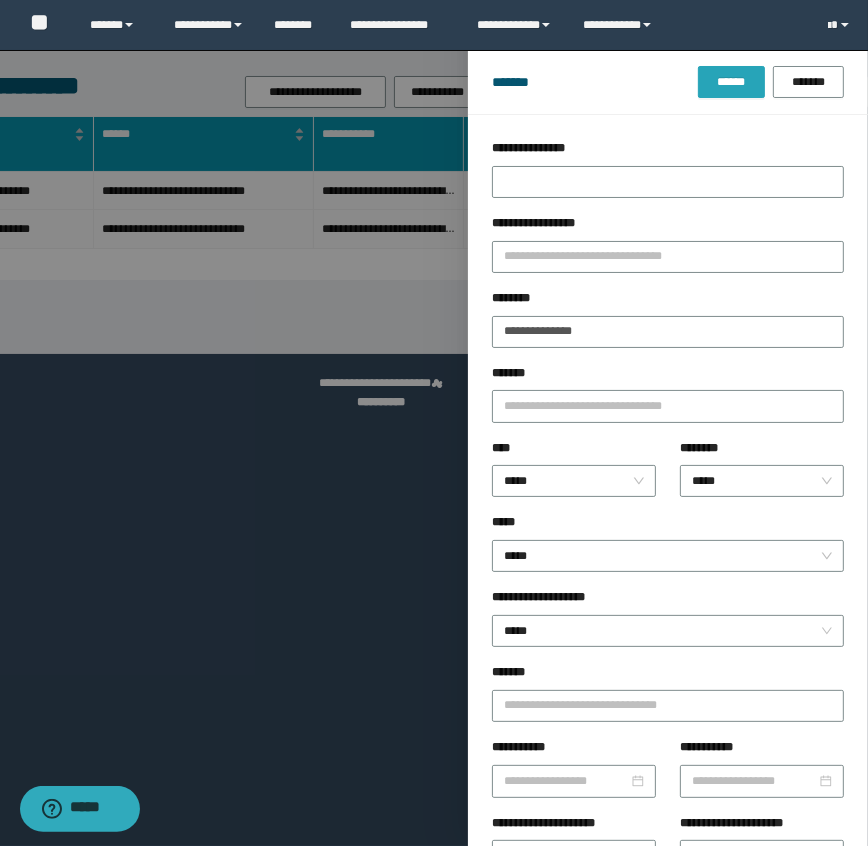 click on "******" at bounding box center (731, 82) 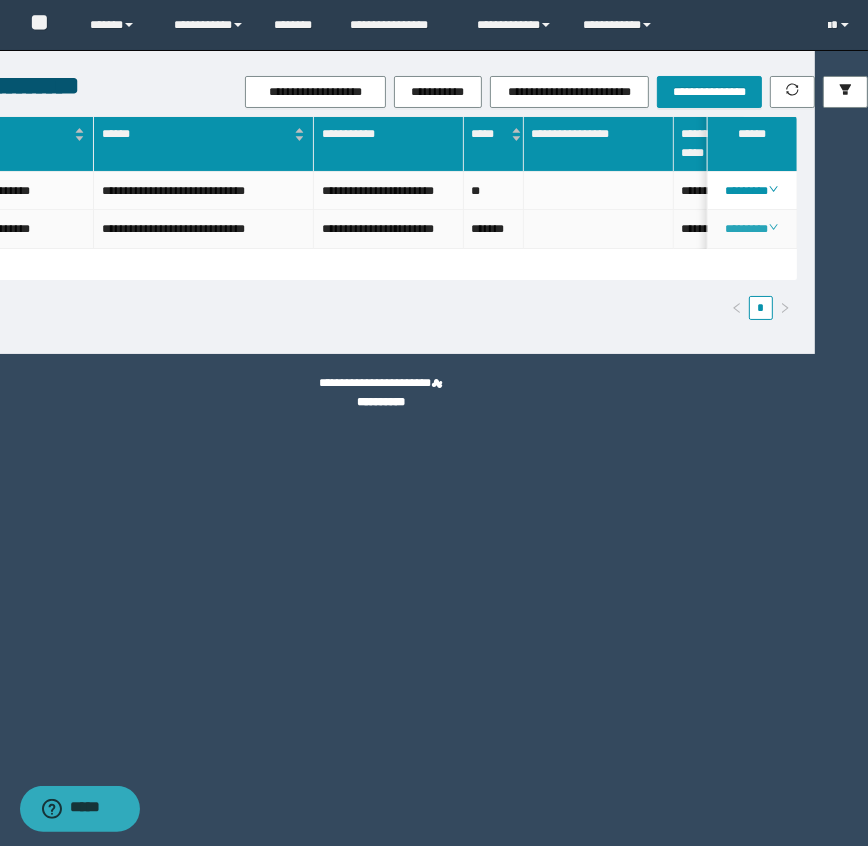 click on "********" at bounding box center [751, 229] 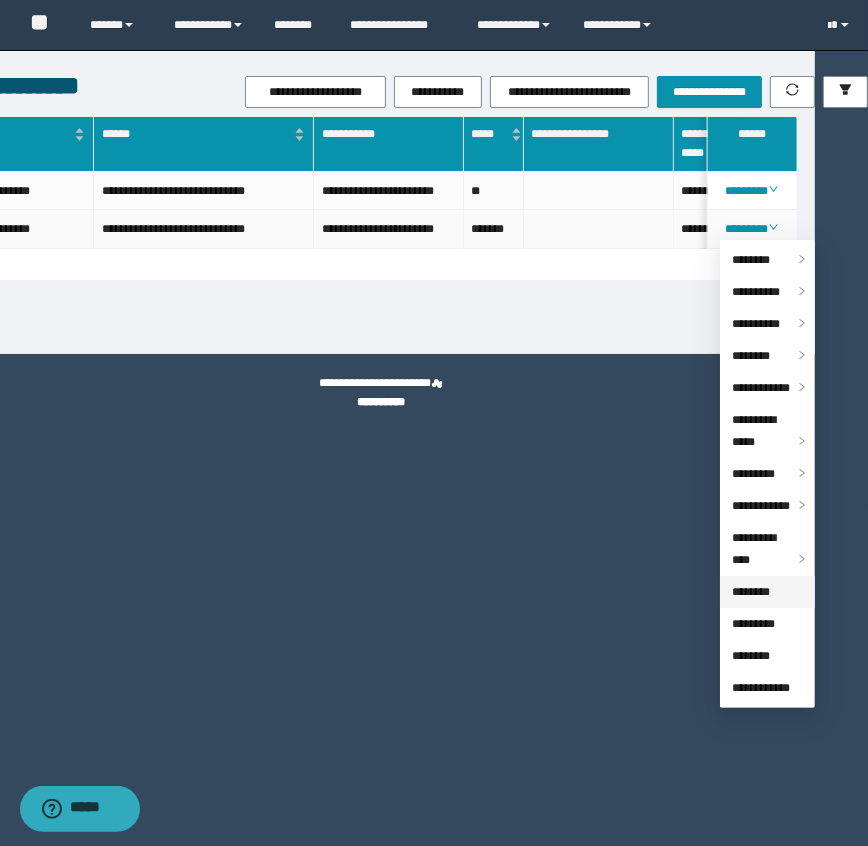 click on "********" at bounding box center (751, 592) 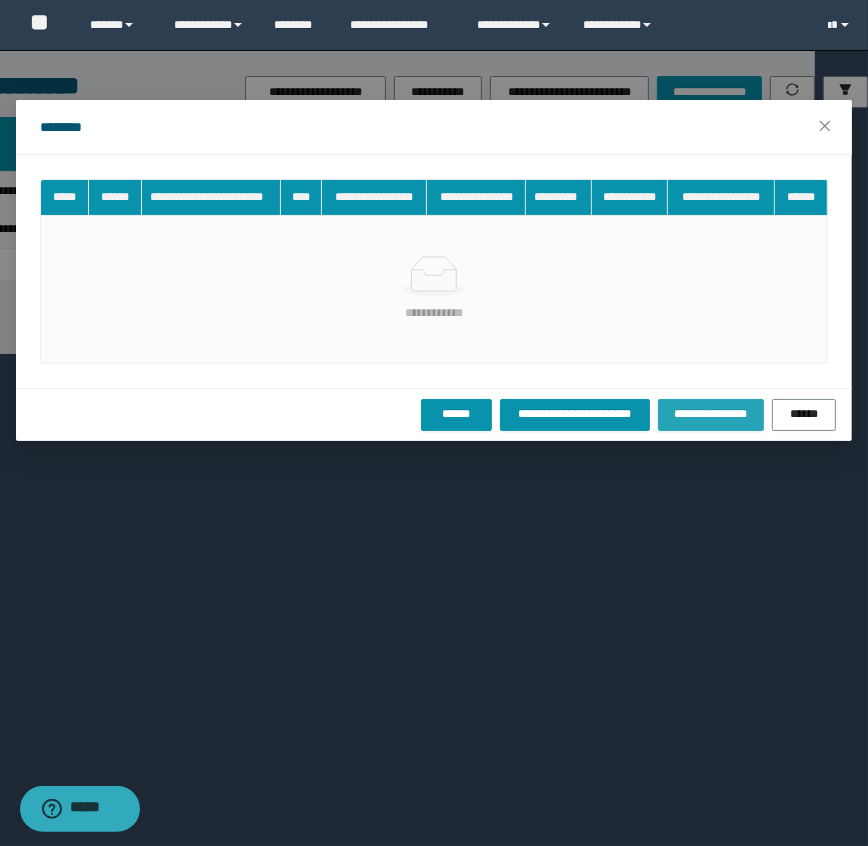 click on "**********" at bounding box center [711, 414] 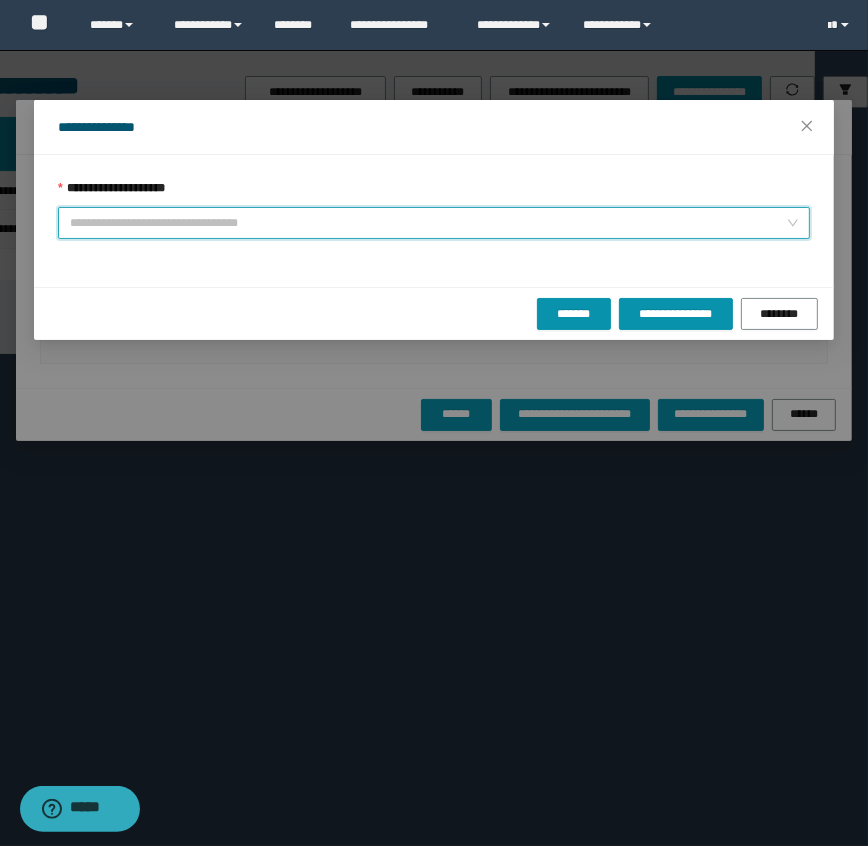 click on "**********" at bounding box center (428, 223) 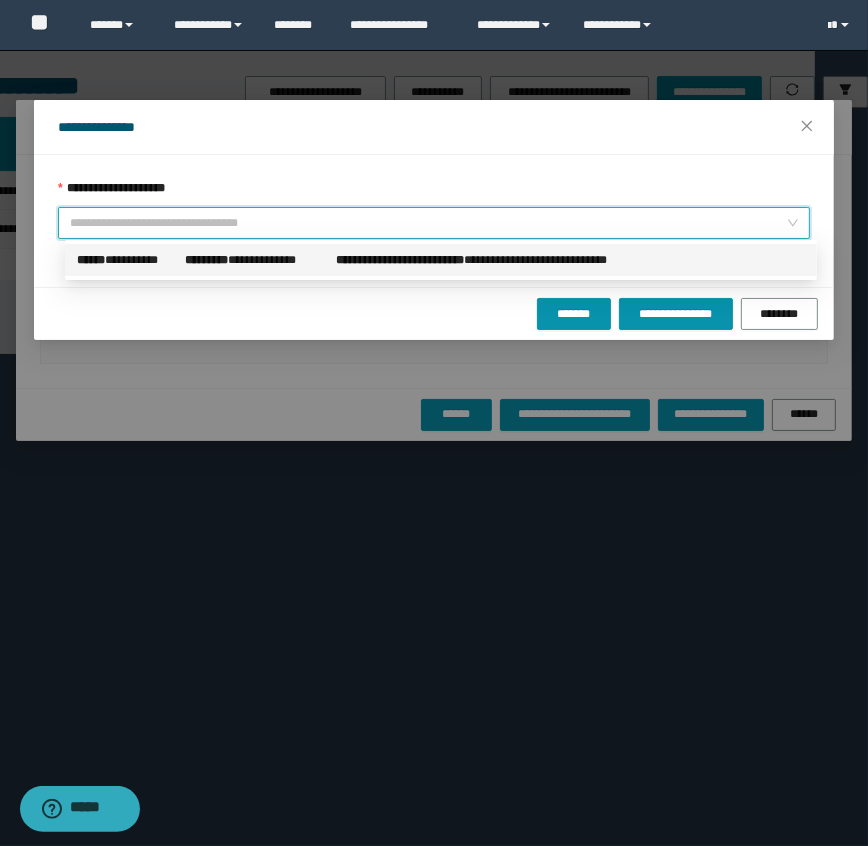 click on "**********" at bounding box center (498, 260) 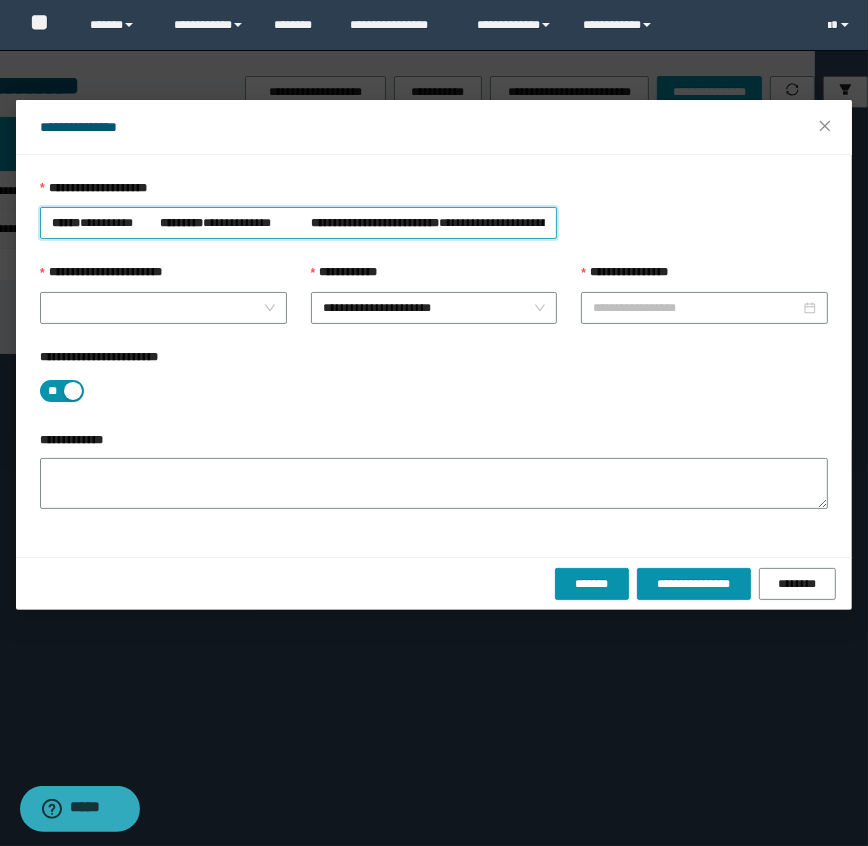 type on "**********" 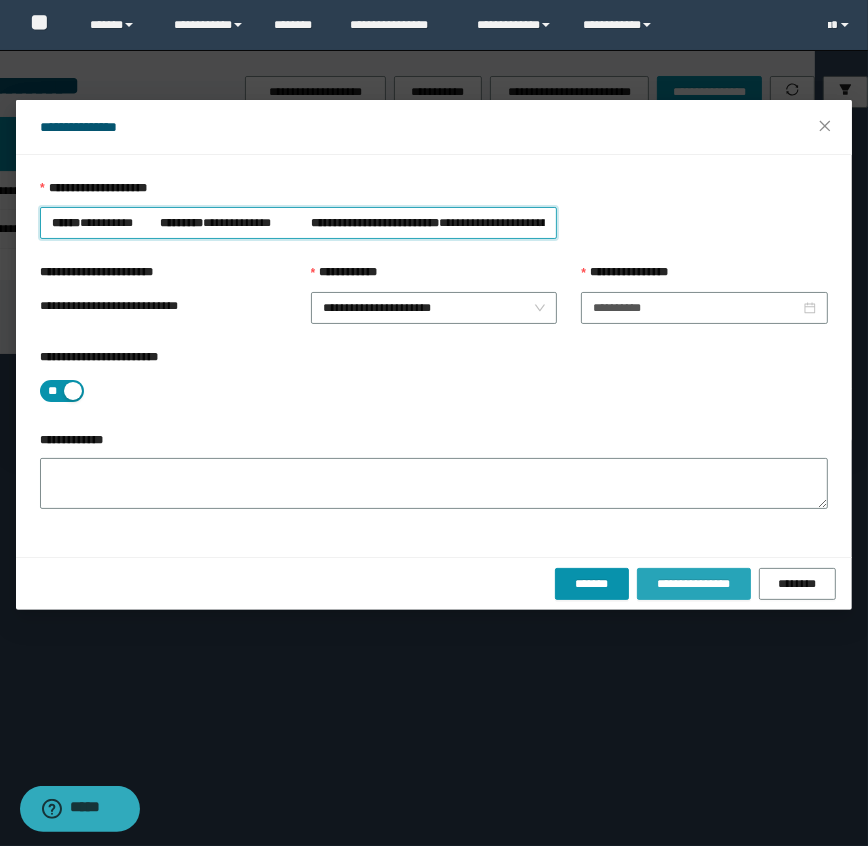 click on "**********" at bounding box center [693, 584] 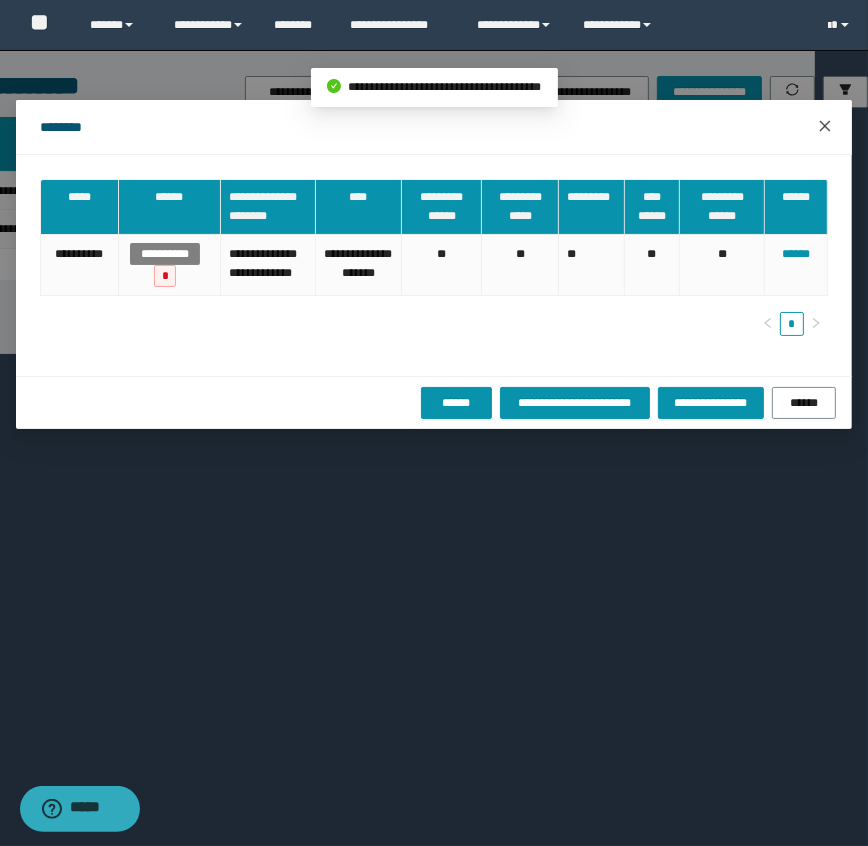 click 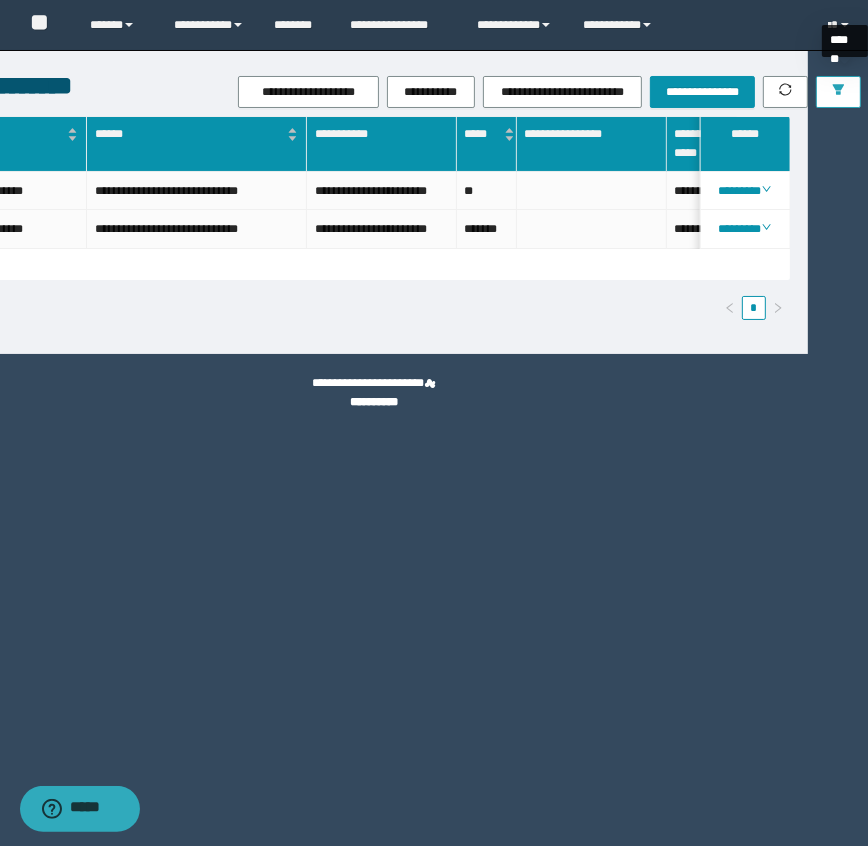 click 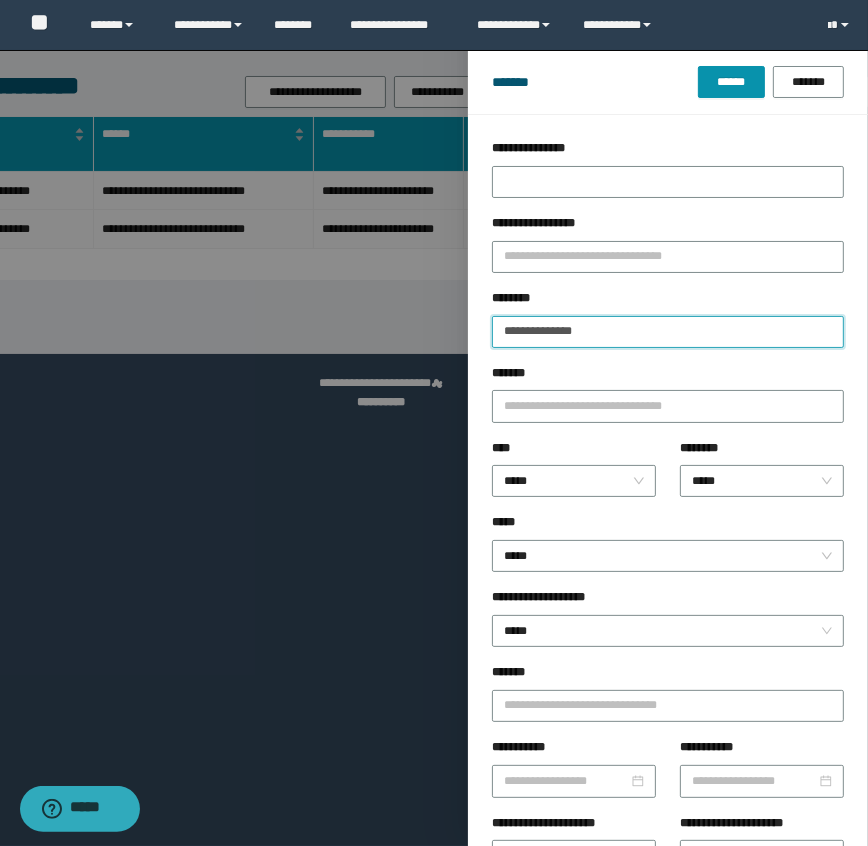 drag, startPoint x: 618, startPoint y: 330, endPoint x: 426, endPoint y: 340, distance: 192.26024 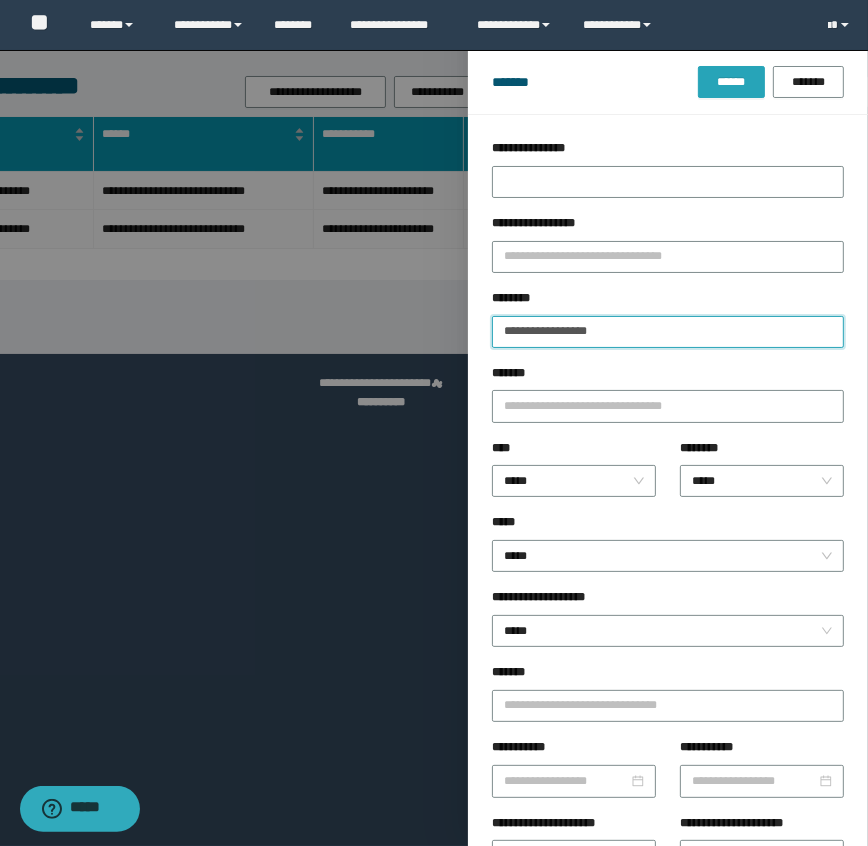 type on "**********" 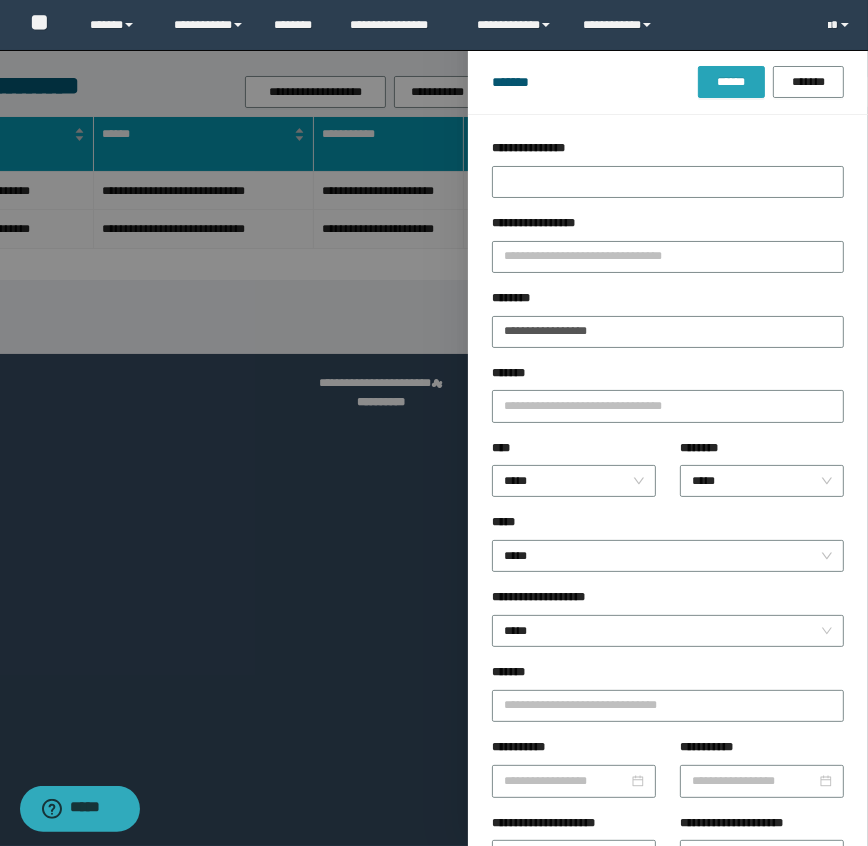 click on "******" at bounding box center (731, 82) 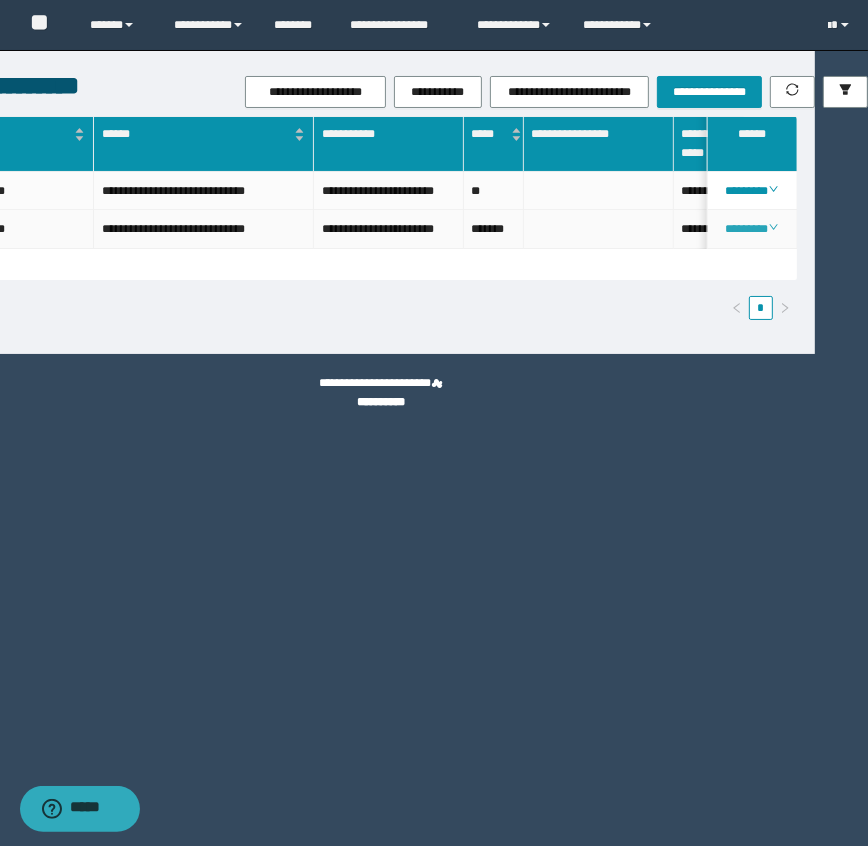 click on "********" at bounding box center [751, 229] 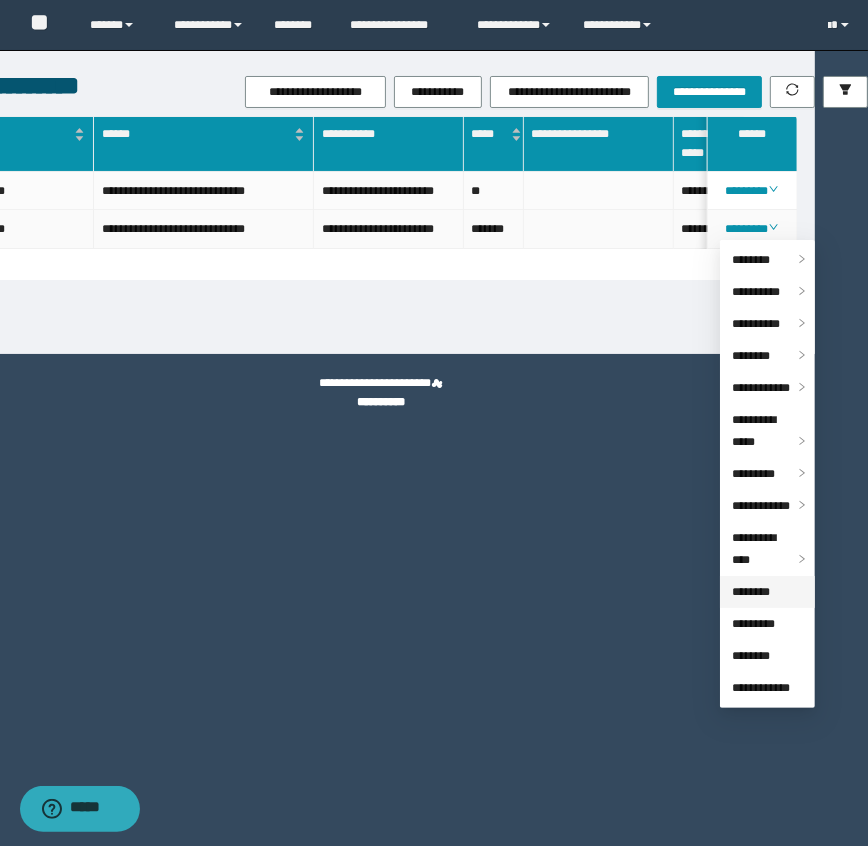 click on "********" at bounding box center (751, 592) 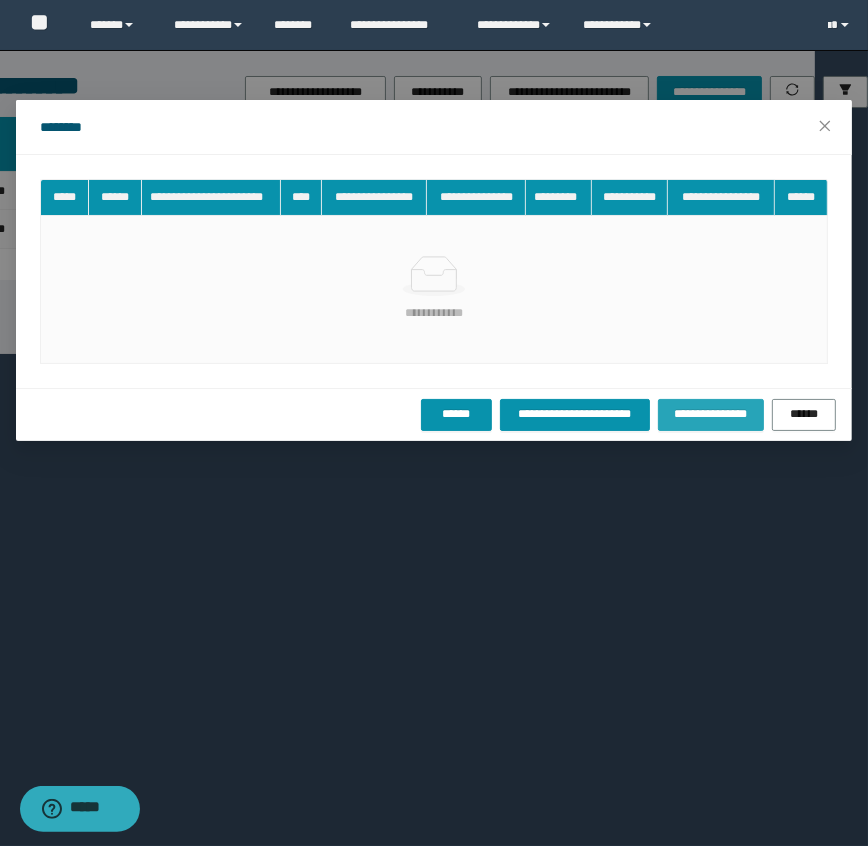 click on "**********" at bounding box center (711, 415) 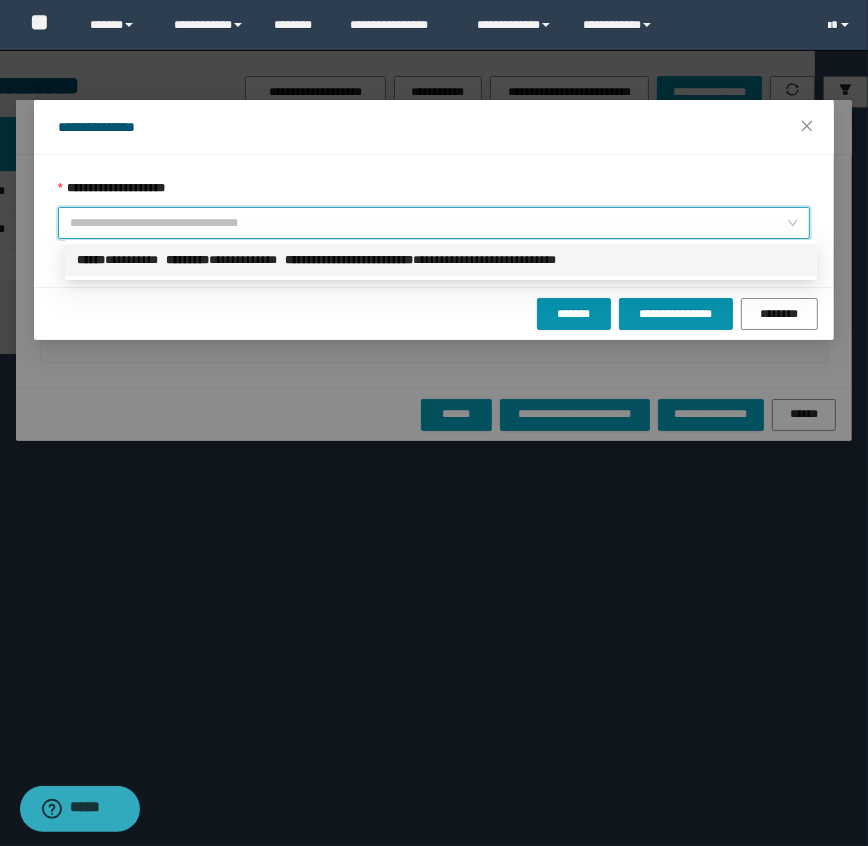 click on "**********" at bounding box center [428, 223] 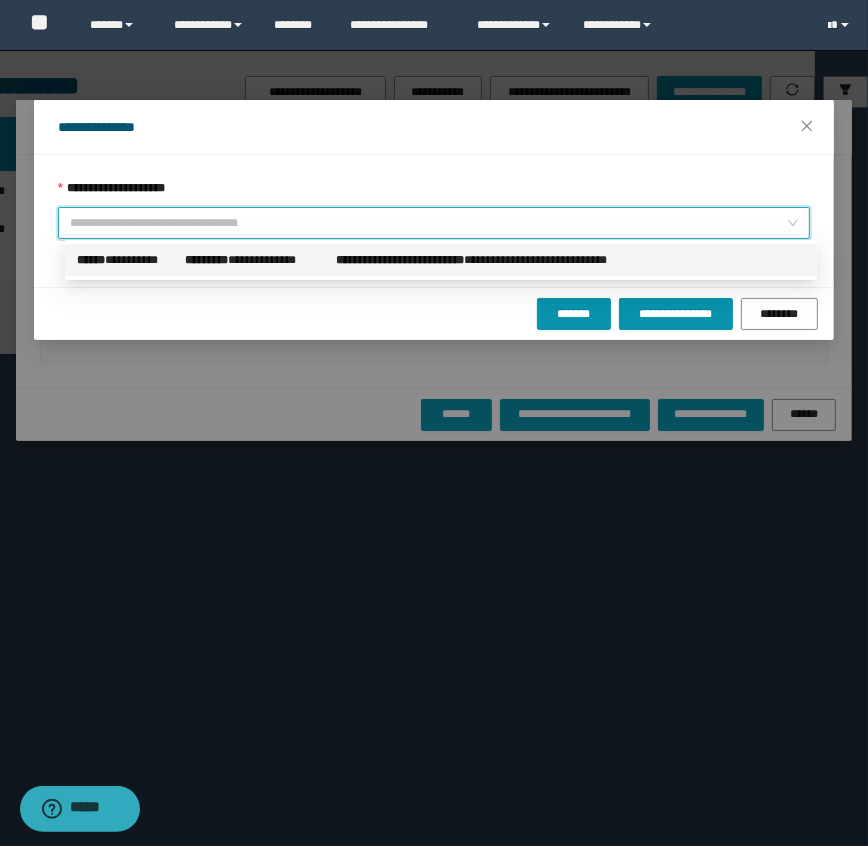 click on "**********" at bounding box center [400, 260] 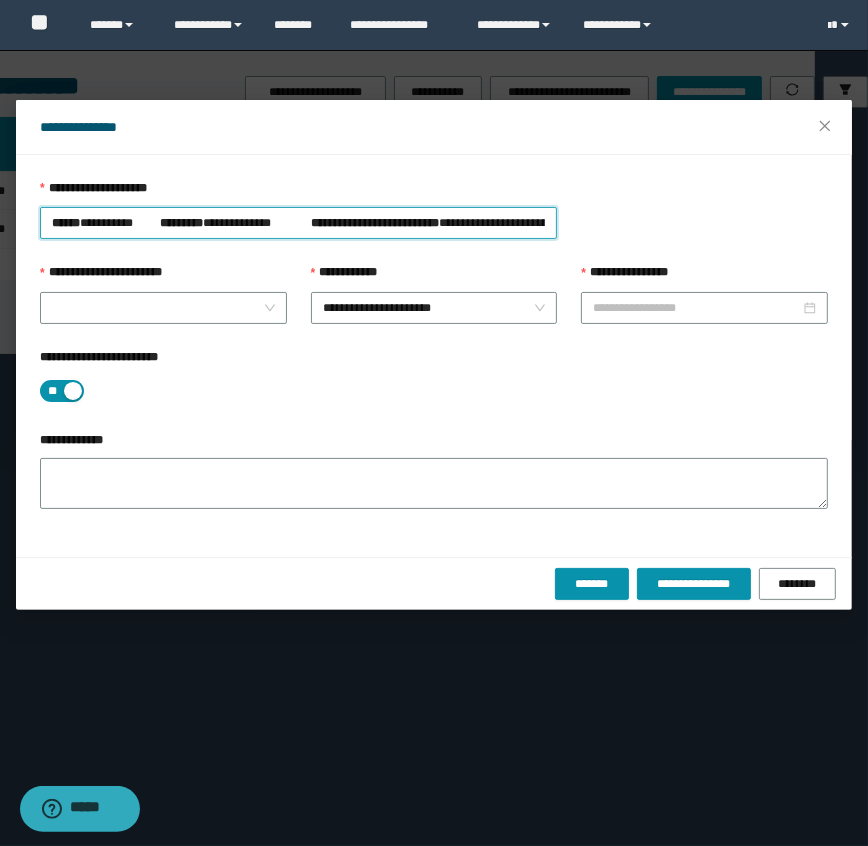 type on "**********" 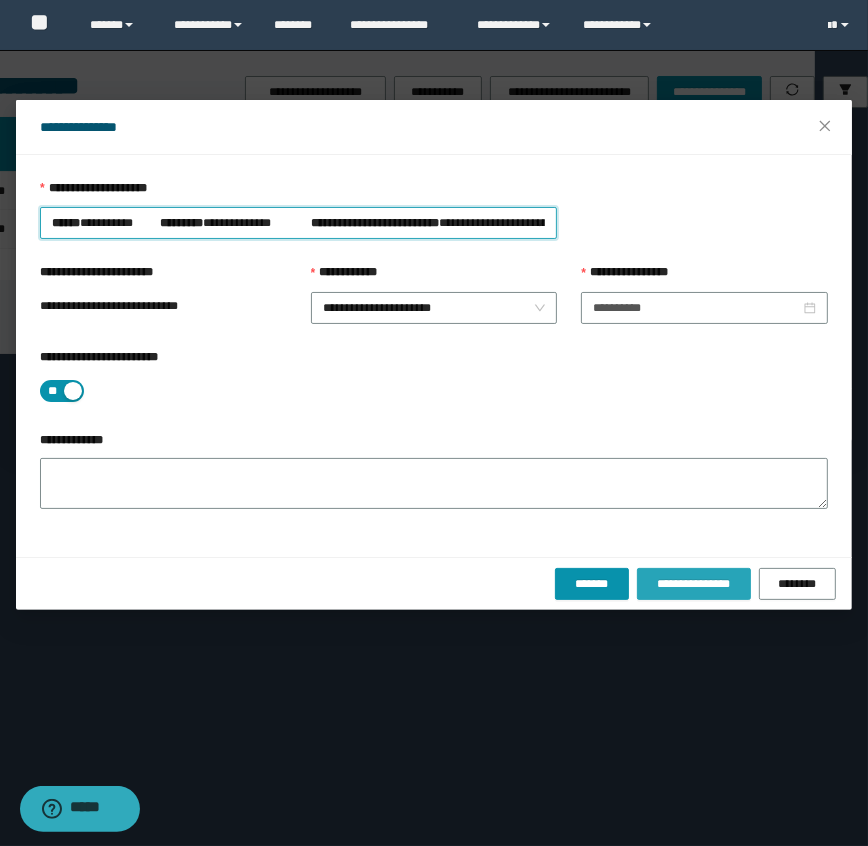 click on "**********" at bounding box center [693, 584] 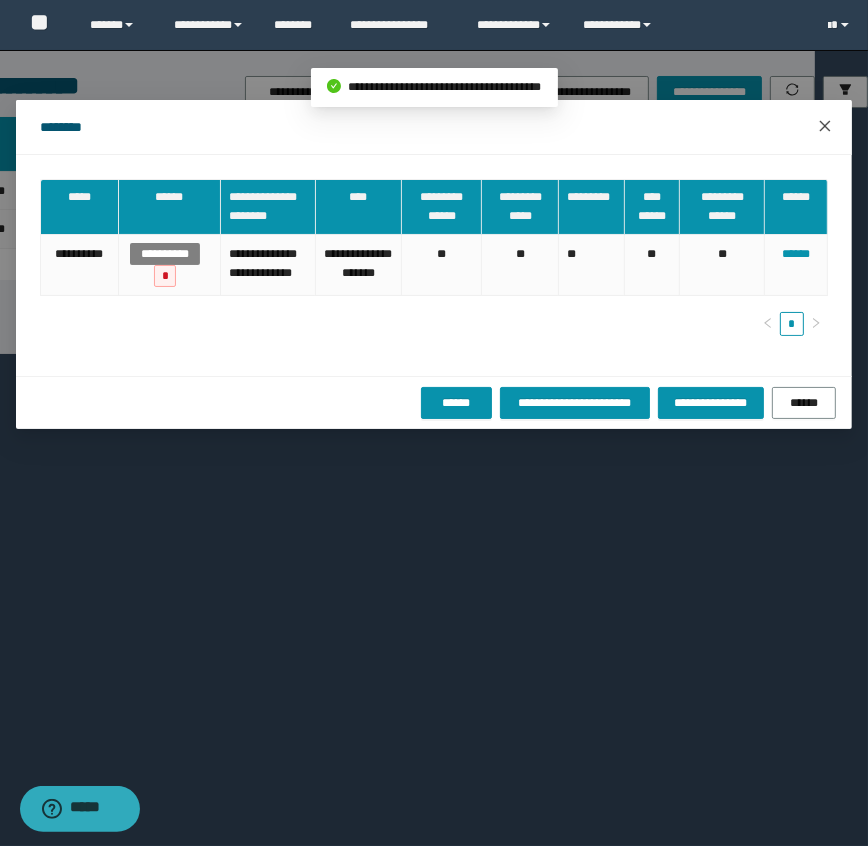 click 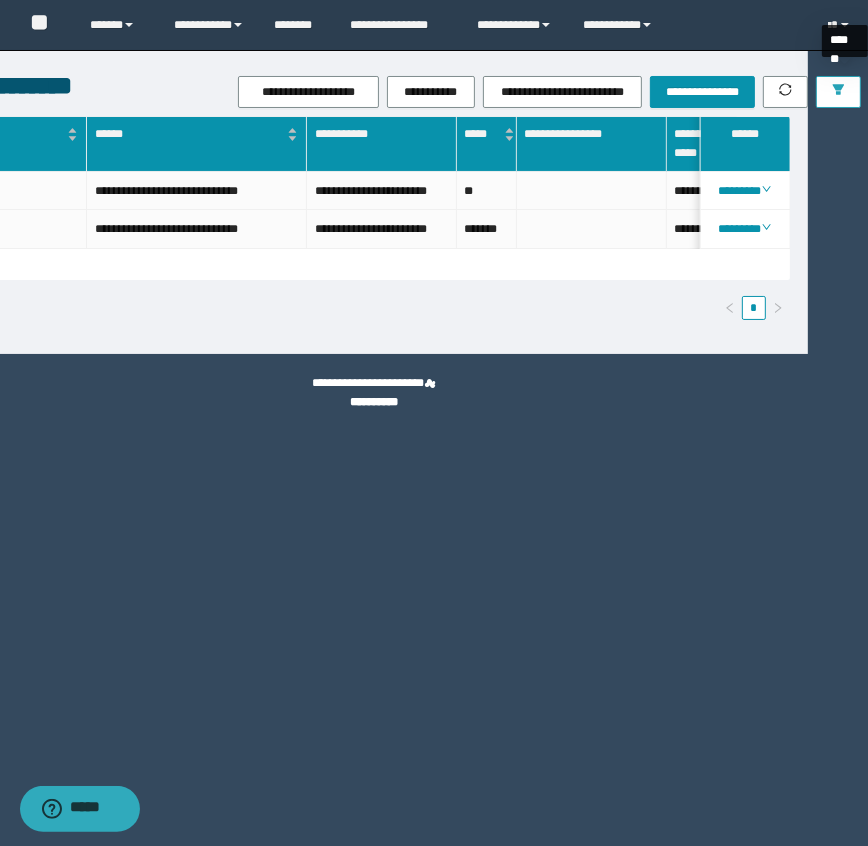 click at bounding box center [838, 92] 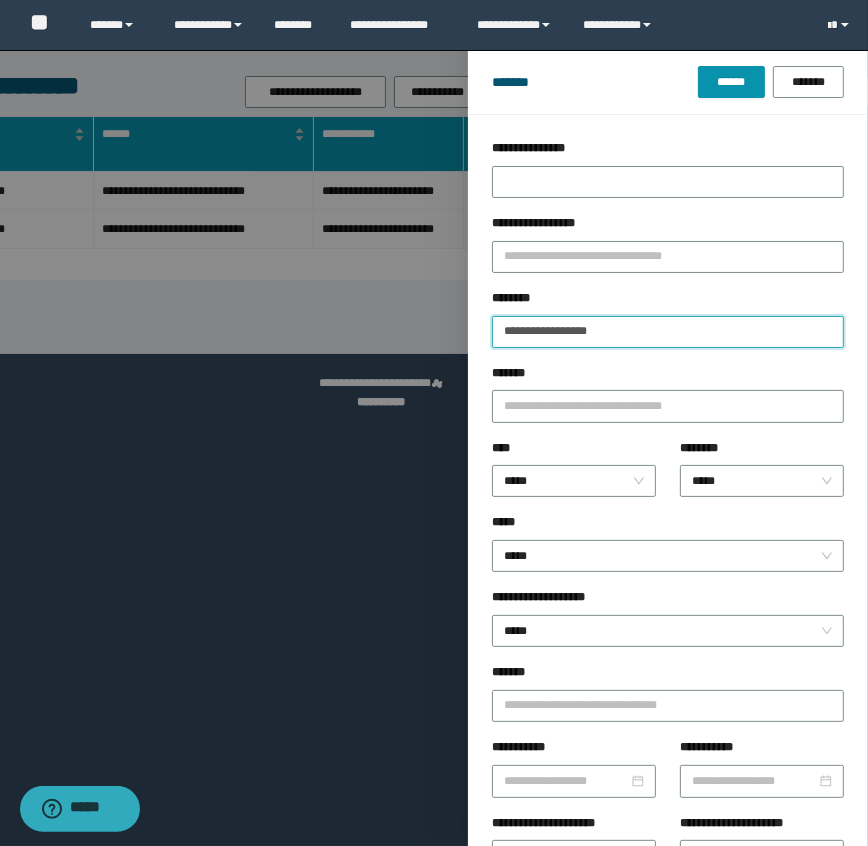 drag, startPoint x: 654, startPoint y: 320, endPoint x: 388, endPoint y: 307, distance: 266.31747 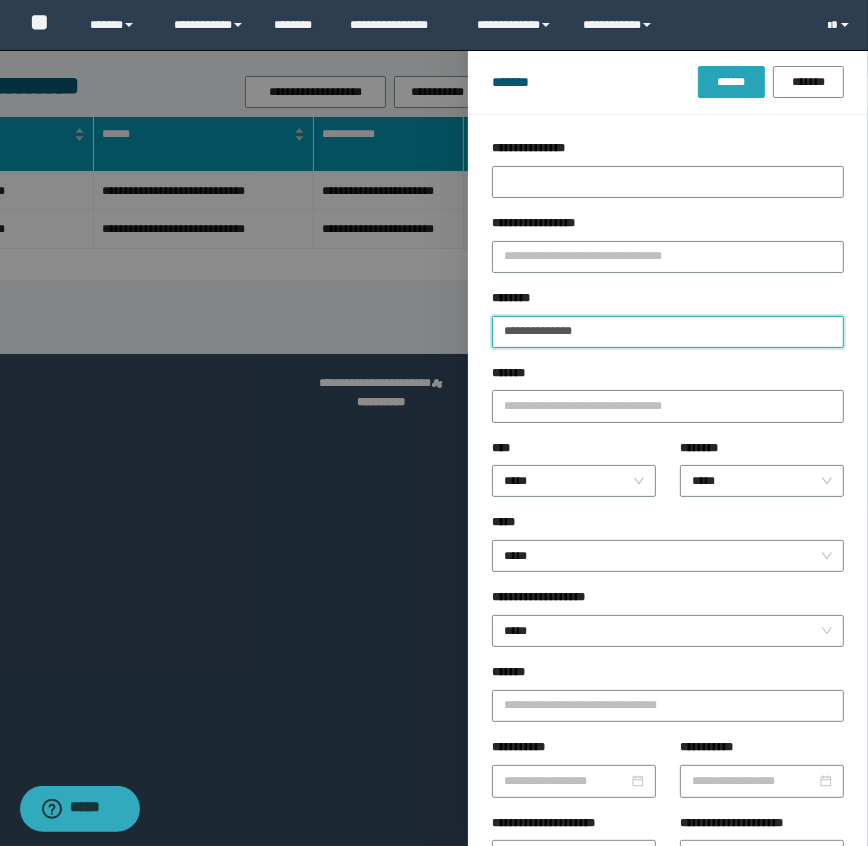 type on "**********" 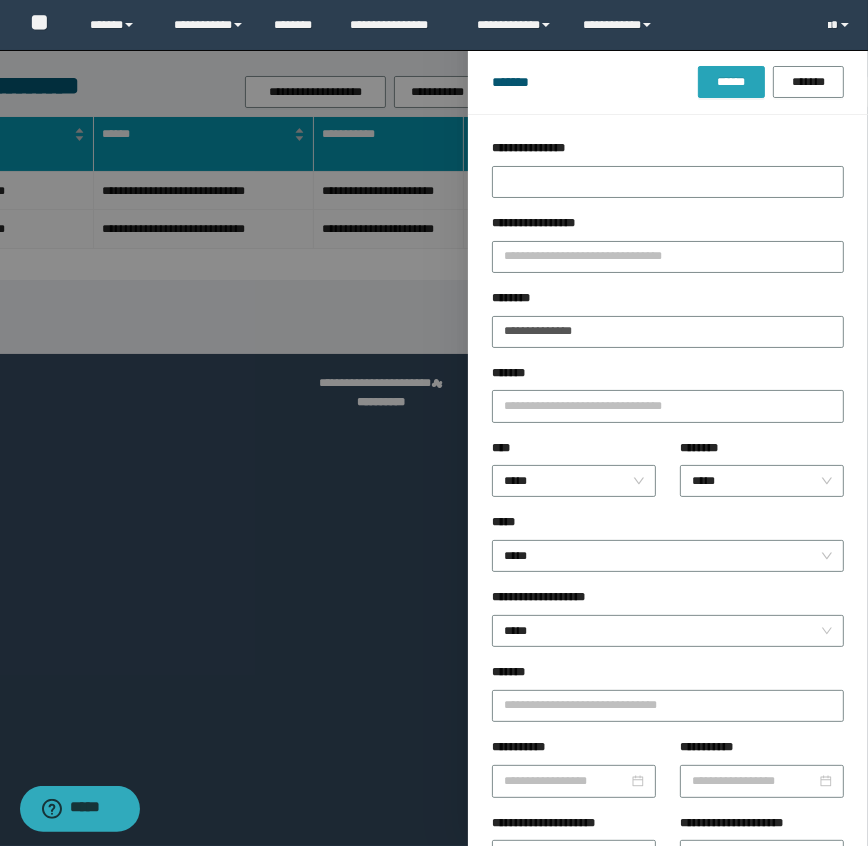 click on "******" at bounding box center (731, 82) 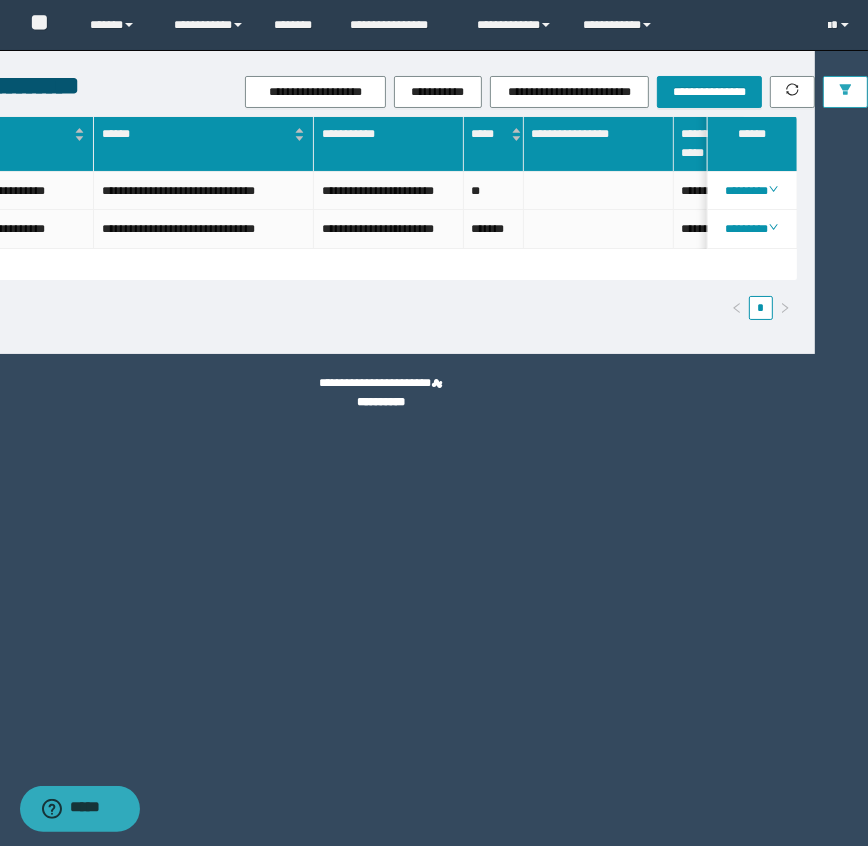 scroll, scrollTop: 0, scrollLeft: 870, axis: horizontal 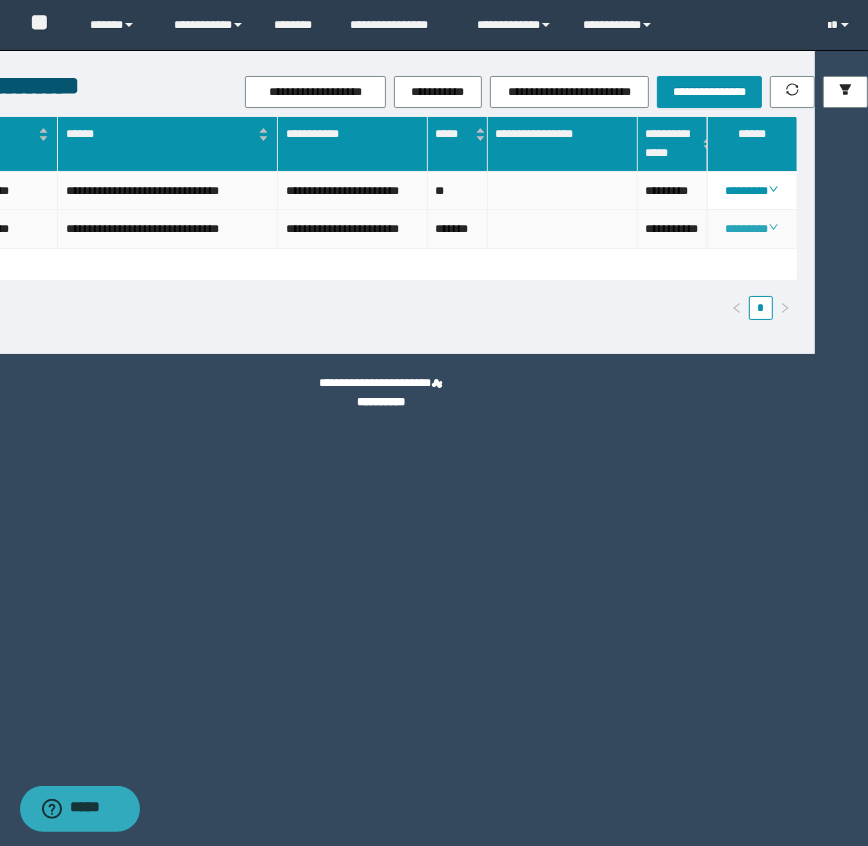 click on "********" at bounding box center [751, 229] 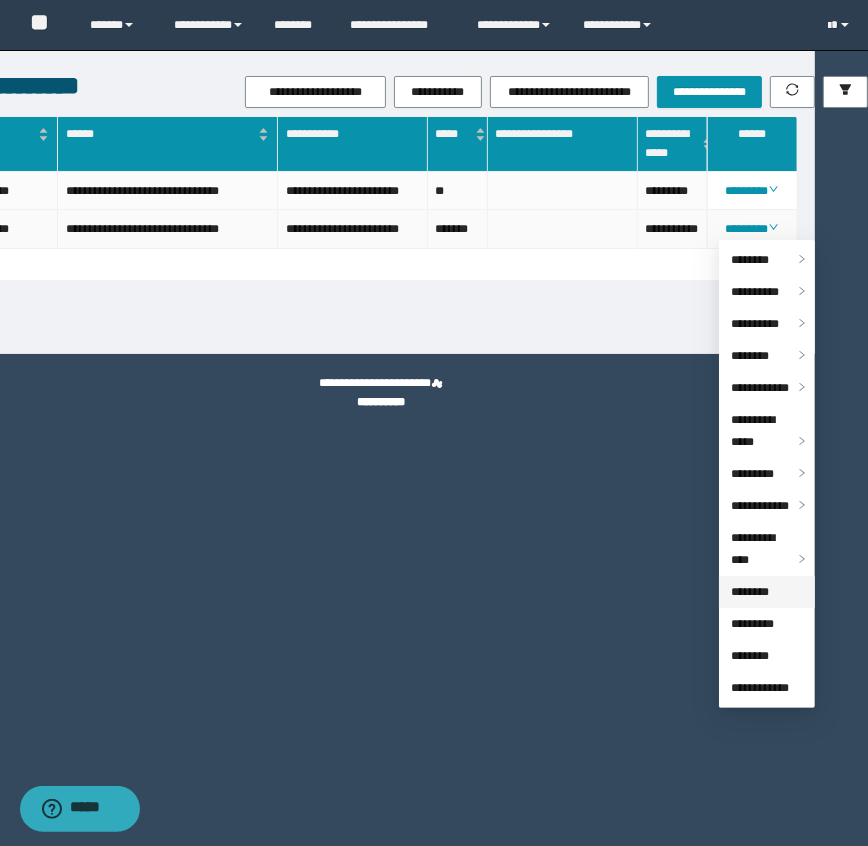 click on "********" at bounding box center [750, 592] 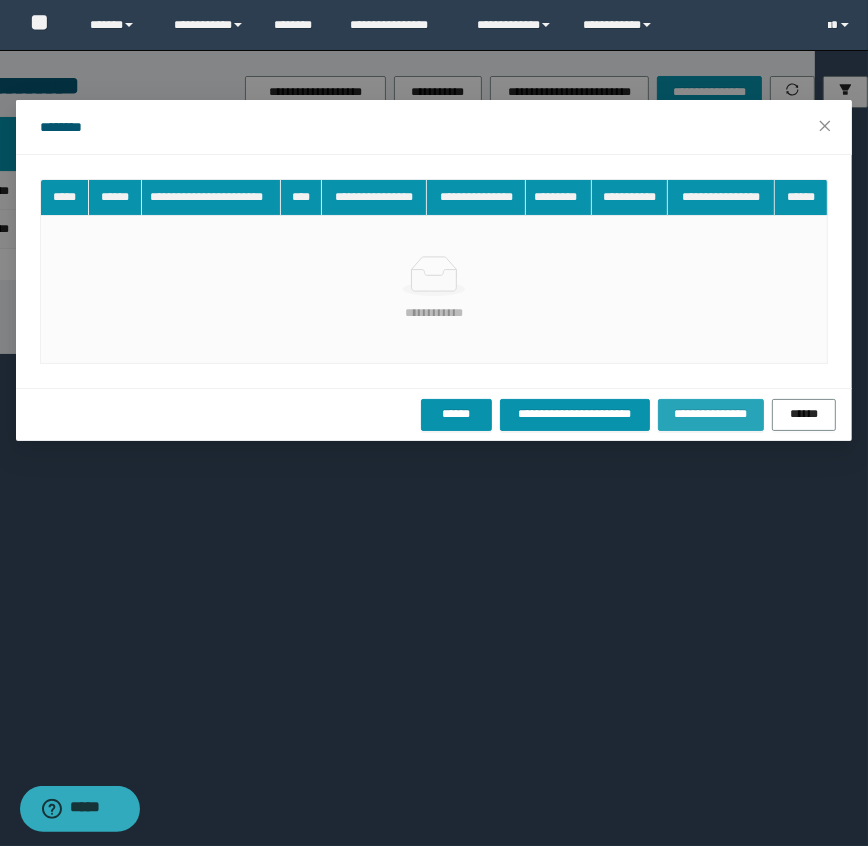 click on "**********" at bounding box center (711, 414) 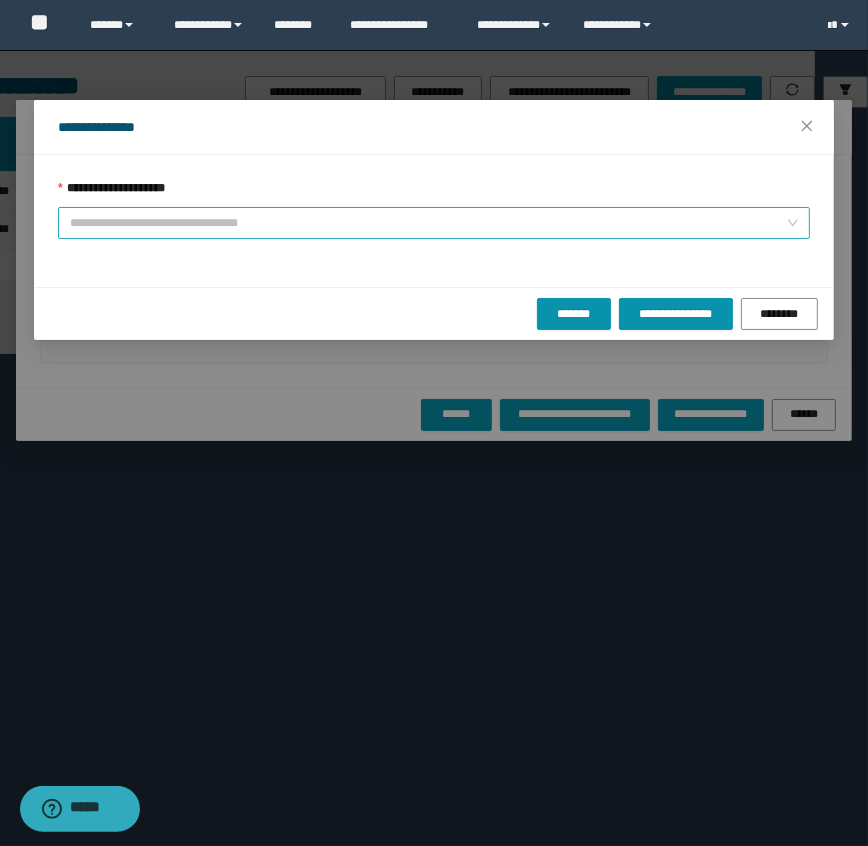 click on "**********" at bounding box center (428, 223) 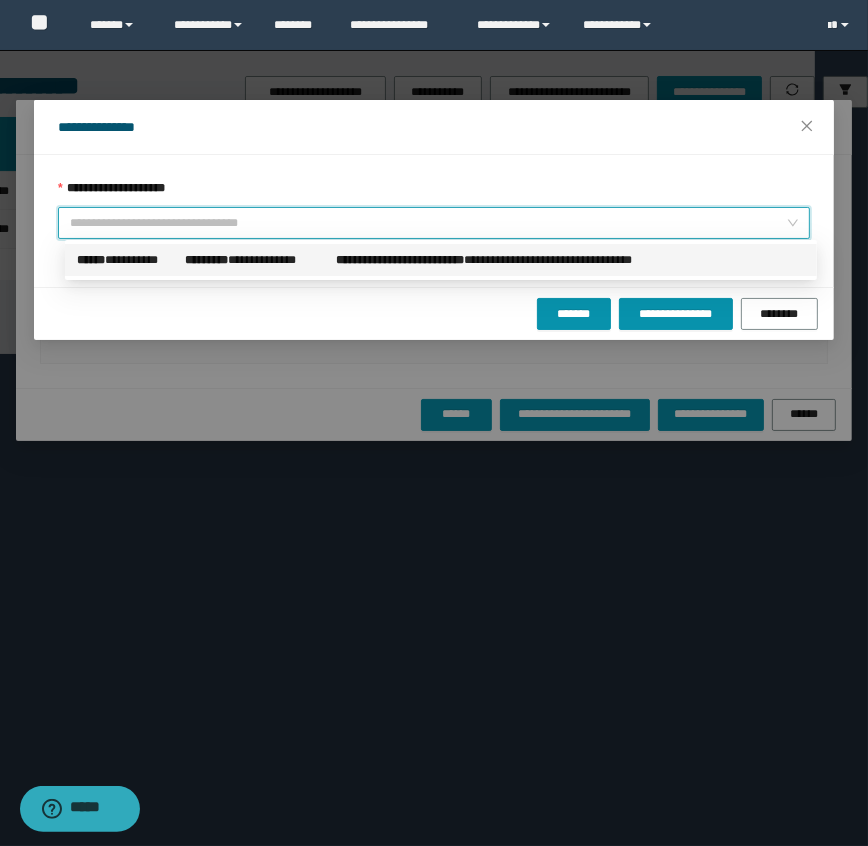 click on "**********" at bounding box center (400, 260) 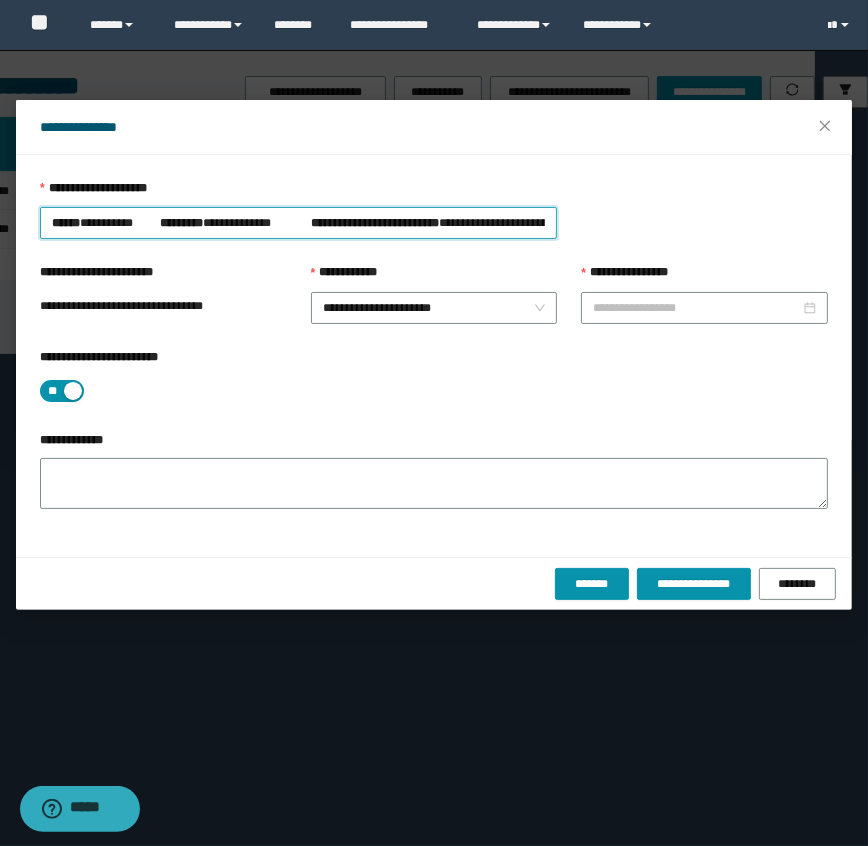 type on "**********" 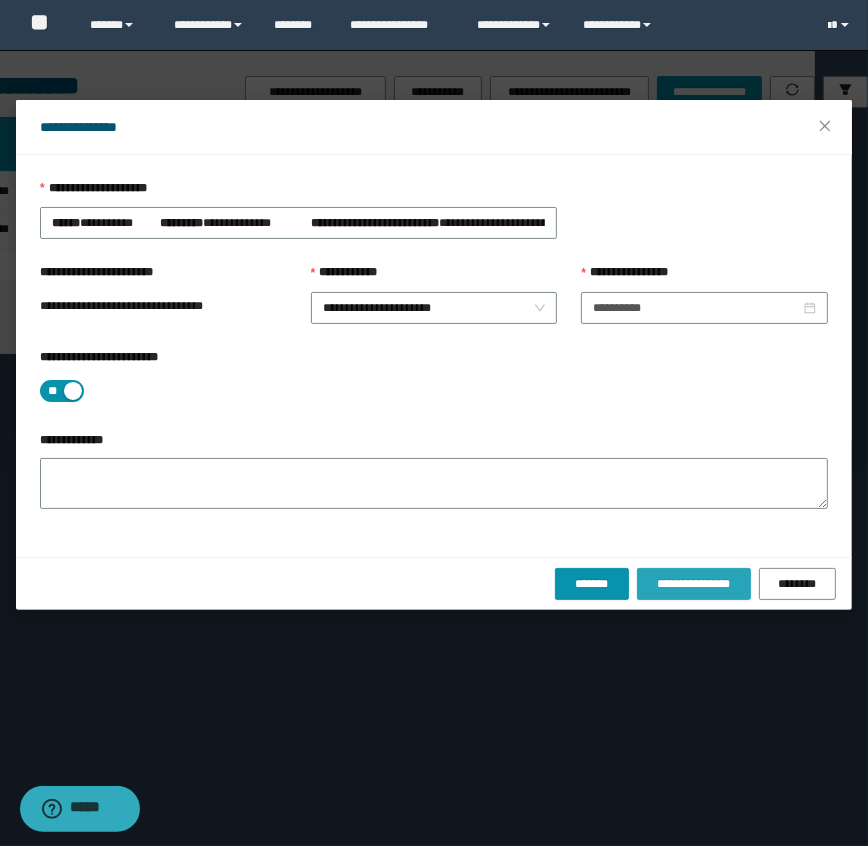 click on "**********" at bounding box center [693, 584] 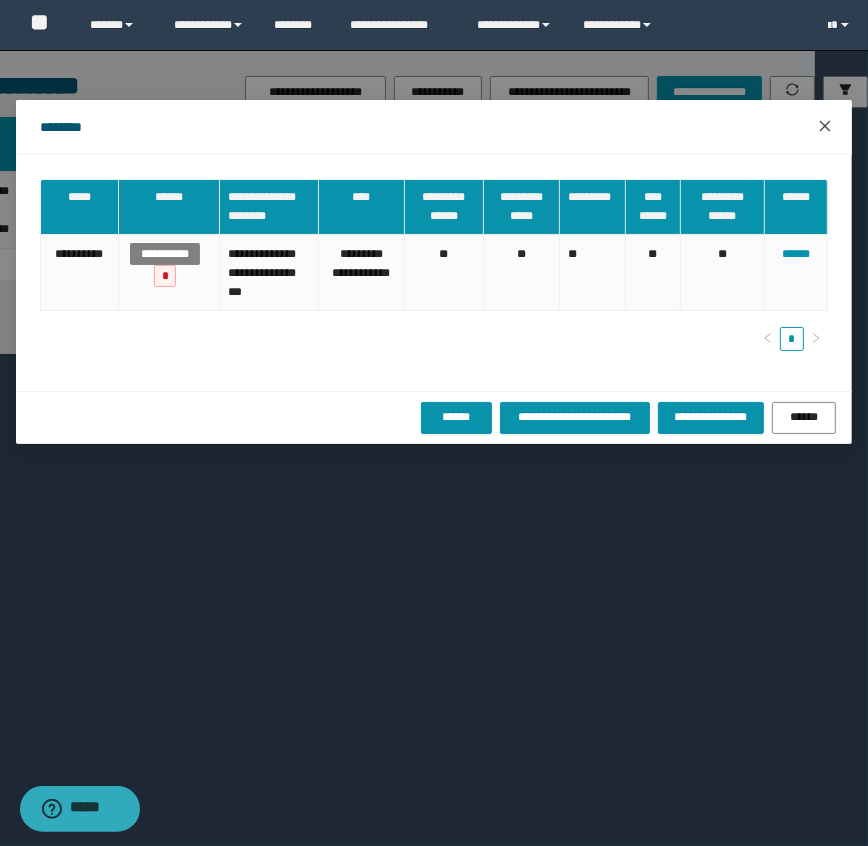 click at bounding box center (825, 127) 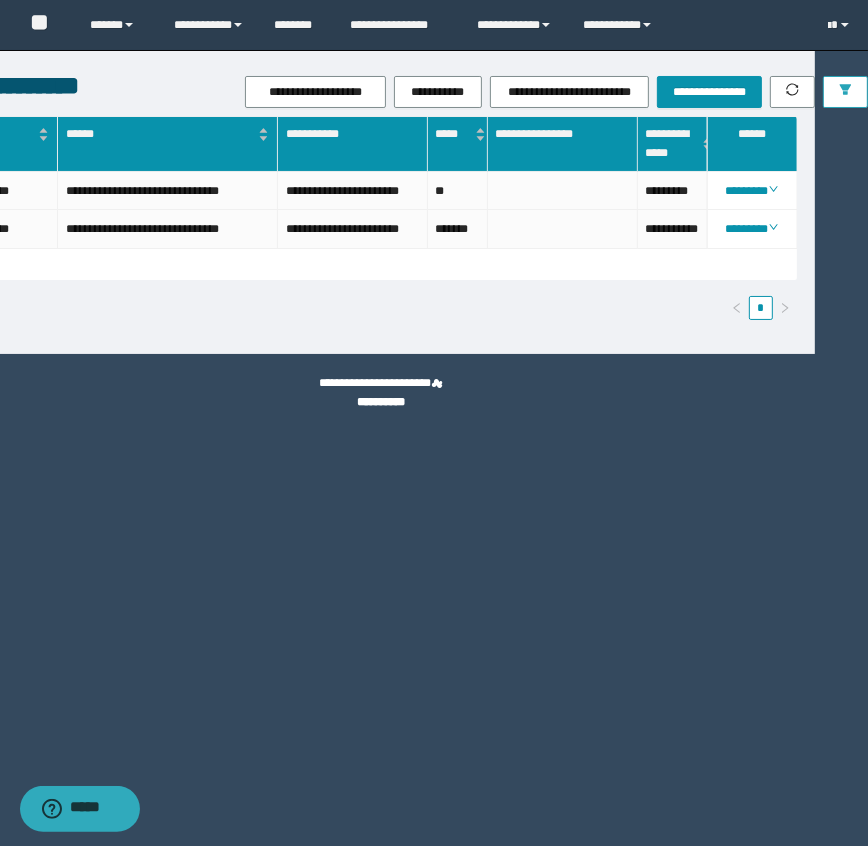 click at bounding box center [845, 92] 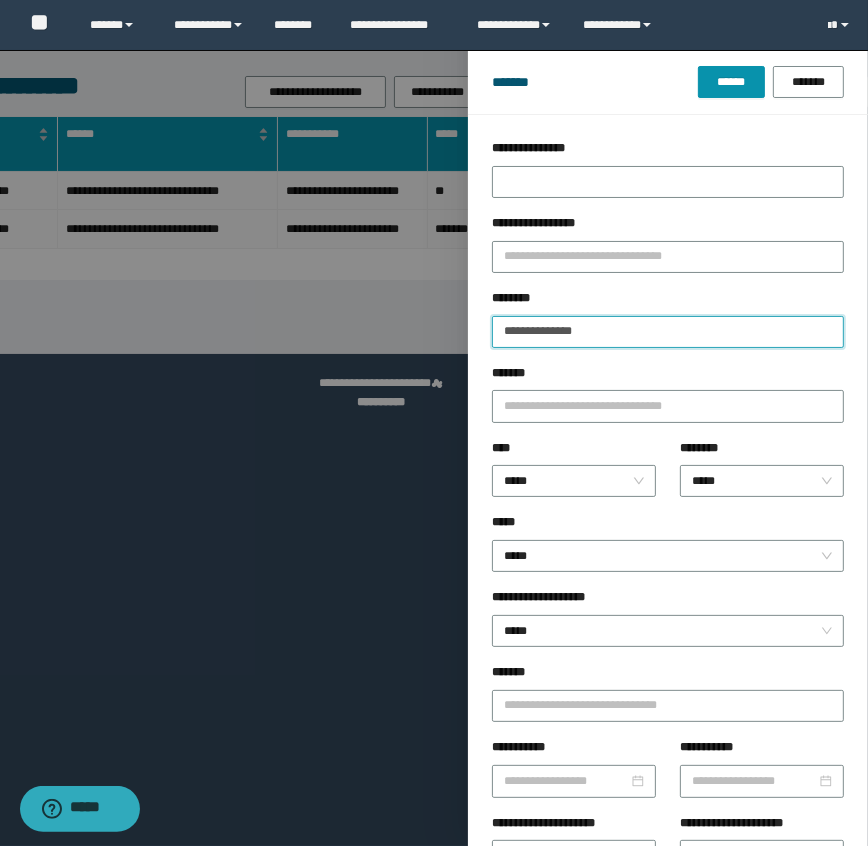 drag, startPoint x: 512, startPoint y: 336, endPoint x: 416, endPoint y: 340, distance: 96.0833 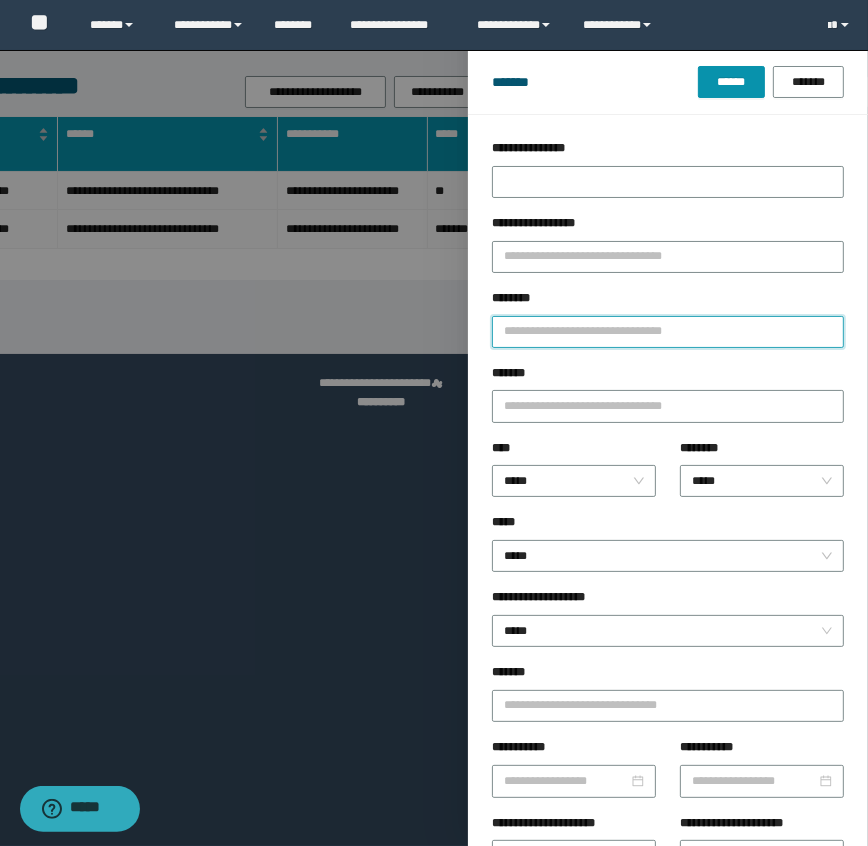 type on "*" 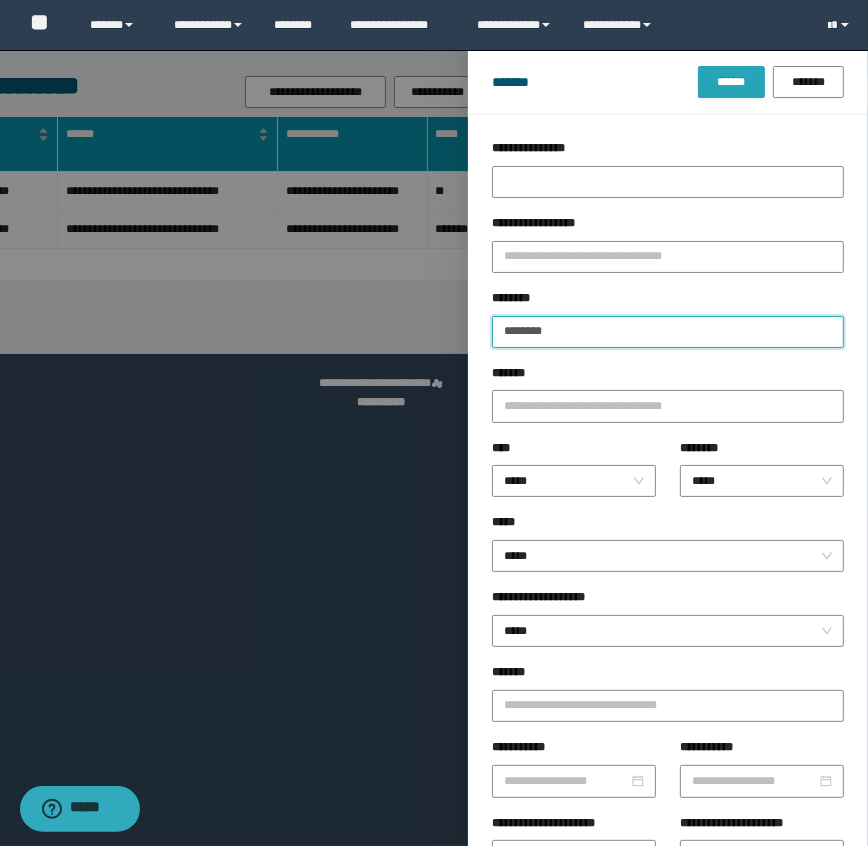 type on "********" 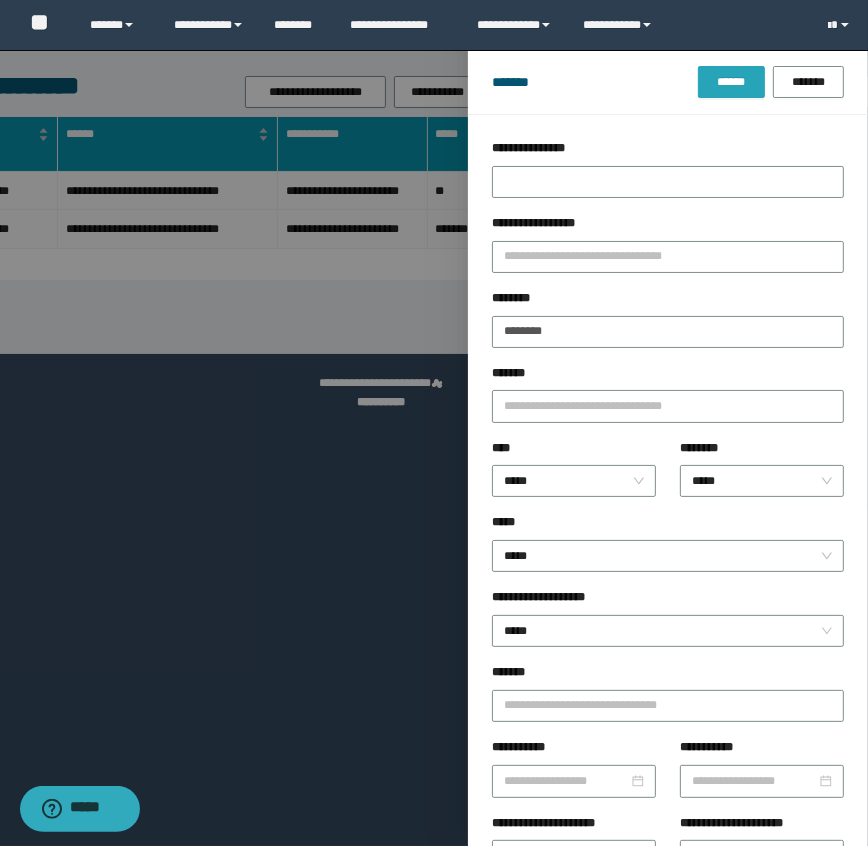 click on "******" at bounding box center (731, 82) 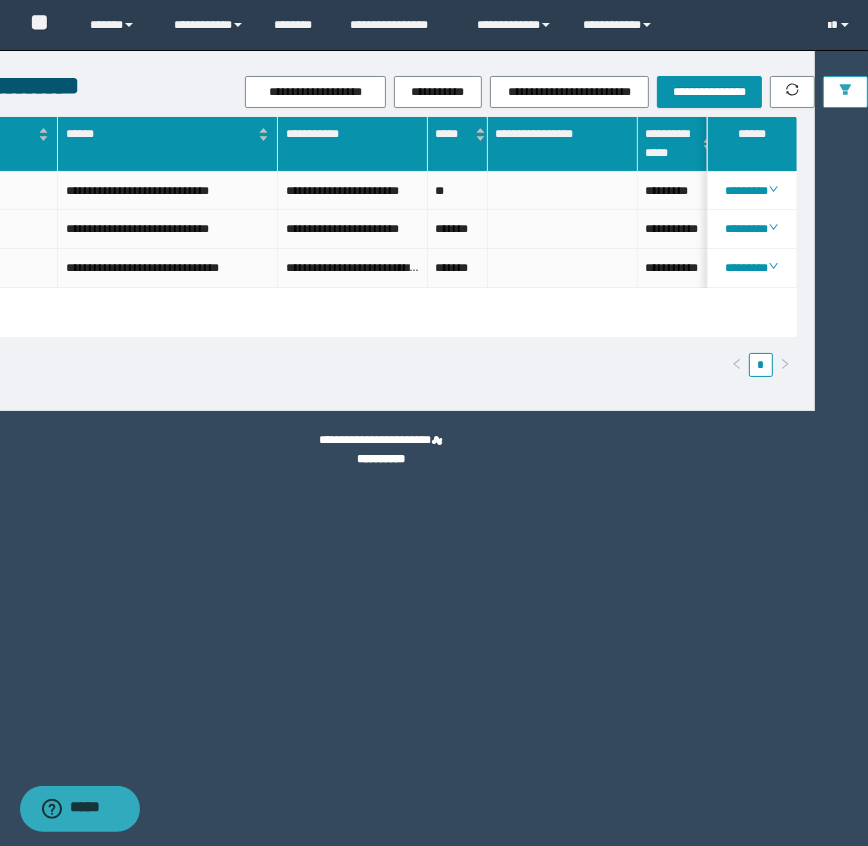 scroll, scrollTop: 0, scrollLeft: 921, axis: horizontal 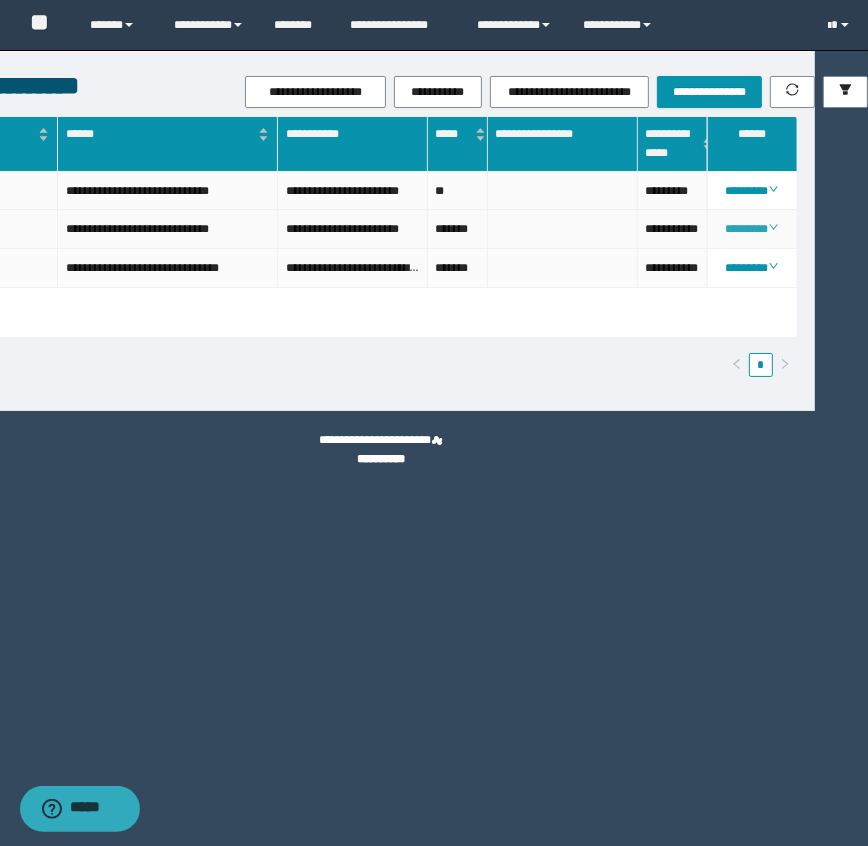 click on "********" at bounding box center (751, 229) 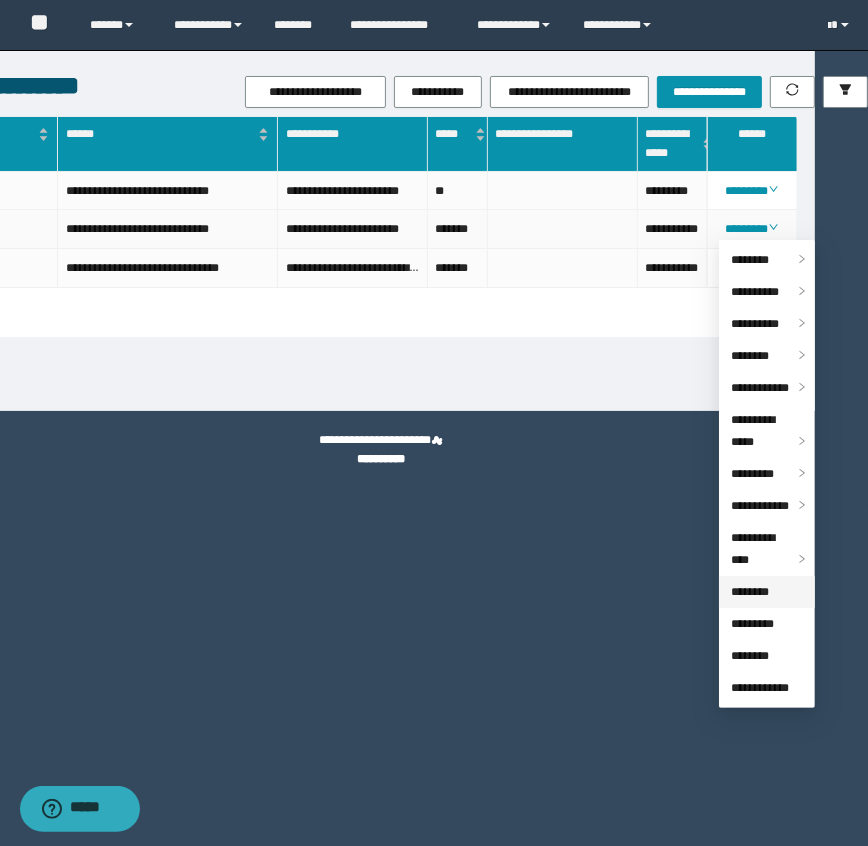 click on "********" at bounding box center (750, 592) 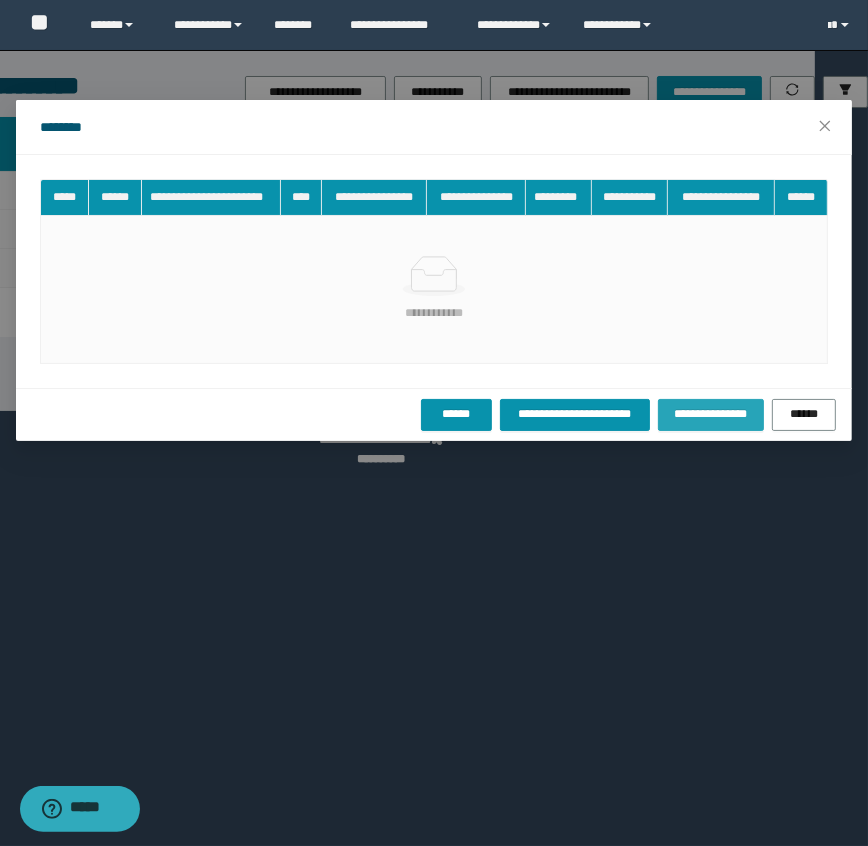 click on "**********" at bounding box center (711, 414) 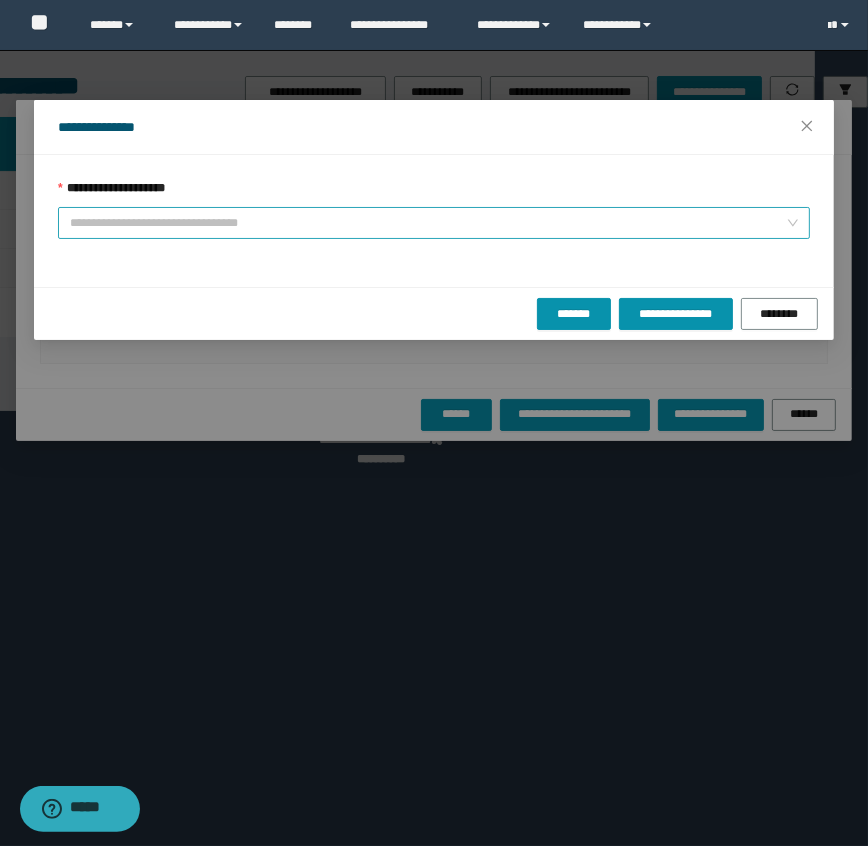 click on "**********" at bounding box center (428, 223) 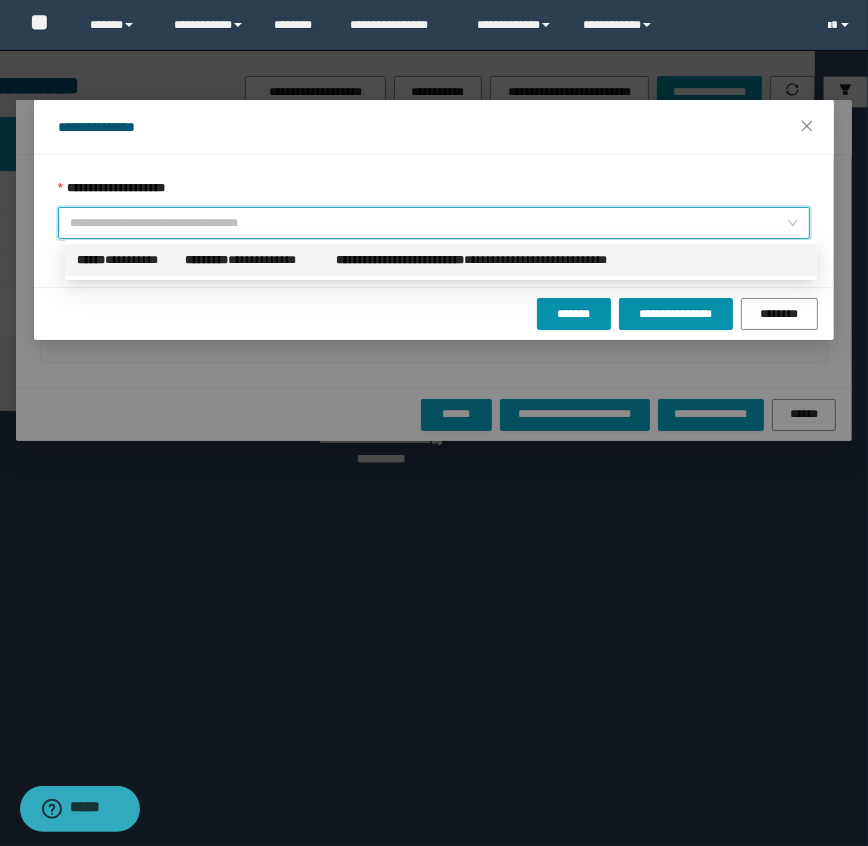click on "[FIRST] [LAST]" at bounding box center (441, 260) 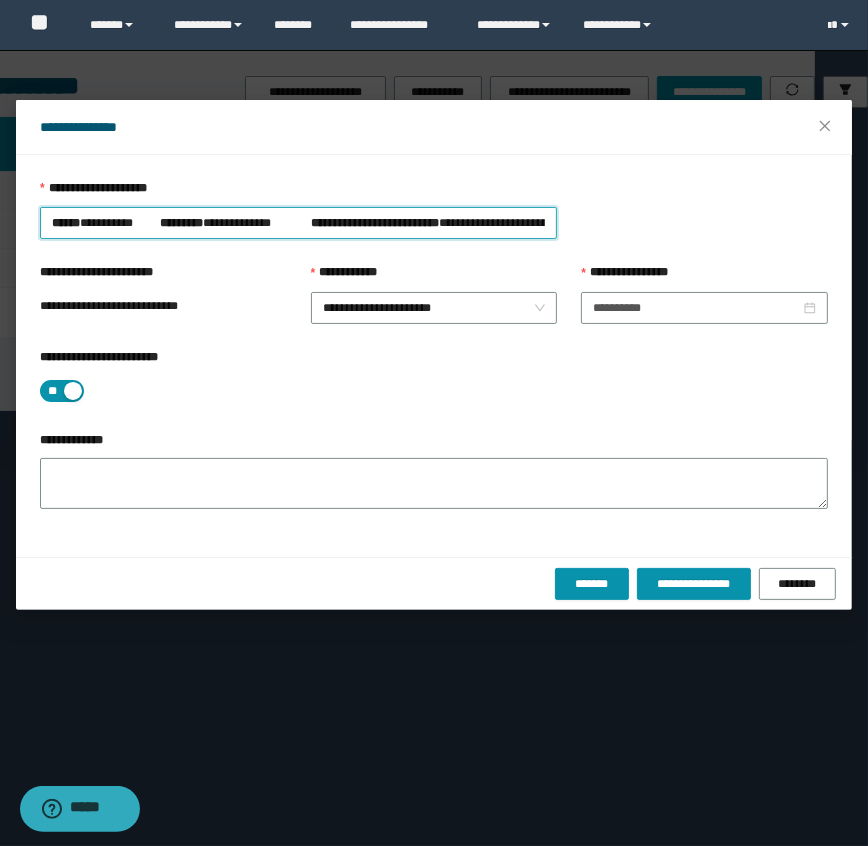 type on "**********" 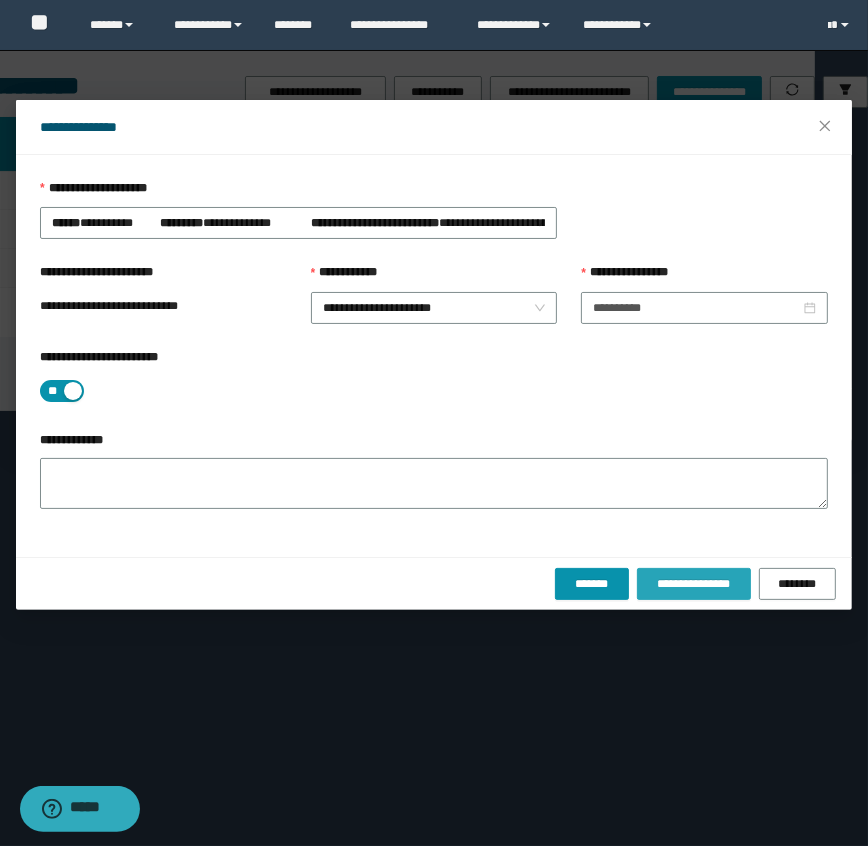 click on "**********" at bounding box center [693, 584] 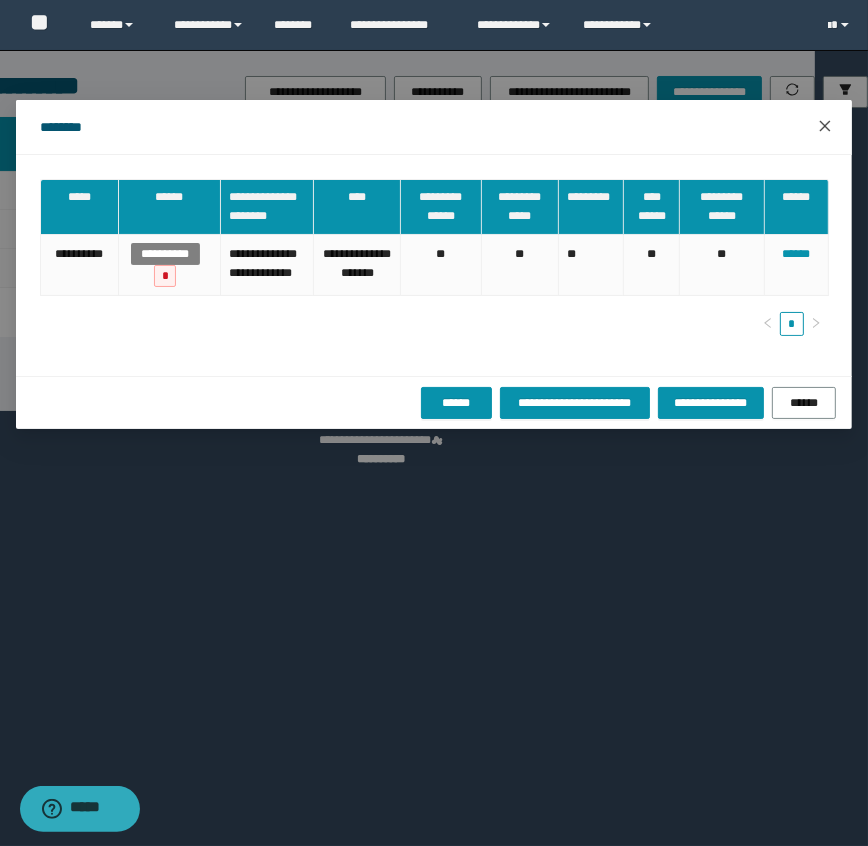 click at bounding box center (825, 127) 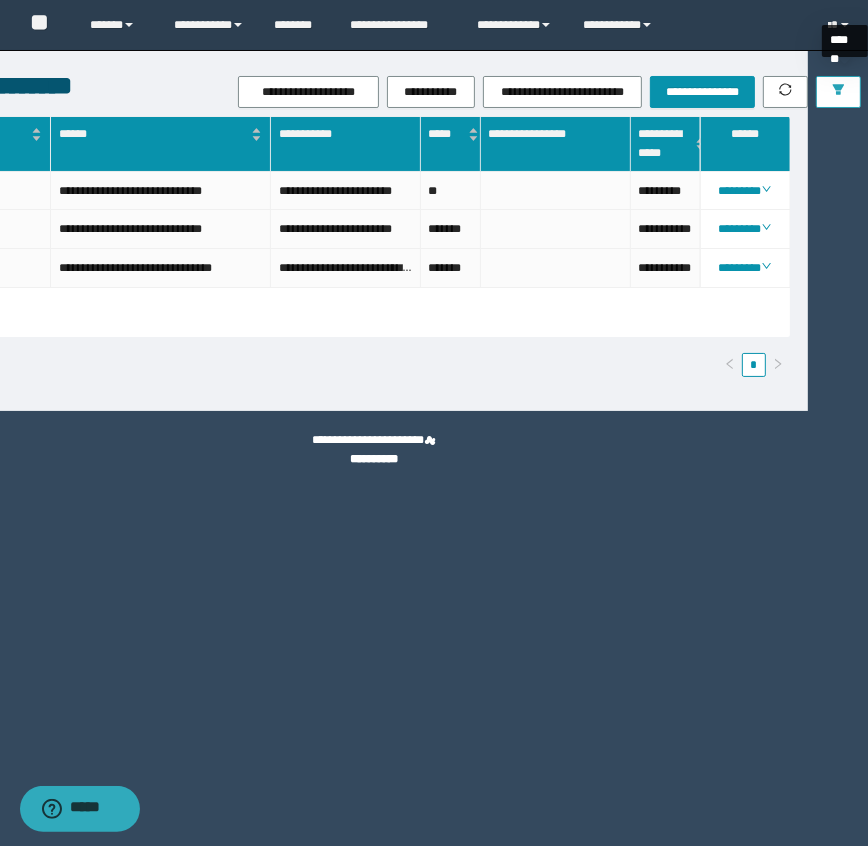 click at bounding box center [838, 92] 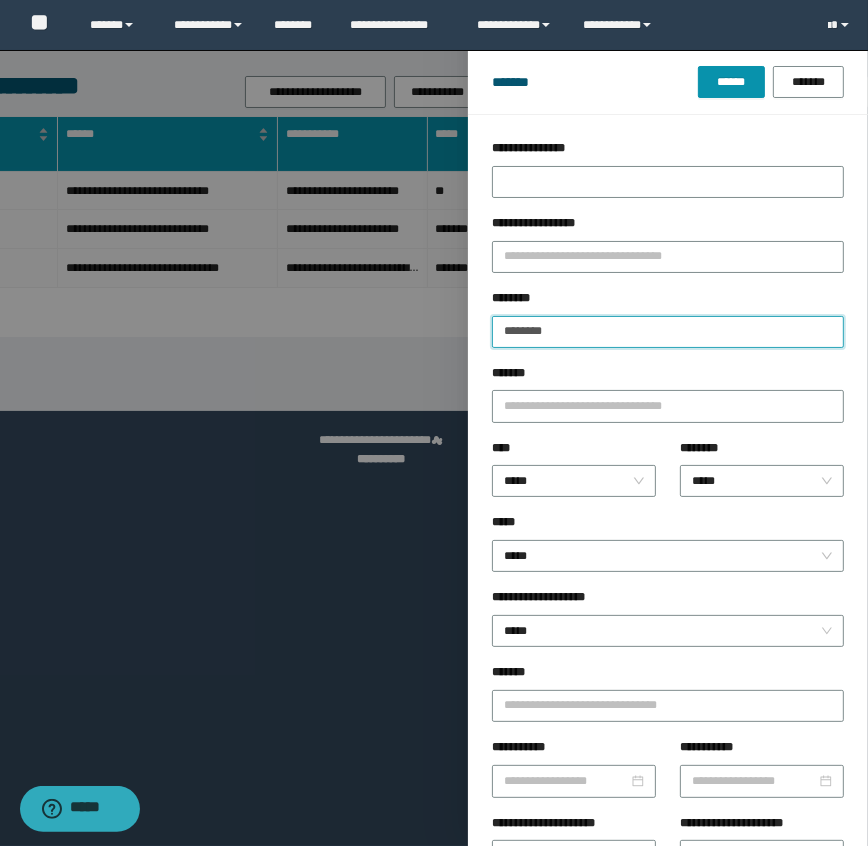 drag, startPoint x: 579, startPoint y: 333, endPoint x: 415, endPoint y: 357, distance: 165.7468 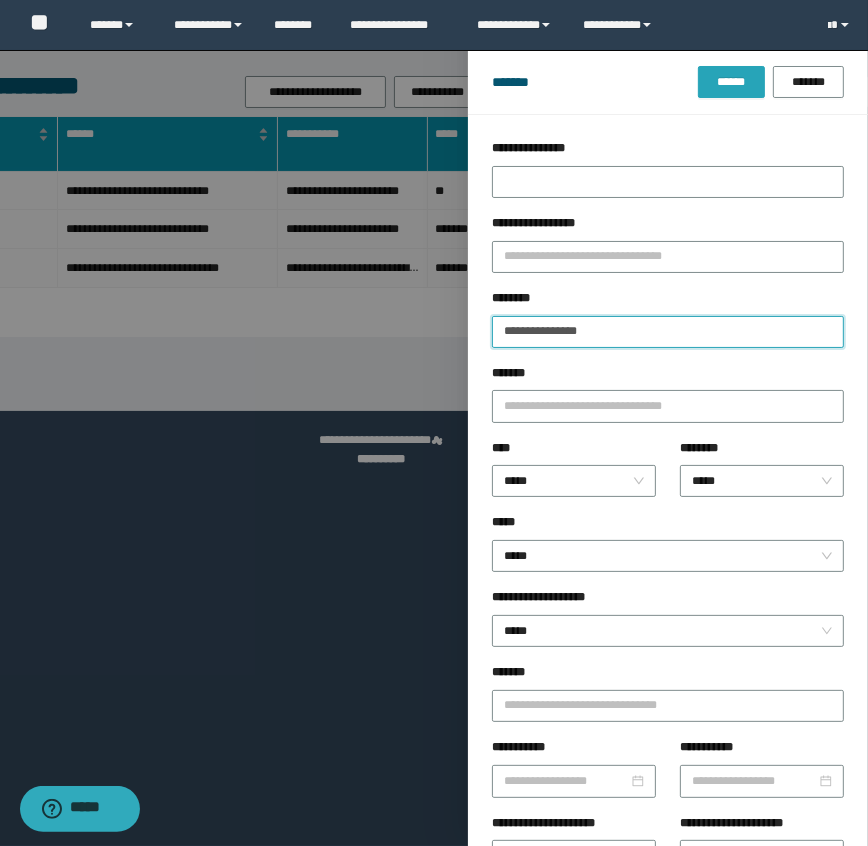 type on "**********" 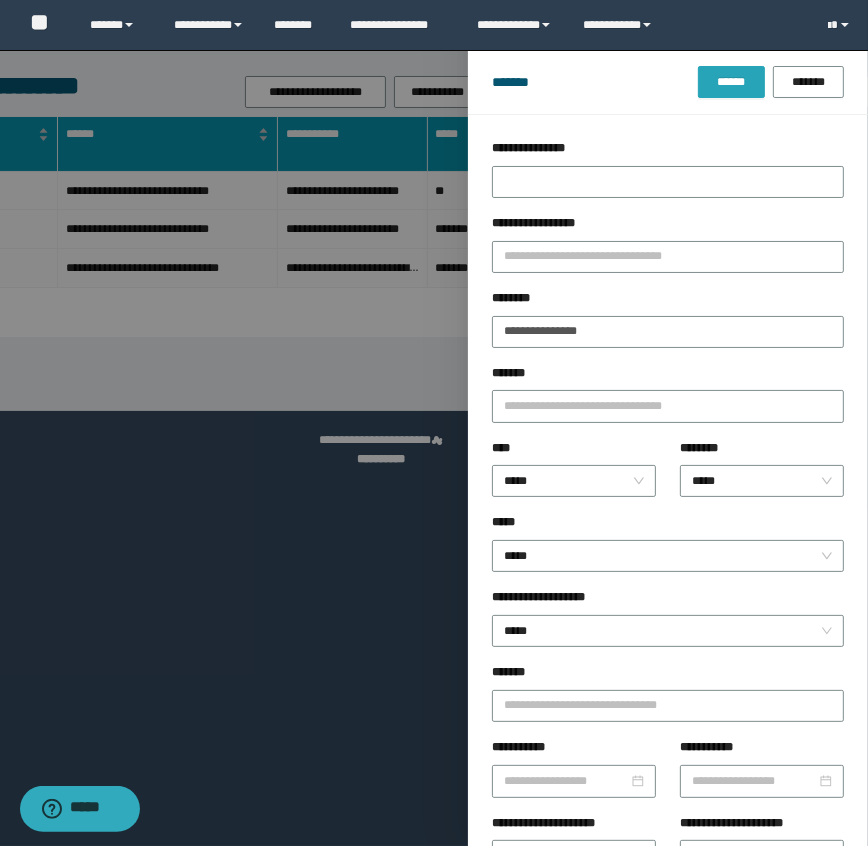 click on "******" at bounding box center (731, 82) 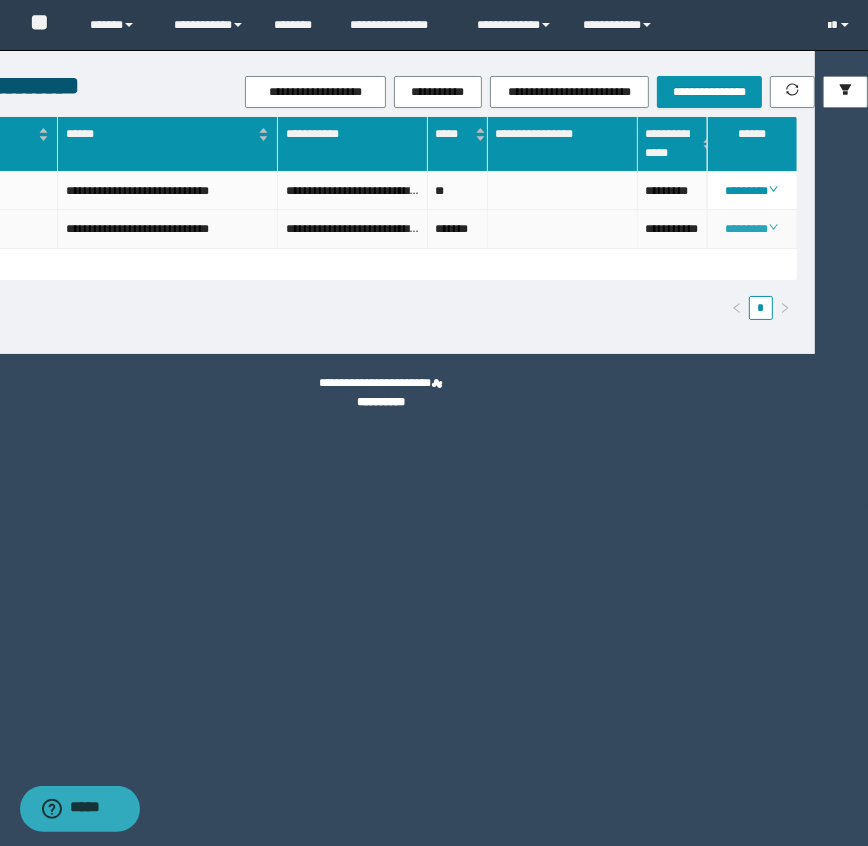 click on "********" at bounding box center [751, 229] 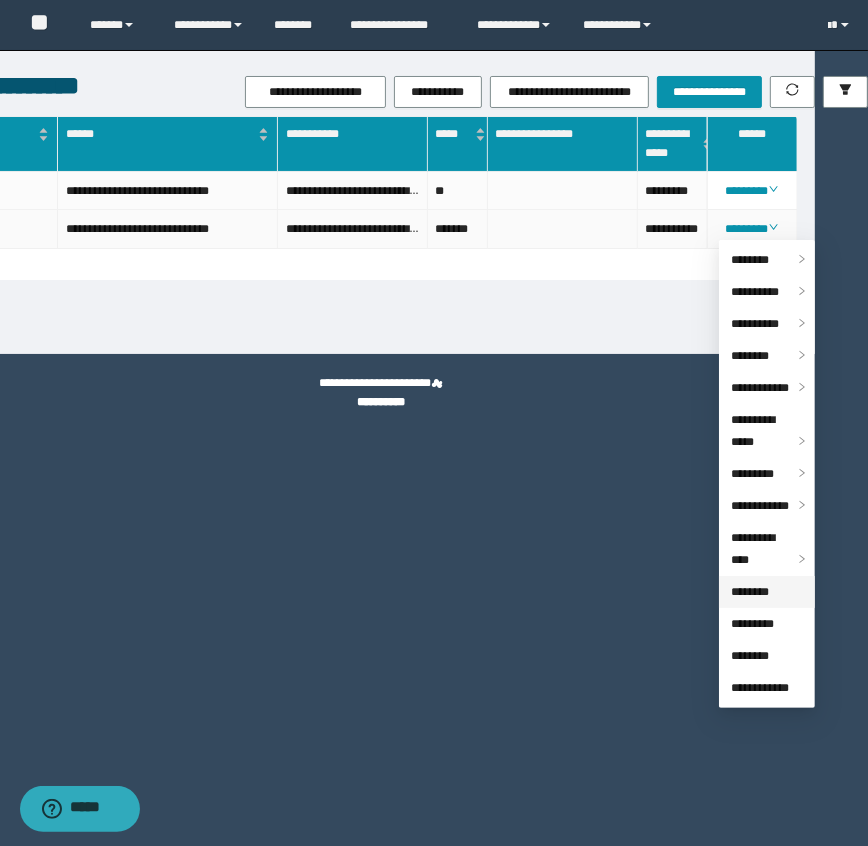 click on "********" at bounding box center [750, 592] 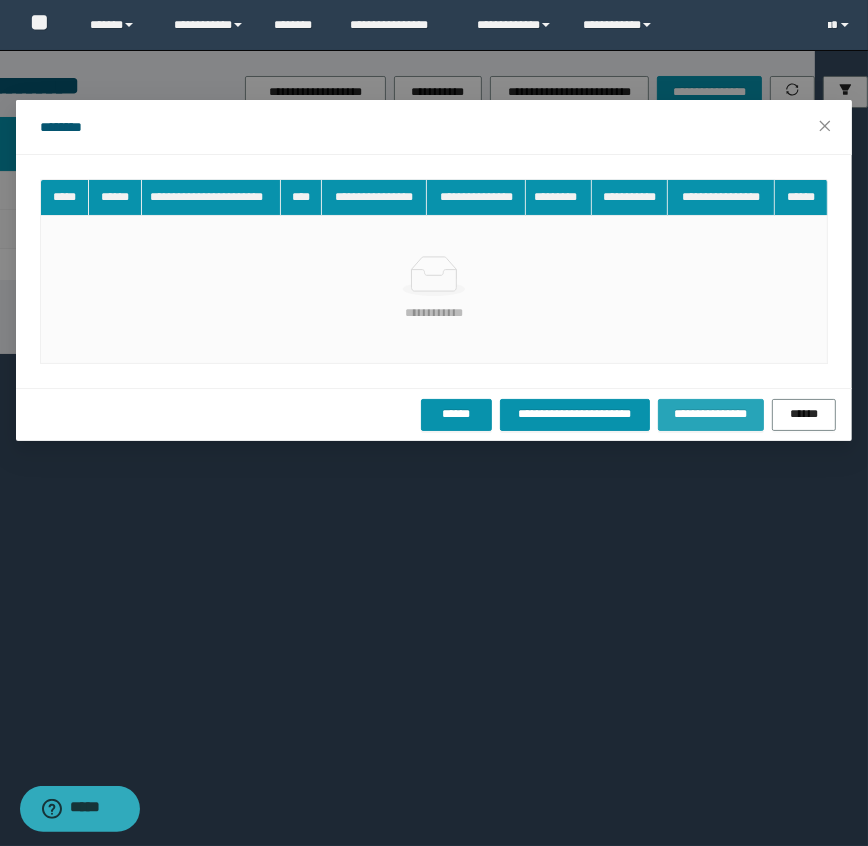 click on "**********" at bounding box center [711, 414] 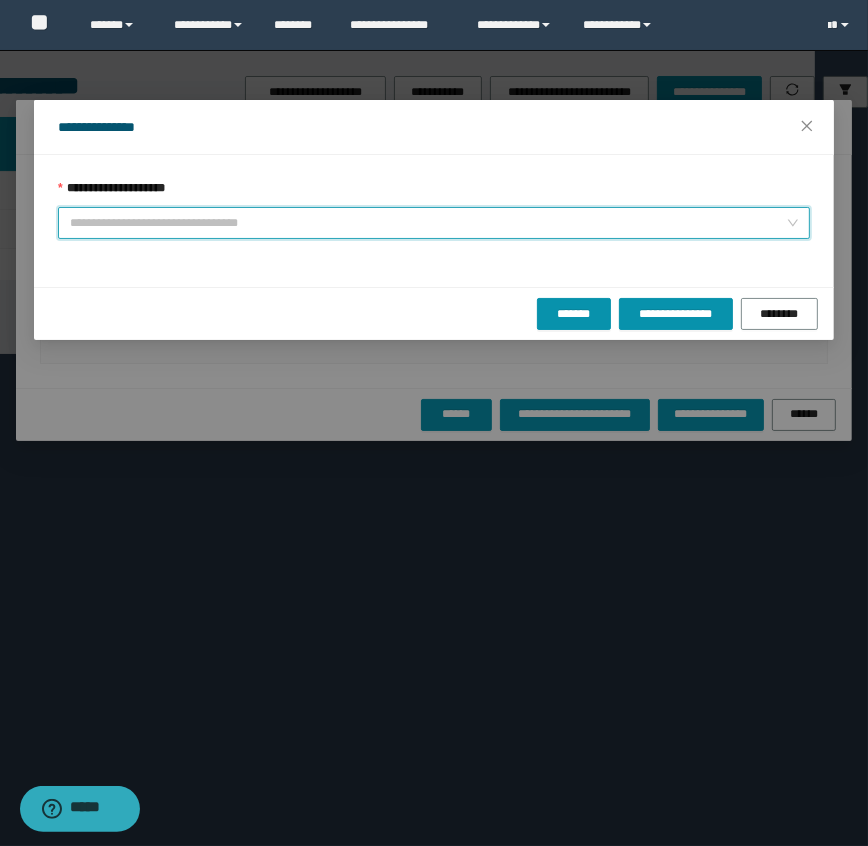 click on "**********" at bounding box center [428, 223] 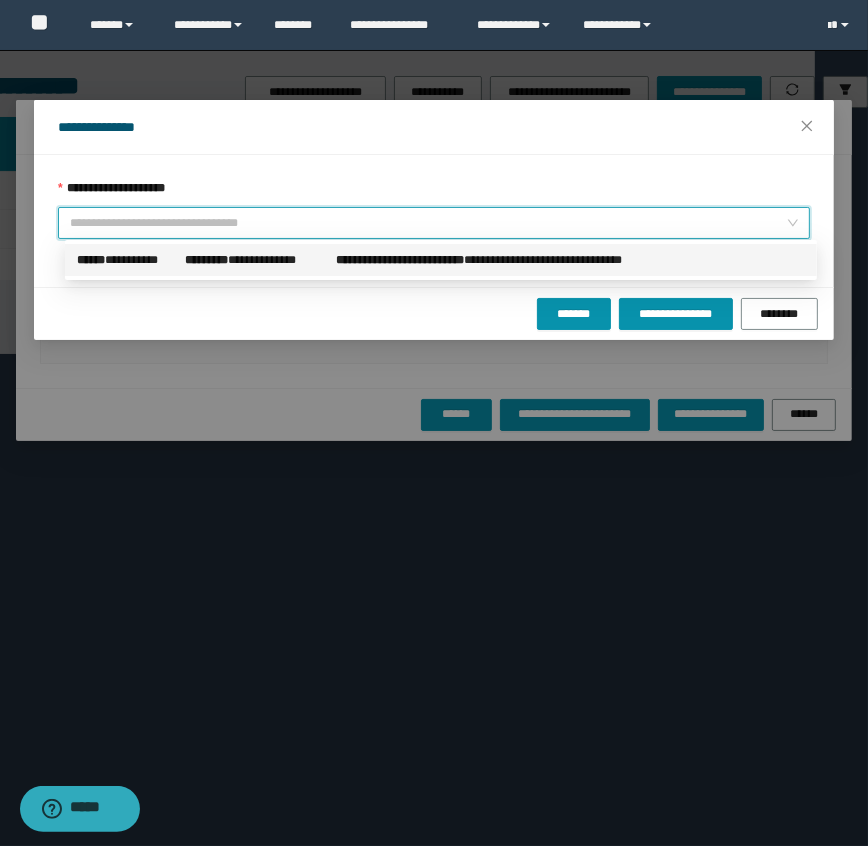 click on "**********" at bounding box center [256, 260] 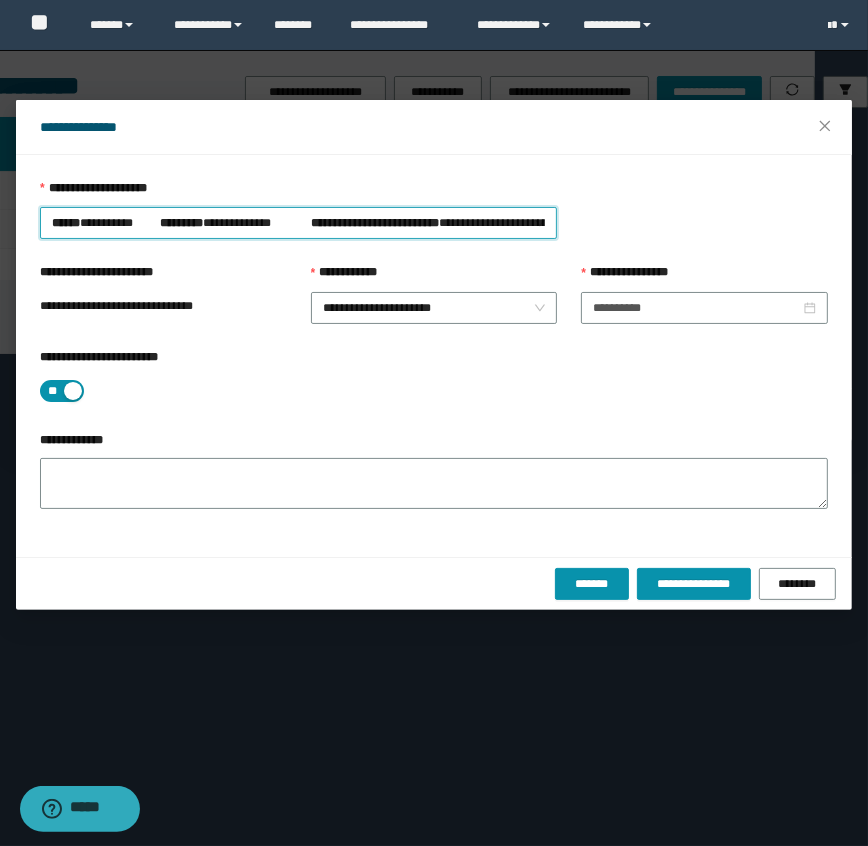 type on "**********" 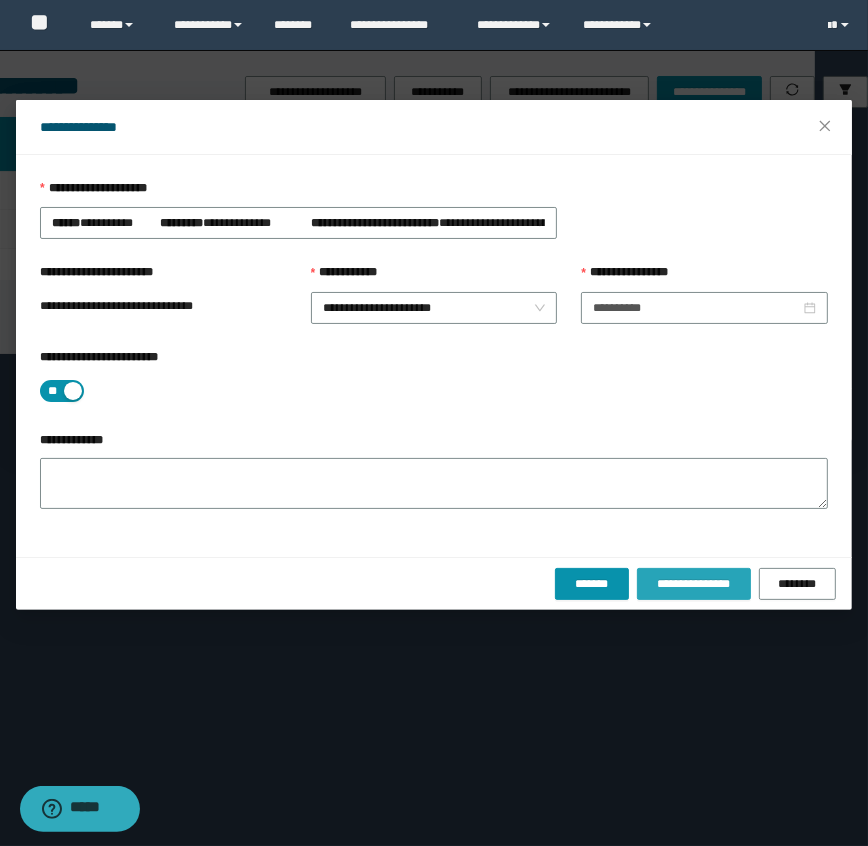 click on "**********" at bounding box center [693, 584] 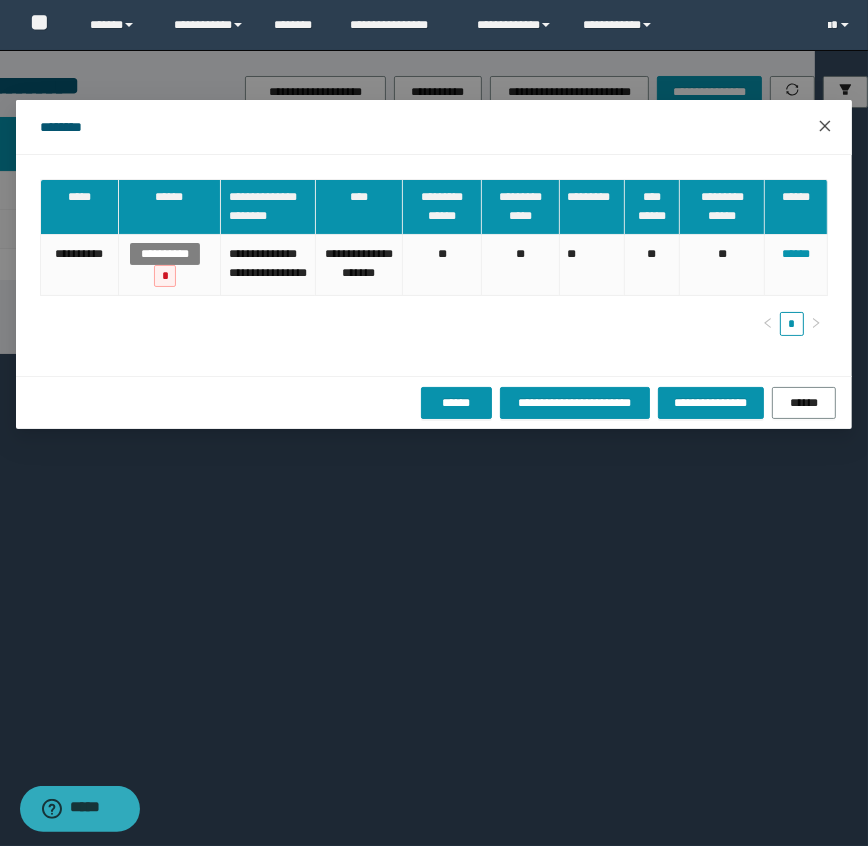 click 